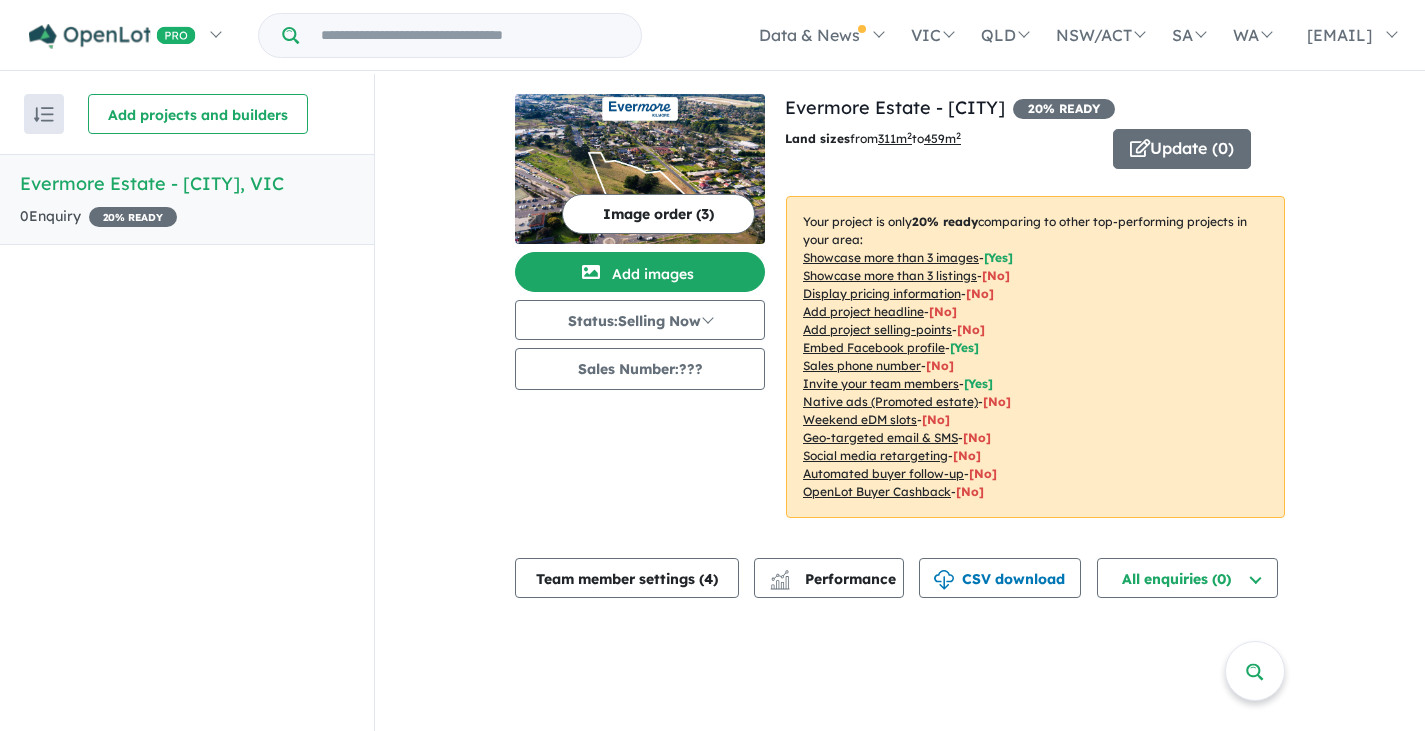 scroll, scrollTop: 0, scrollLeft: 0, axis: both 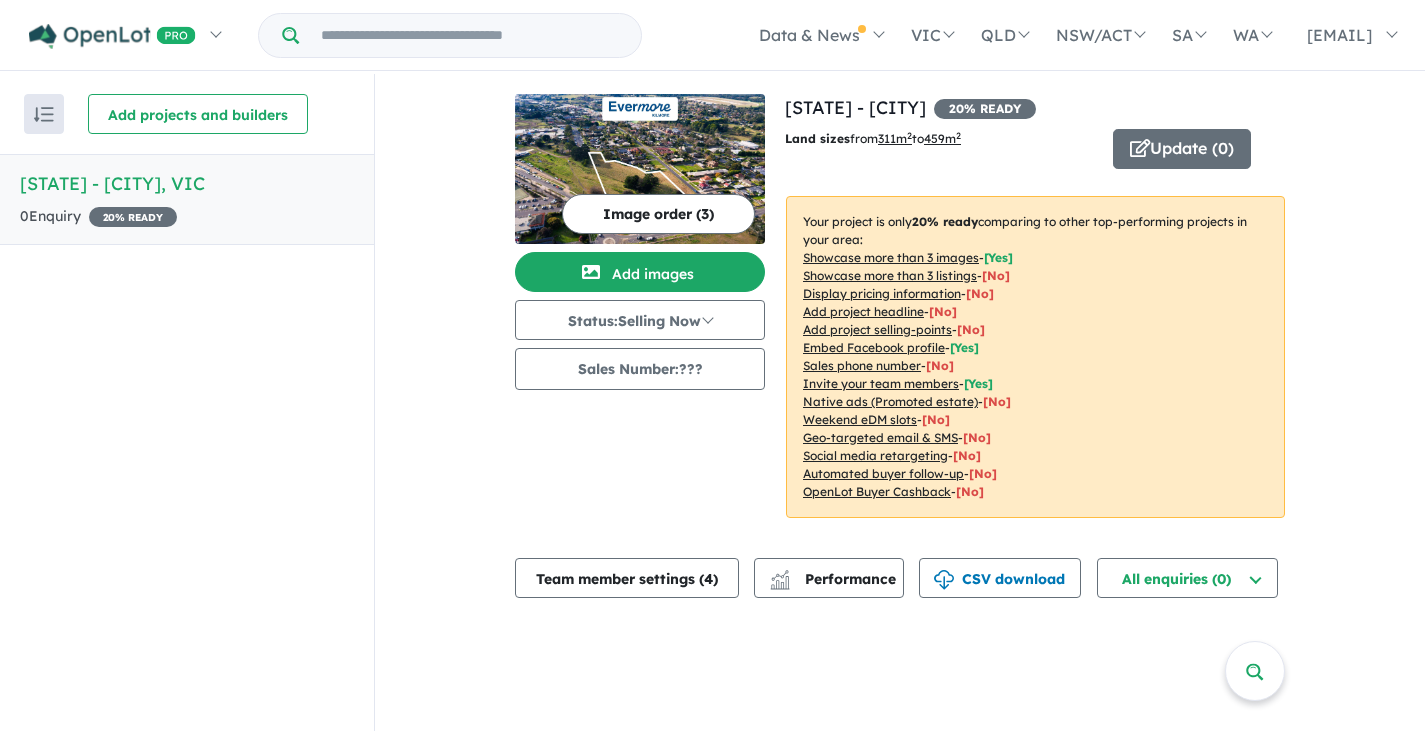 click on "Status:  Selling Now" at bounding box center [640, 320] 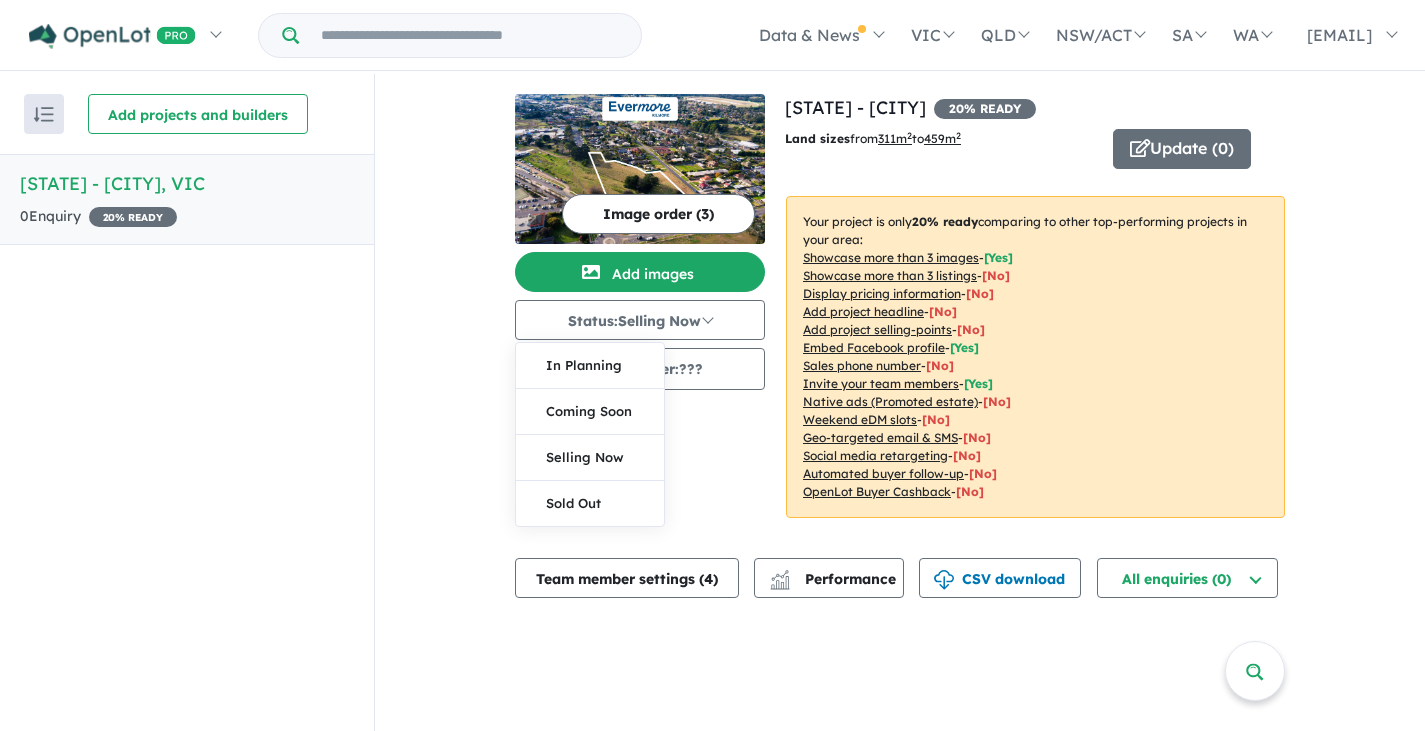 click on "Selling Now" at bounding box center [590, 458] 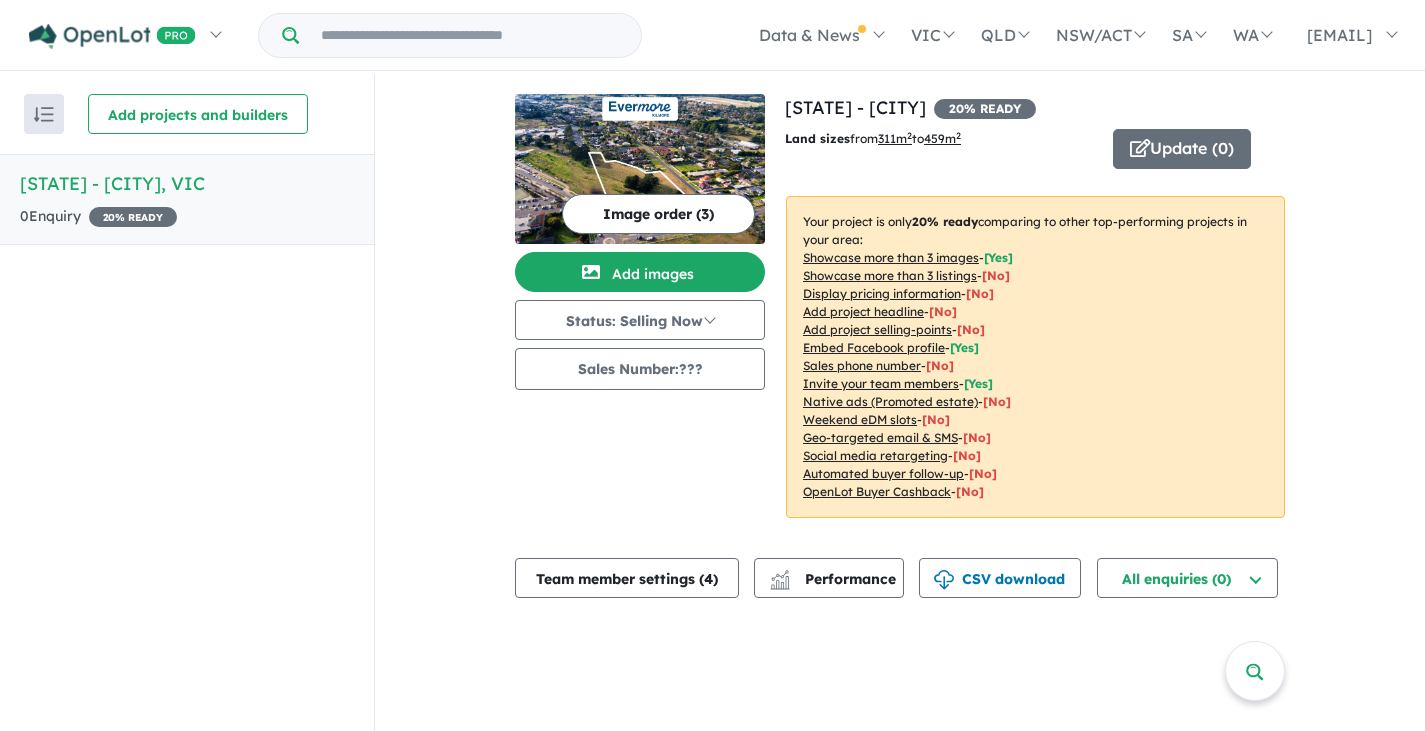 click on "Update ( 0 )" at bounding box center (1182, 149) 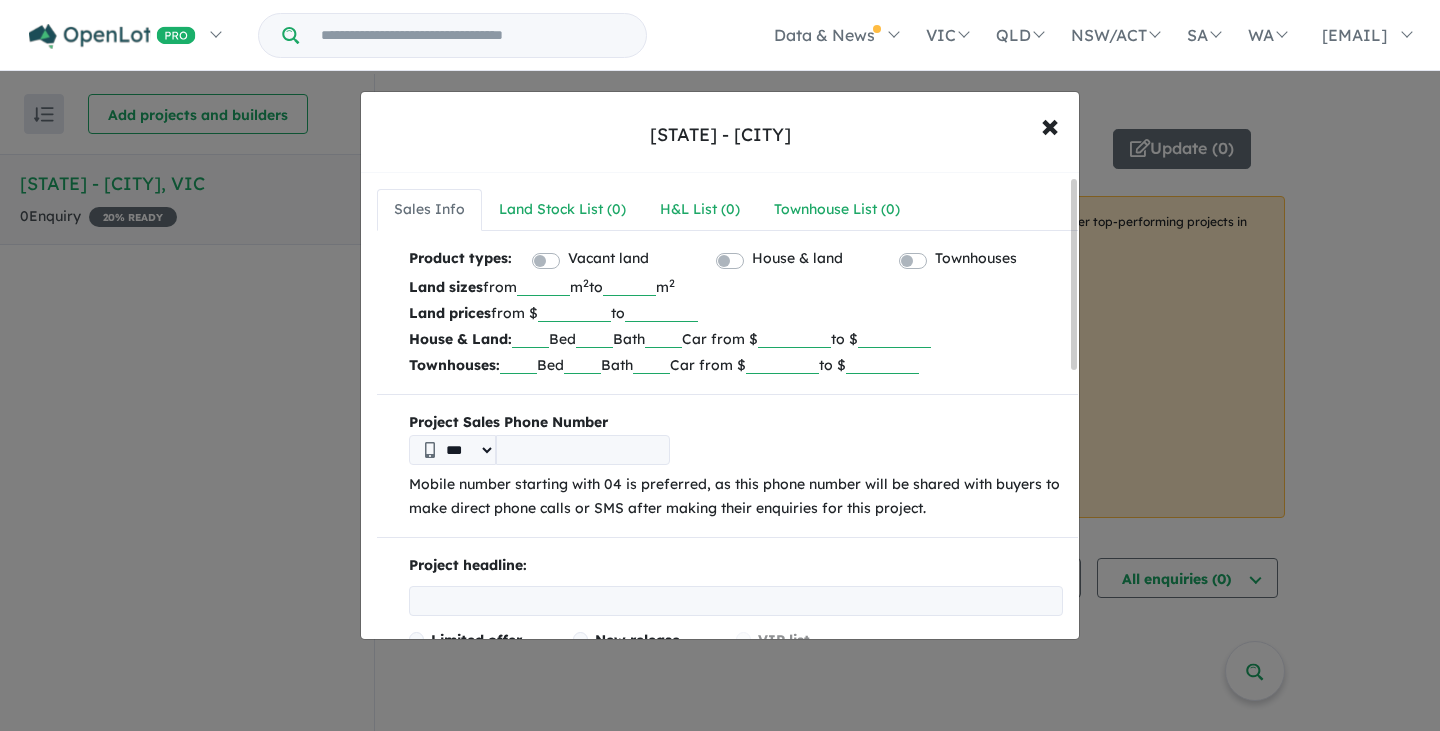 scroll, scrollTop: 30, scrollLeft: 0, axis: vertical 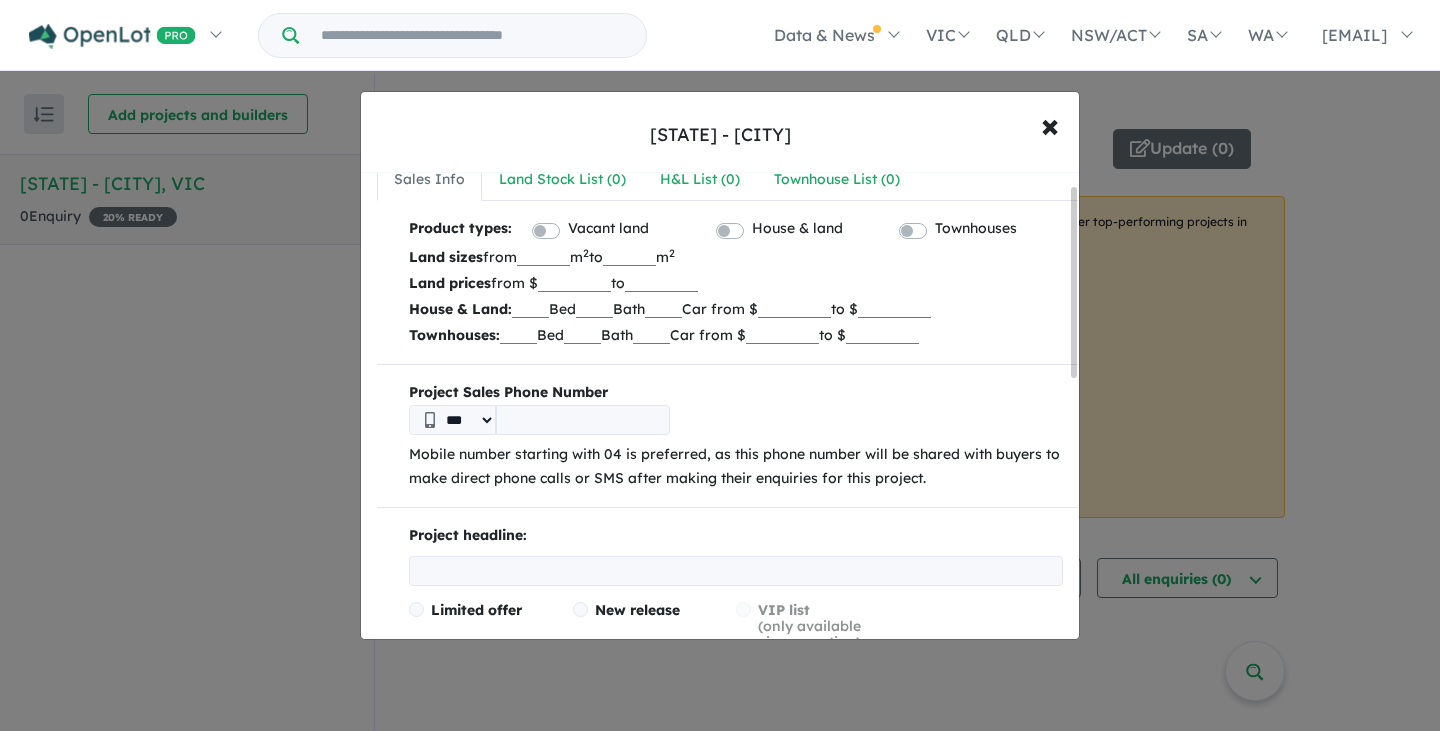 click at bounding box center [583, 420] 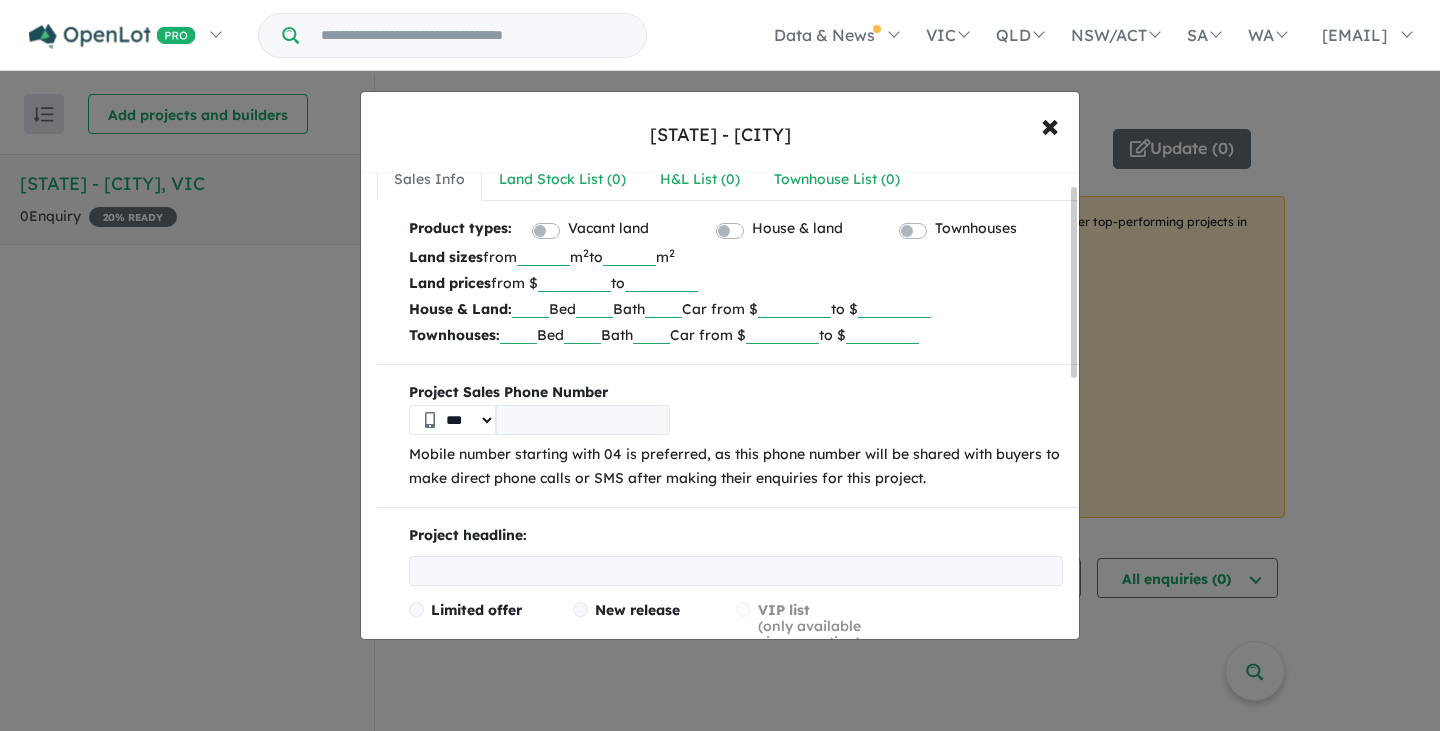 click on "***" at bounding box center (452, 420) 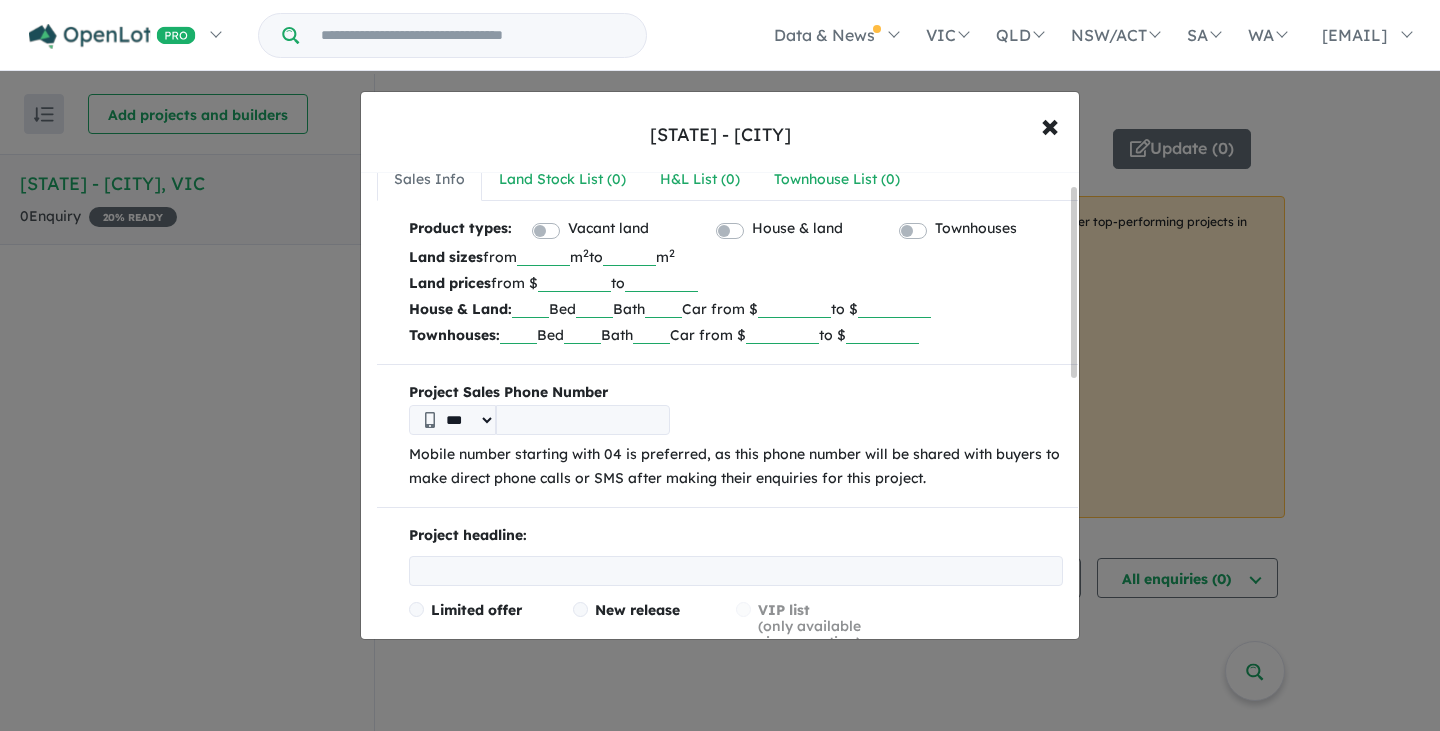 click at bounding box center [583, 420] 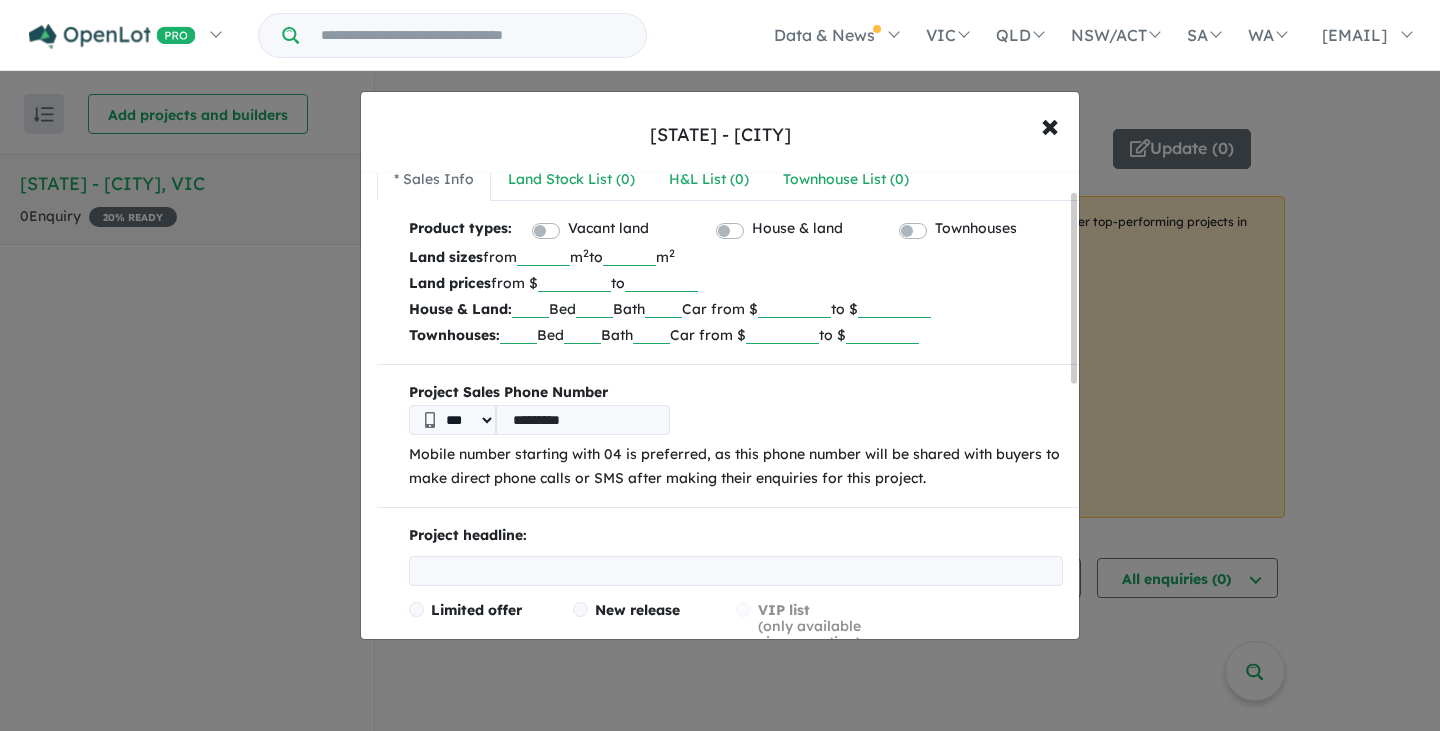 scroll, scrollTop: 120, scrollLeft: 0, axis: vertical 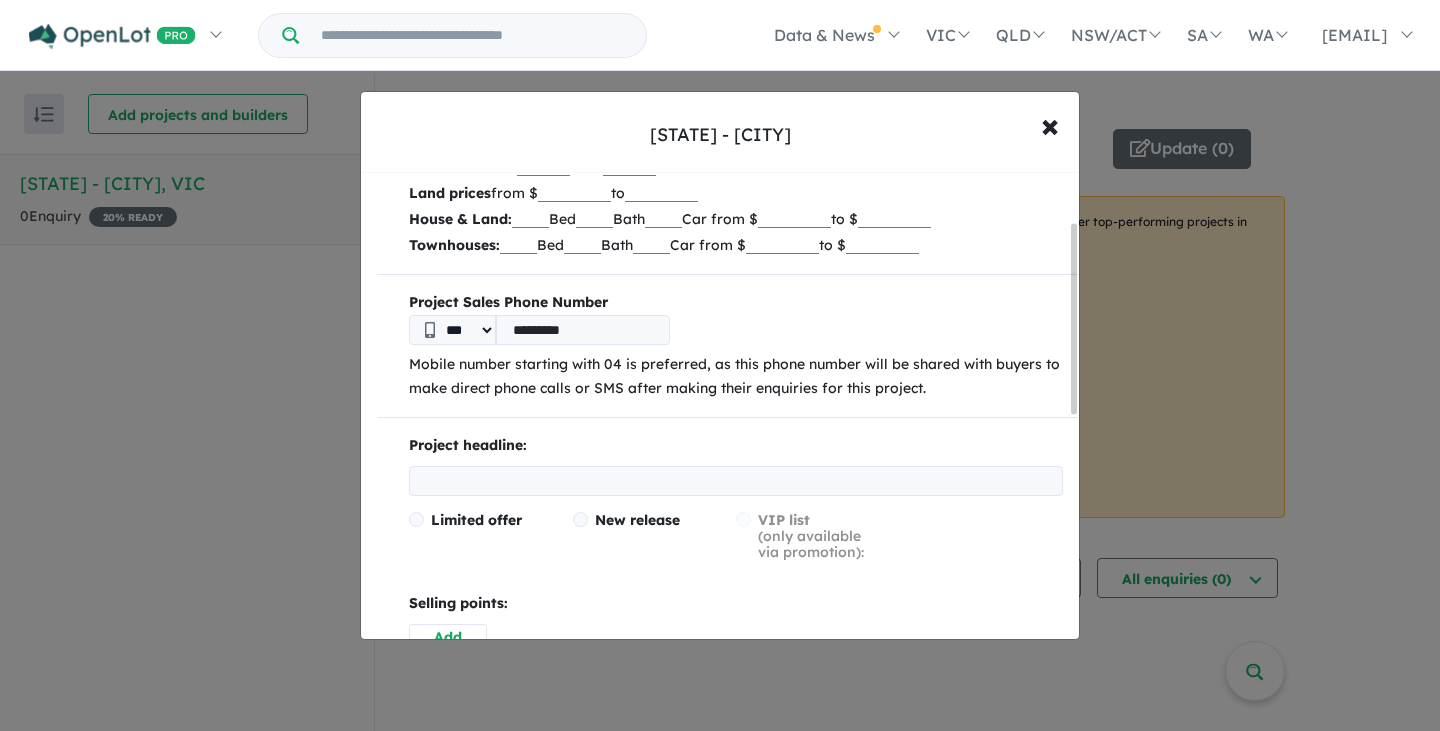 click on "*********" at bounding box center [583, 330] 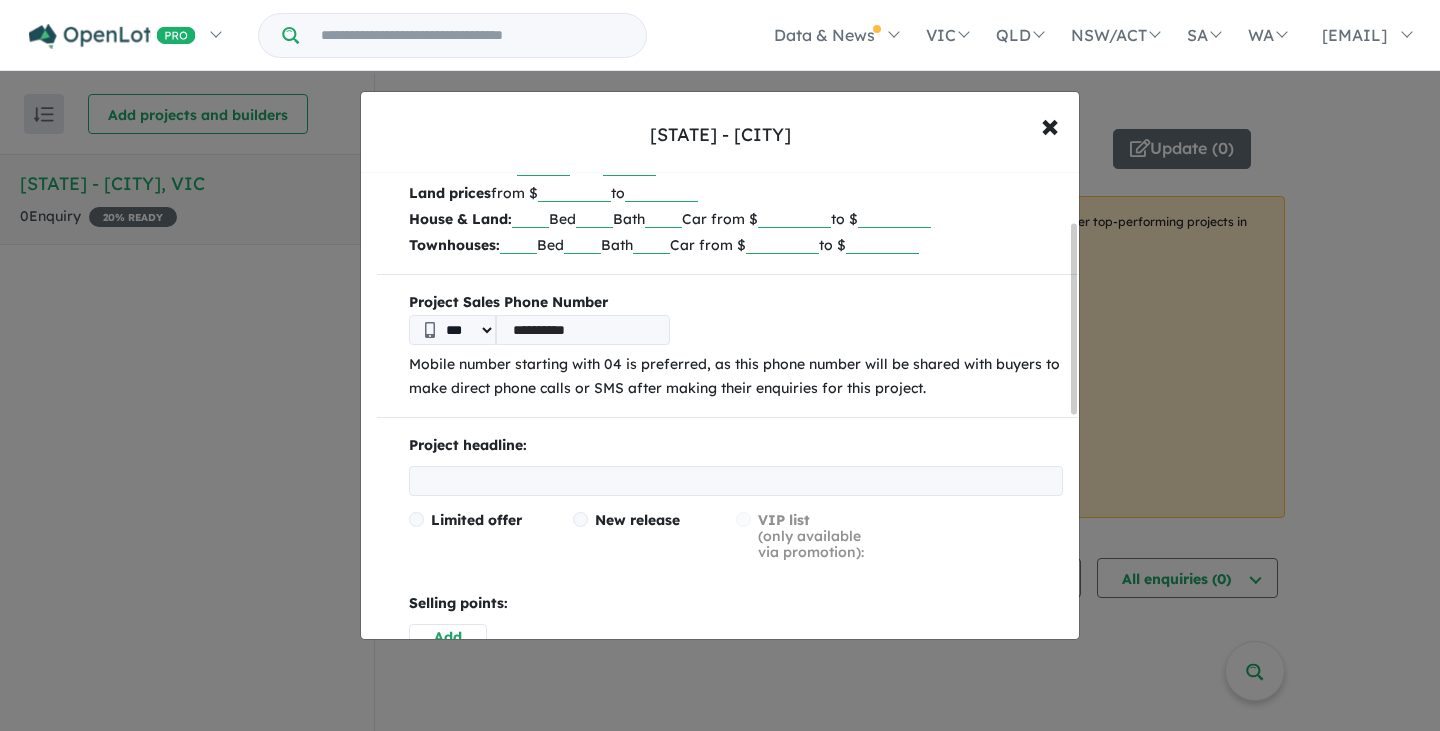 type on "**********" 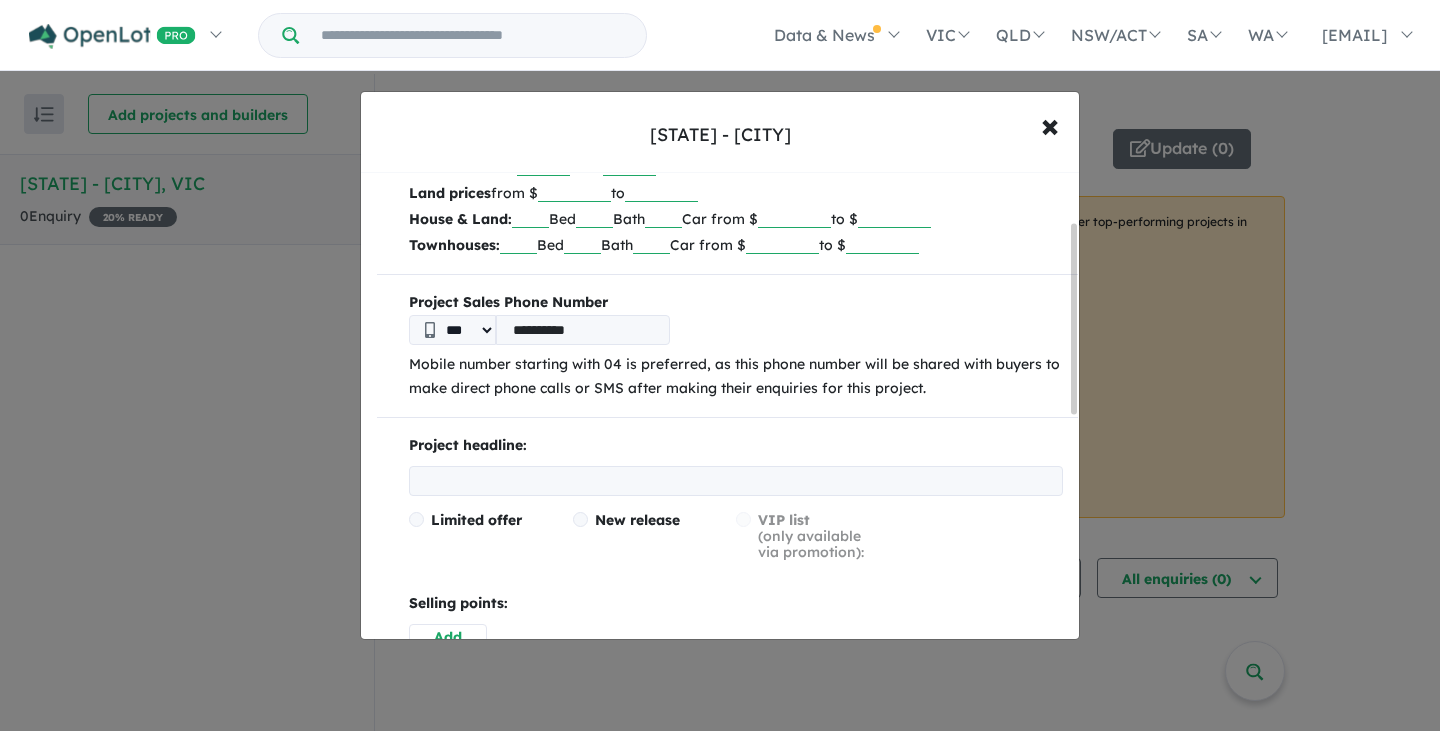 click at bounding box center (736, 481) 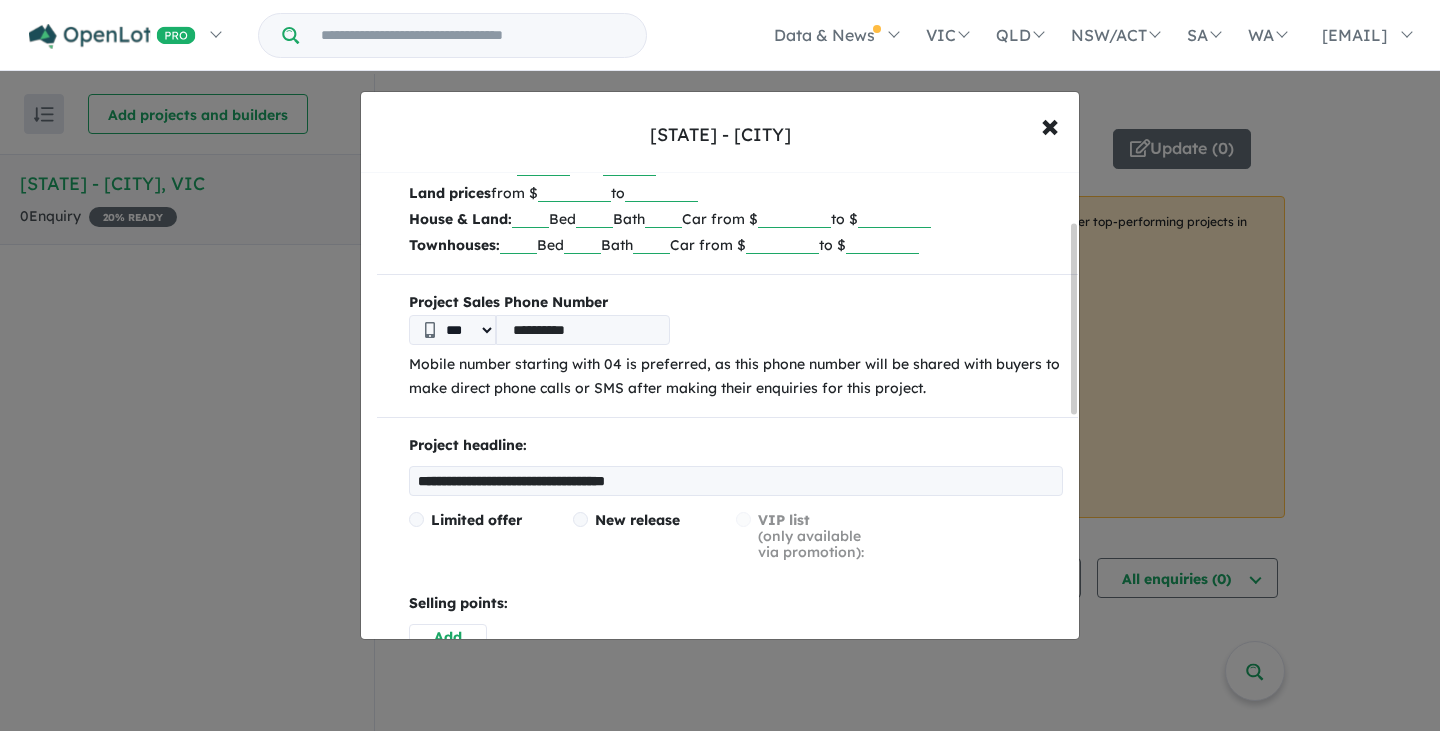 drag, startPoint x: 696, startPoint y: 483, endPoint x: 614, endPoint y: 485, distance: 82.02438 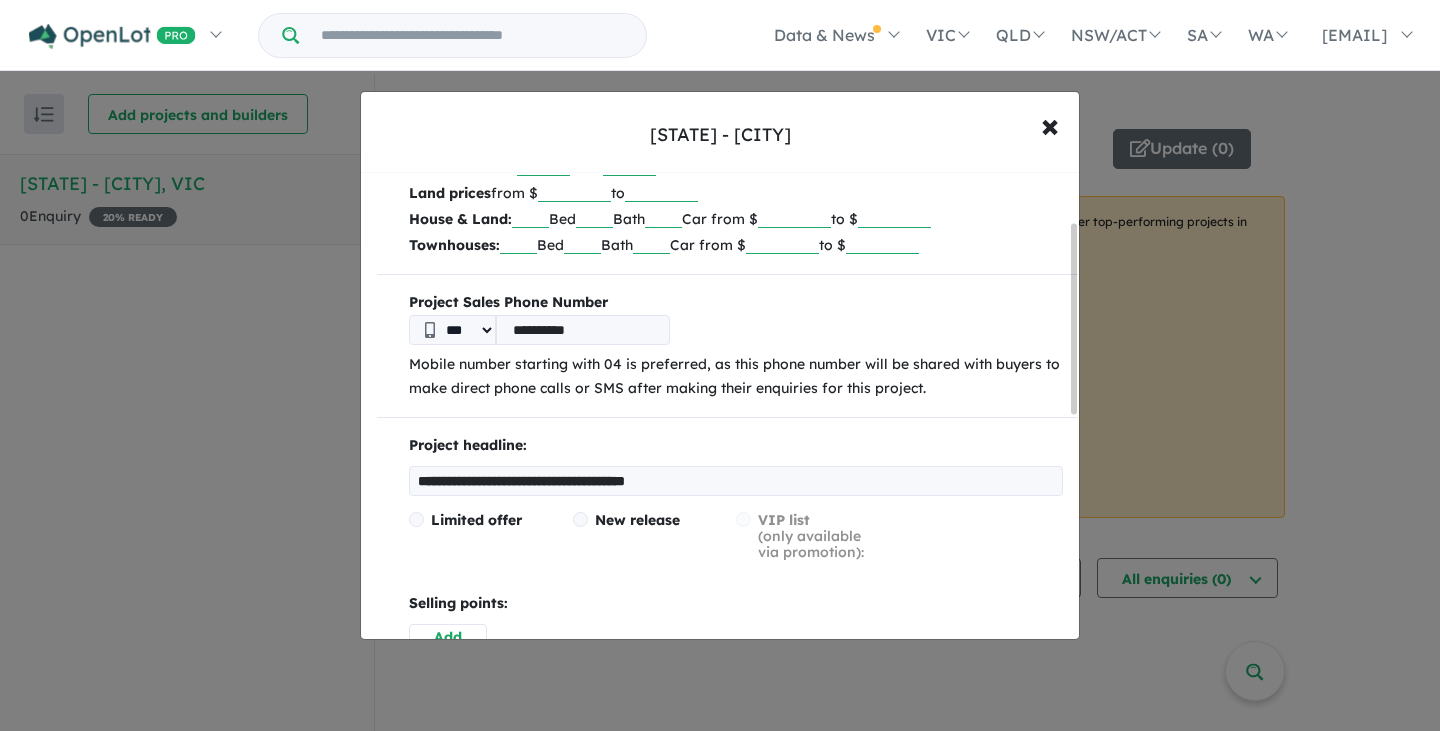 drag, startPoint x: 794, startPoint y: 480, endPoint x: 697, endPoint y: 487, distance: 97.25225 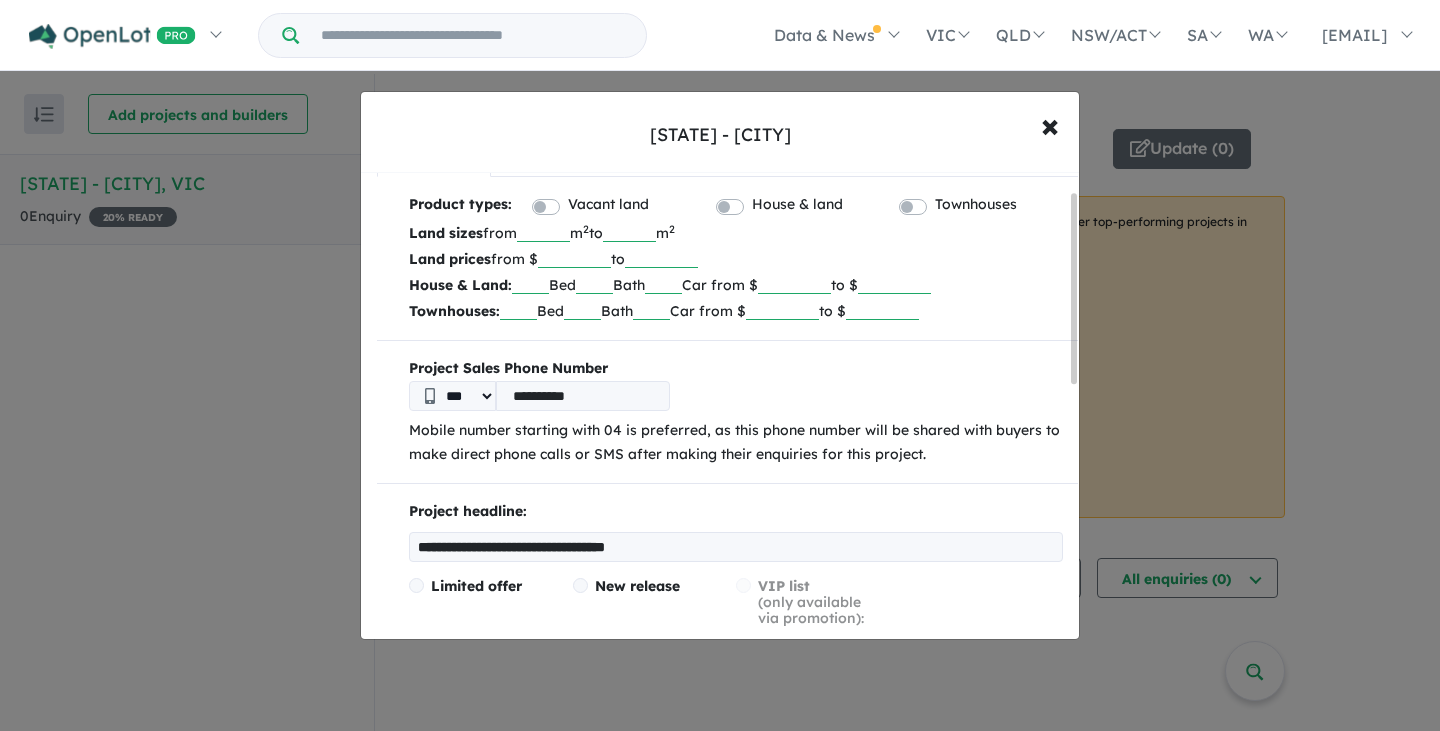 scroll, scrollTop: 44, scrollLeft: 0, axis: vertical 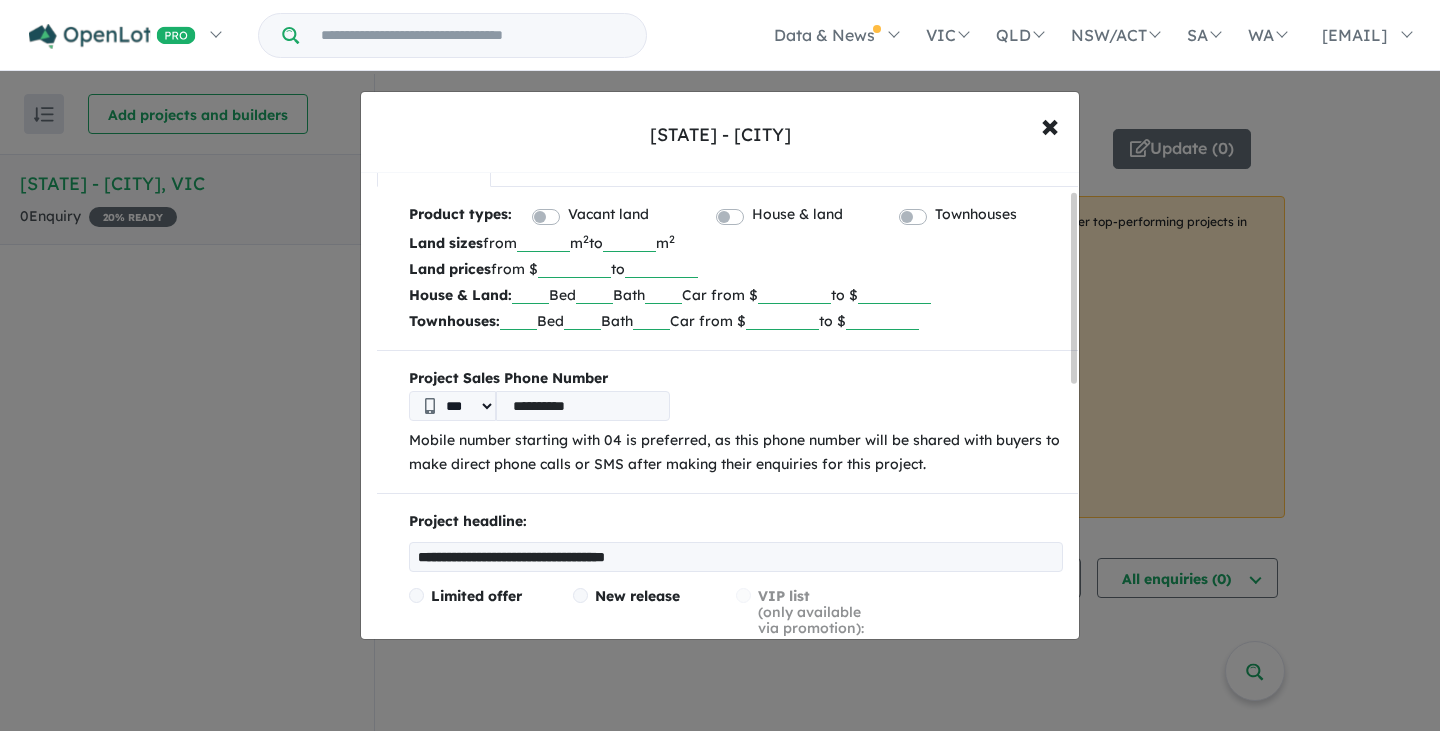 type on "**********" 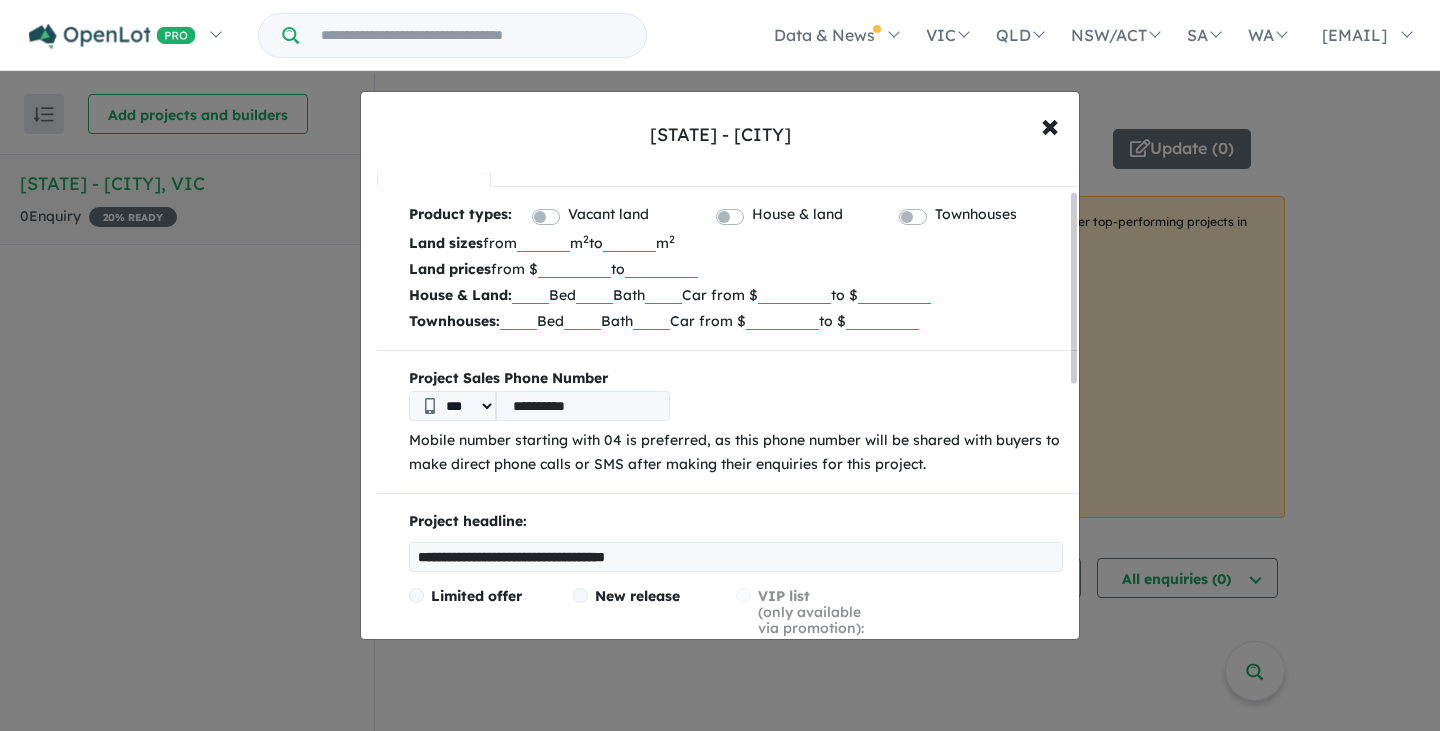 click at bounding box center (574, 268) 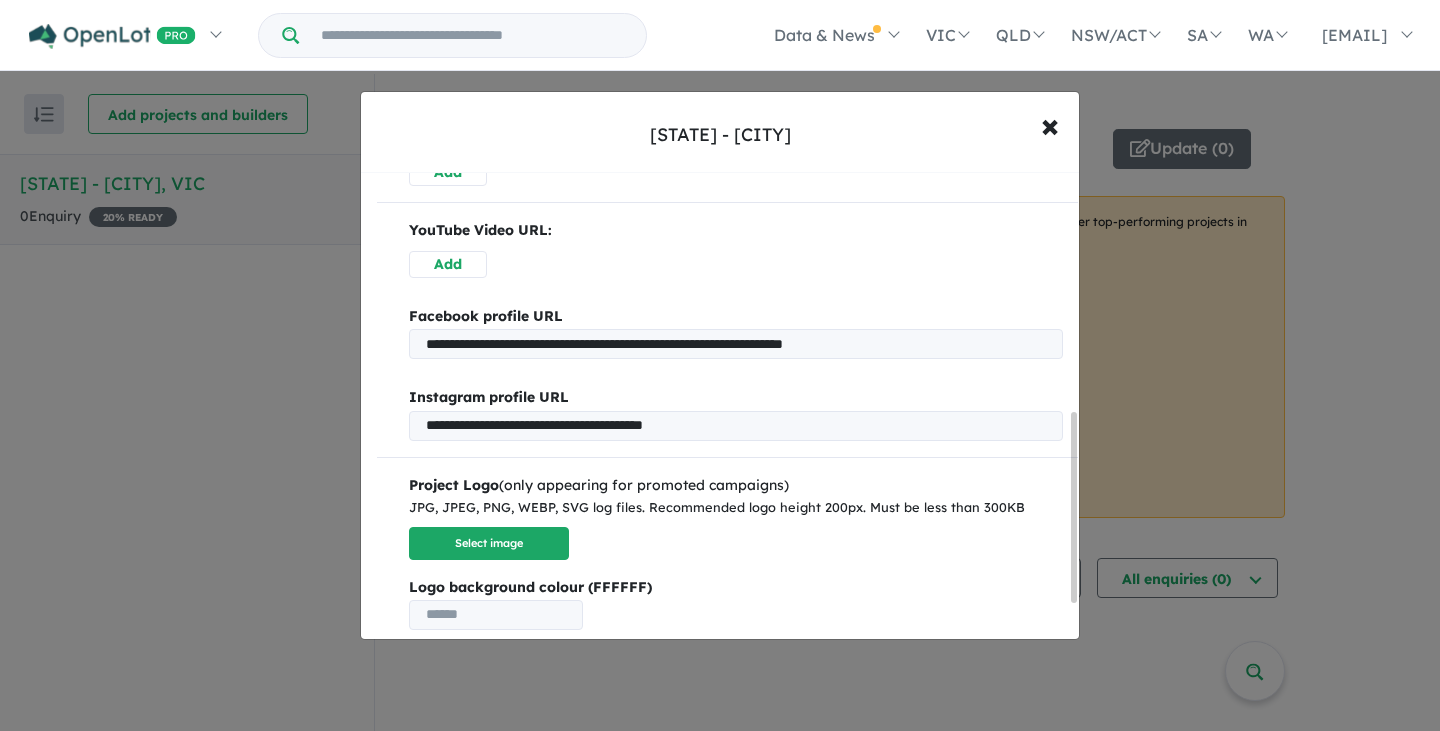 scroll, scrollTop: 668, scrollLeft: 0, axis: vertical 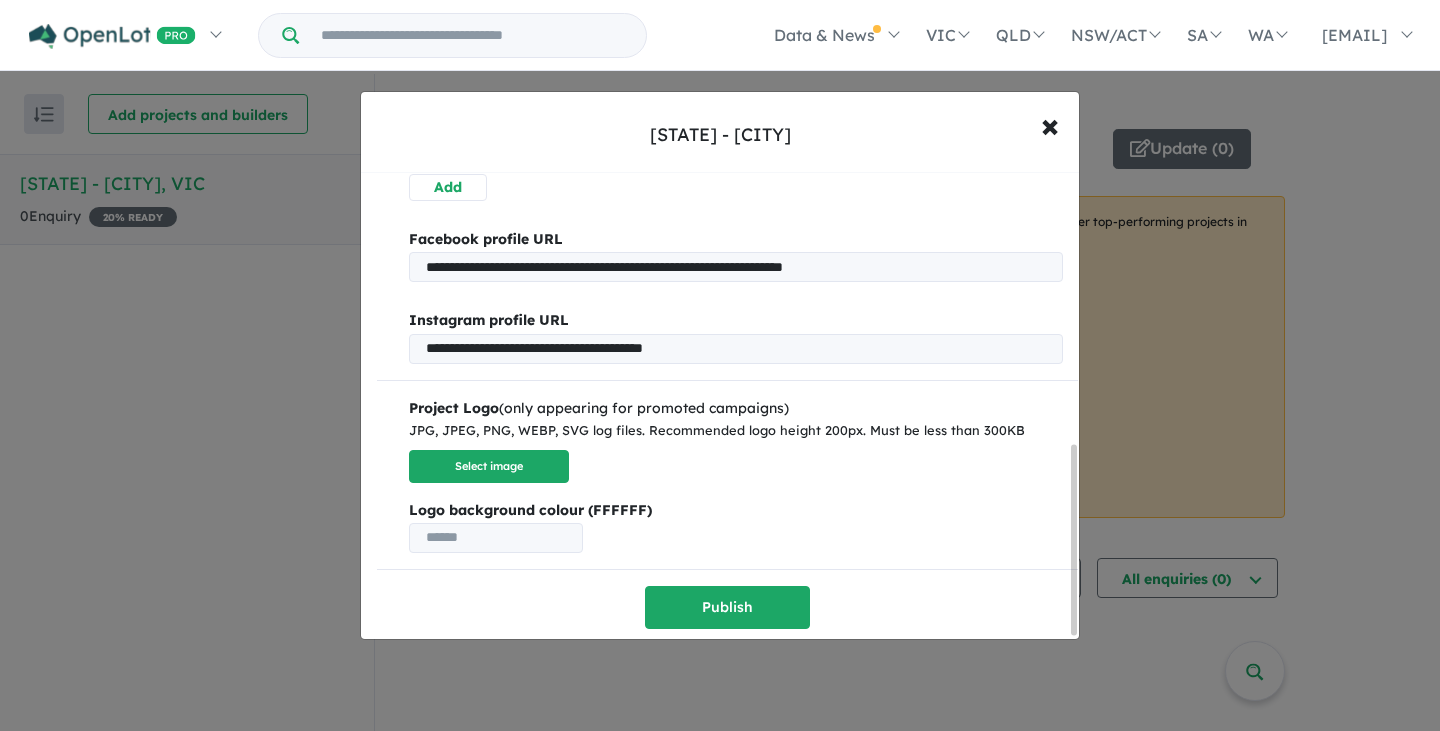 type on "******" 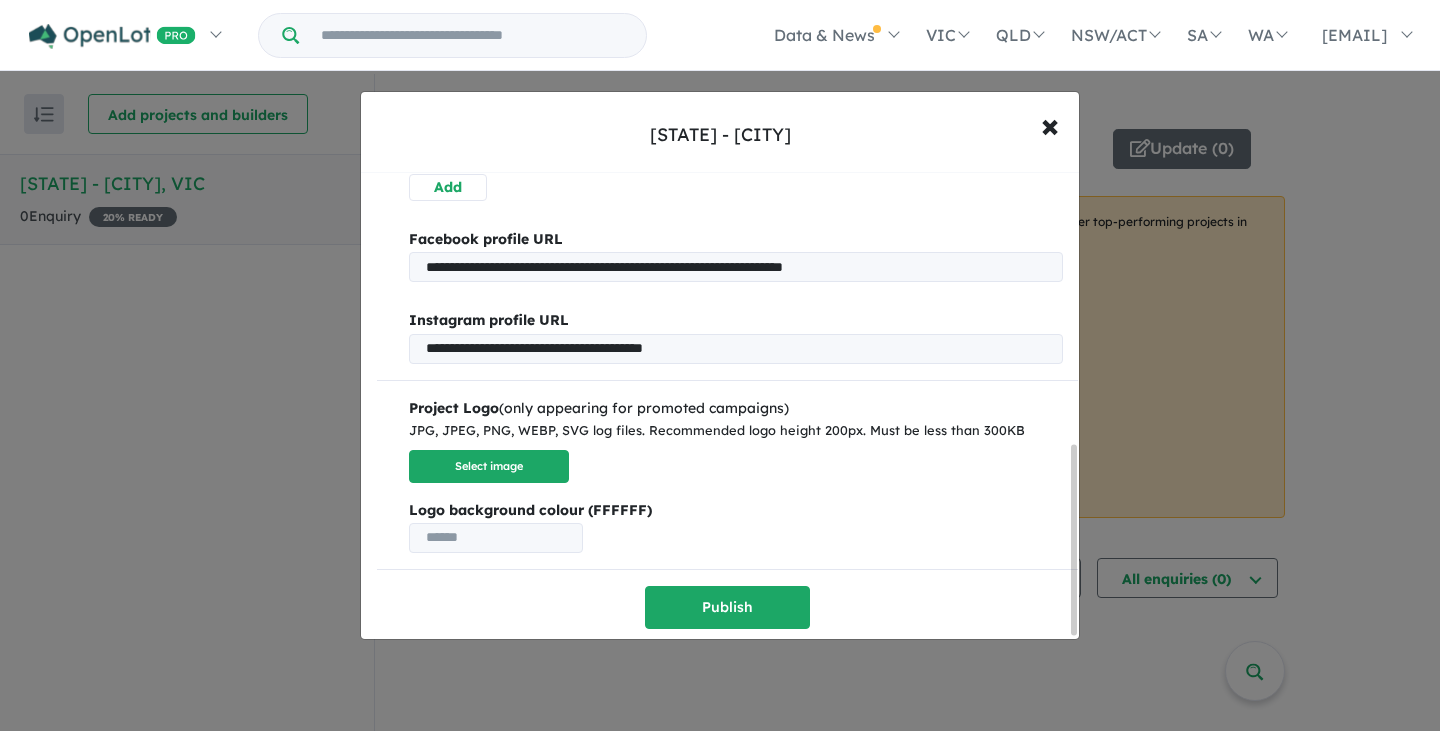 click on "Select image" at bounding box center (489, 466) 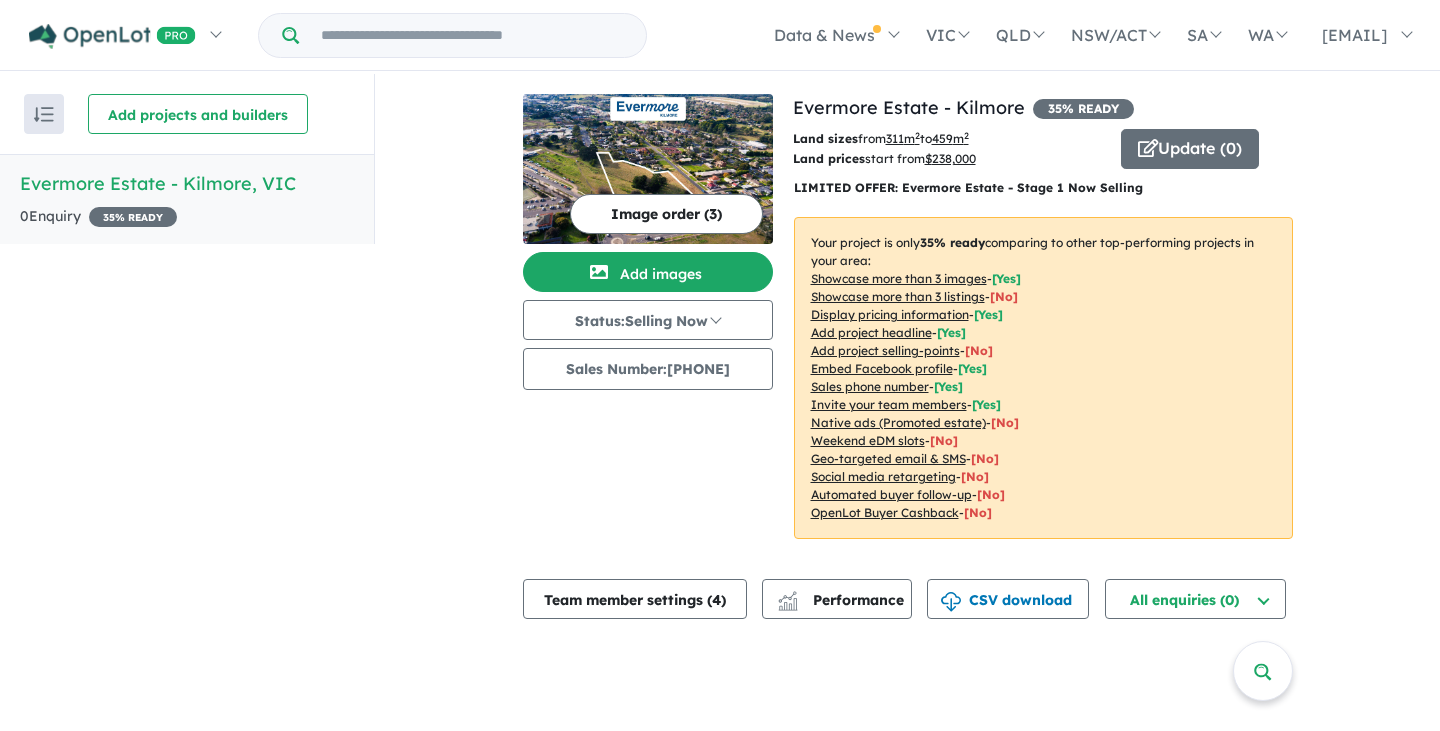 scroll, scrollTop: 0, scrollLeft: 0, axis: both 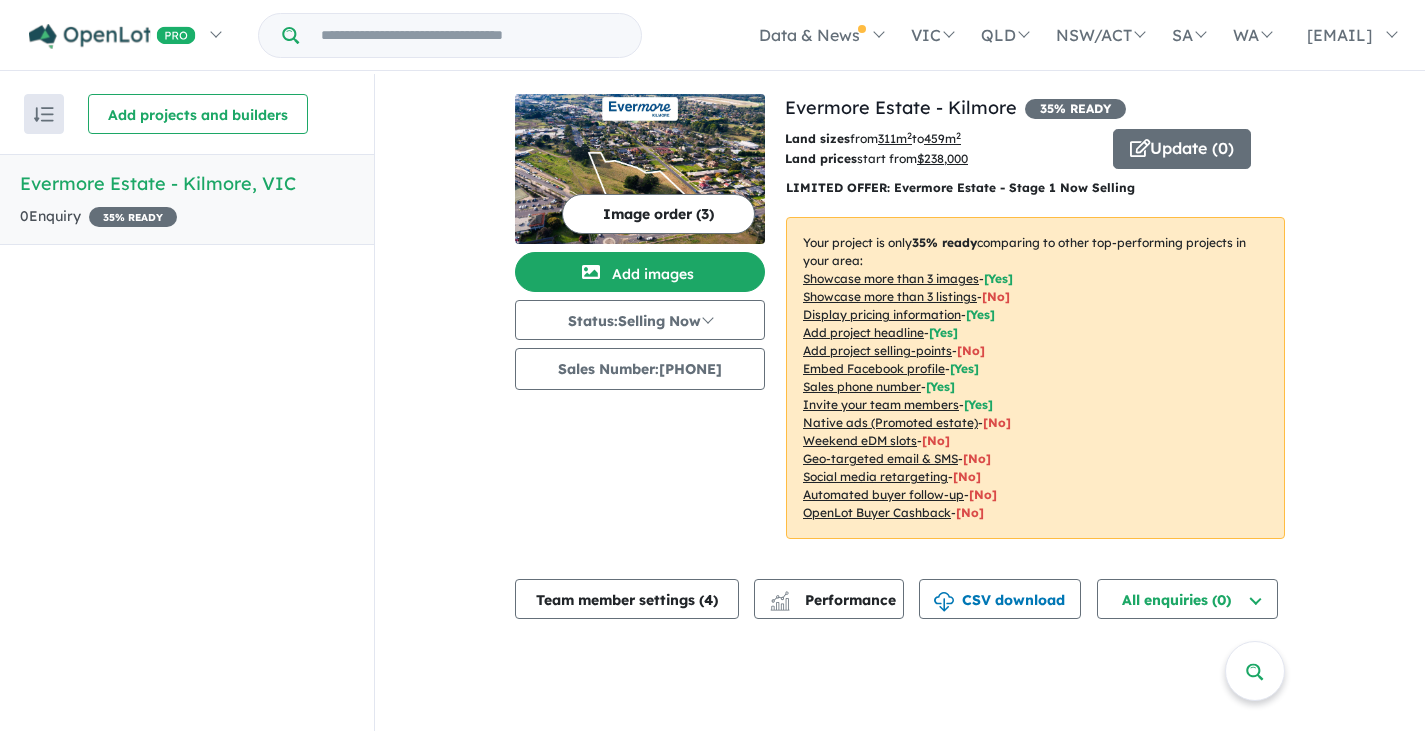 click on "Team member settings ( 4 )" at bounding box center (627, 599) 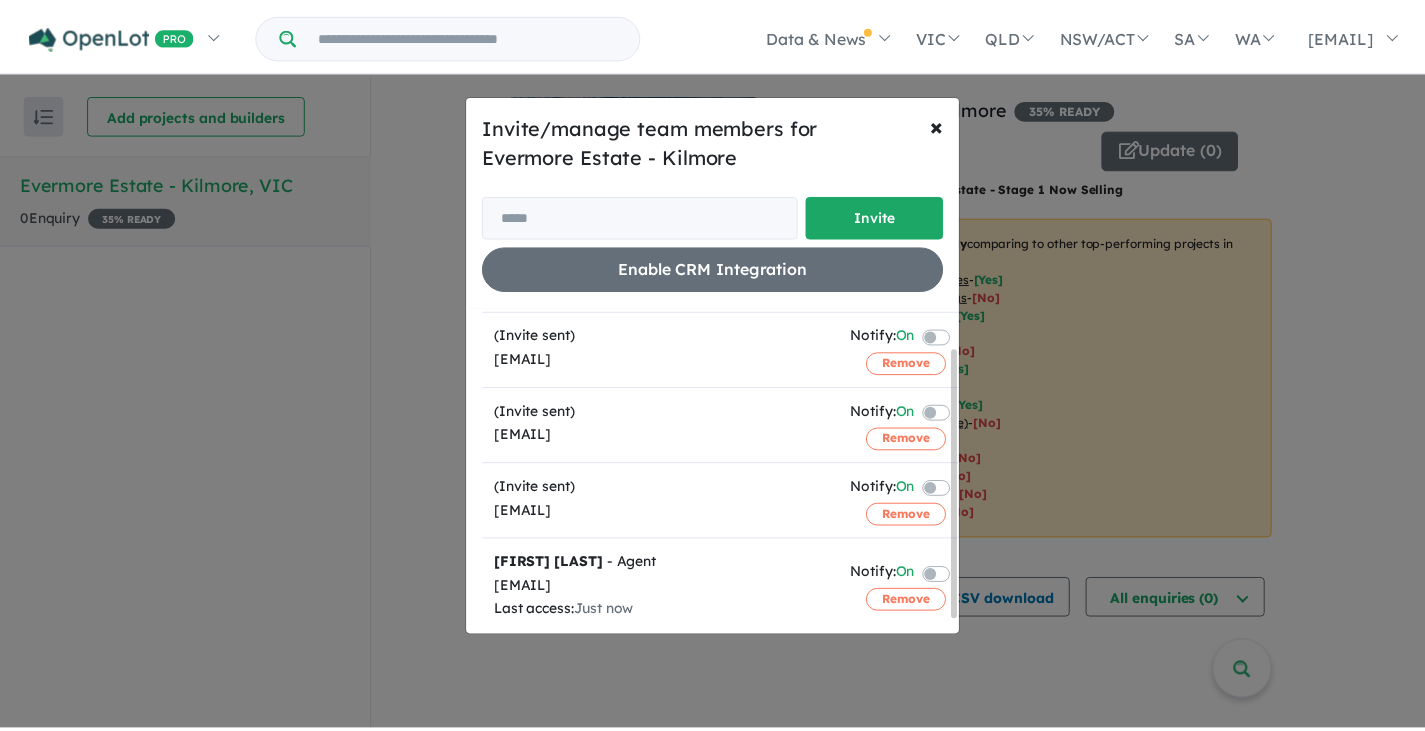scroll, scrollTop: 0, scrollLeft: 0, axis: both 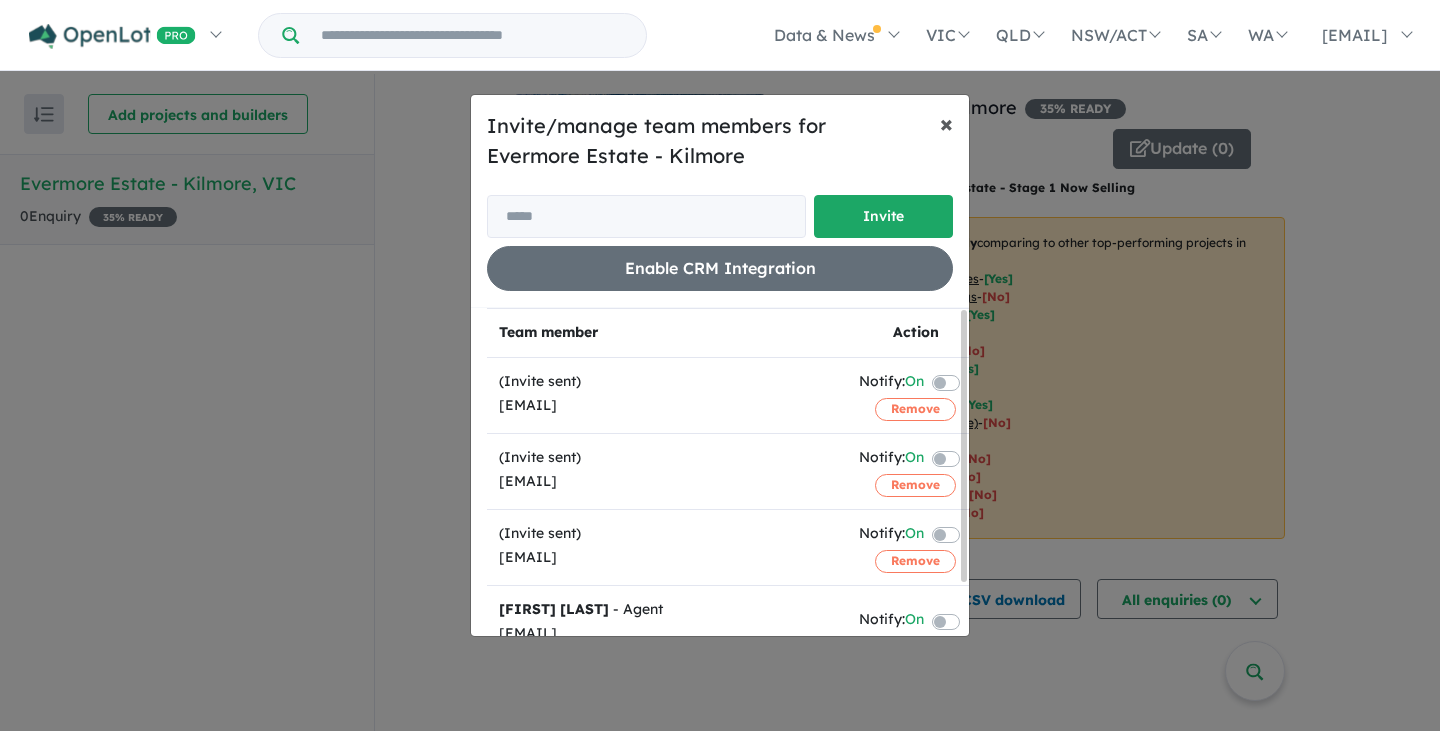 click on "×" at bounding box center (946, 123) 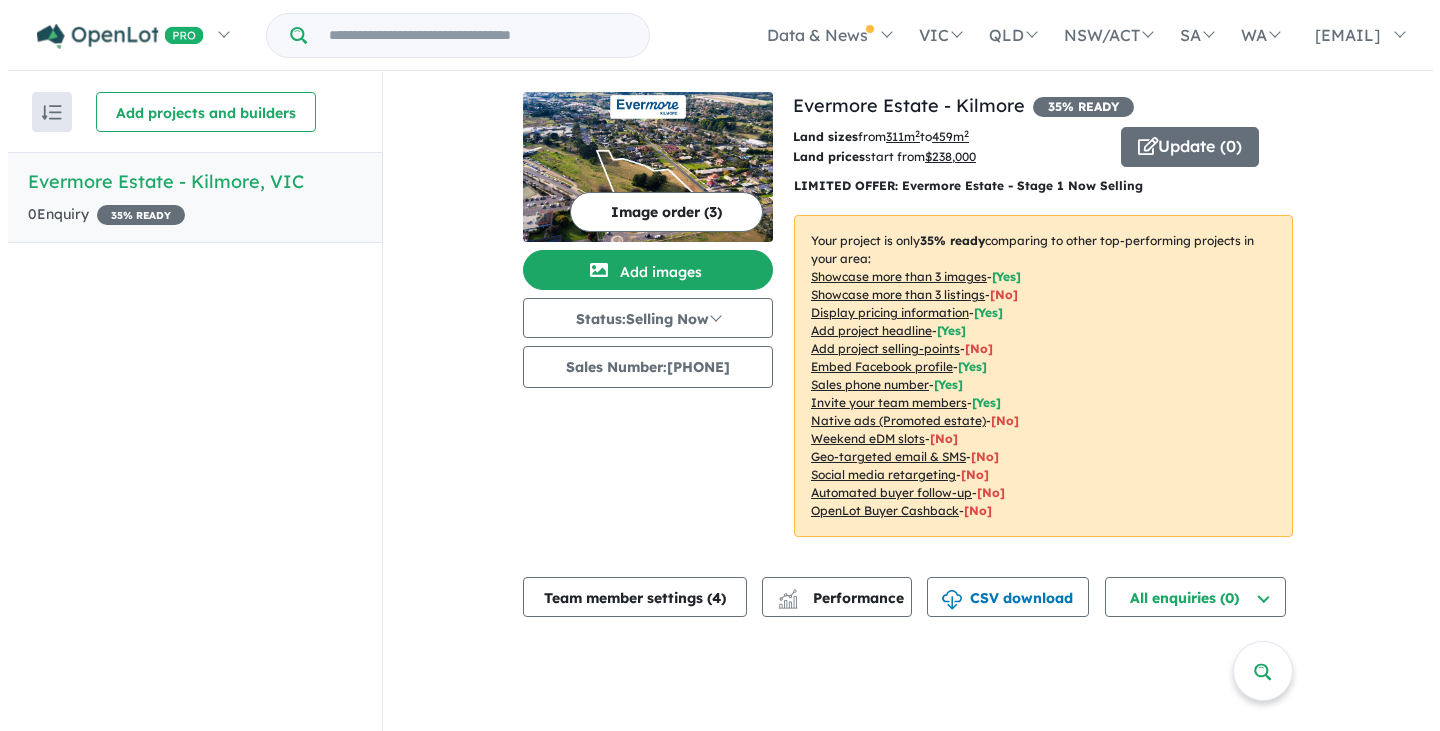 scroll, scrollTop: 0, scrollLeft: 0, axis: both 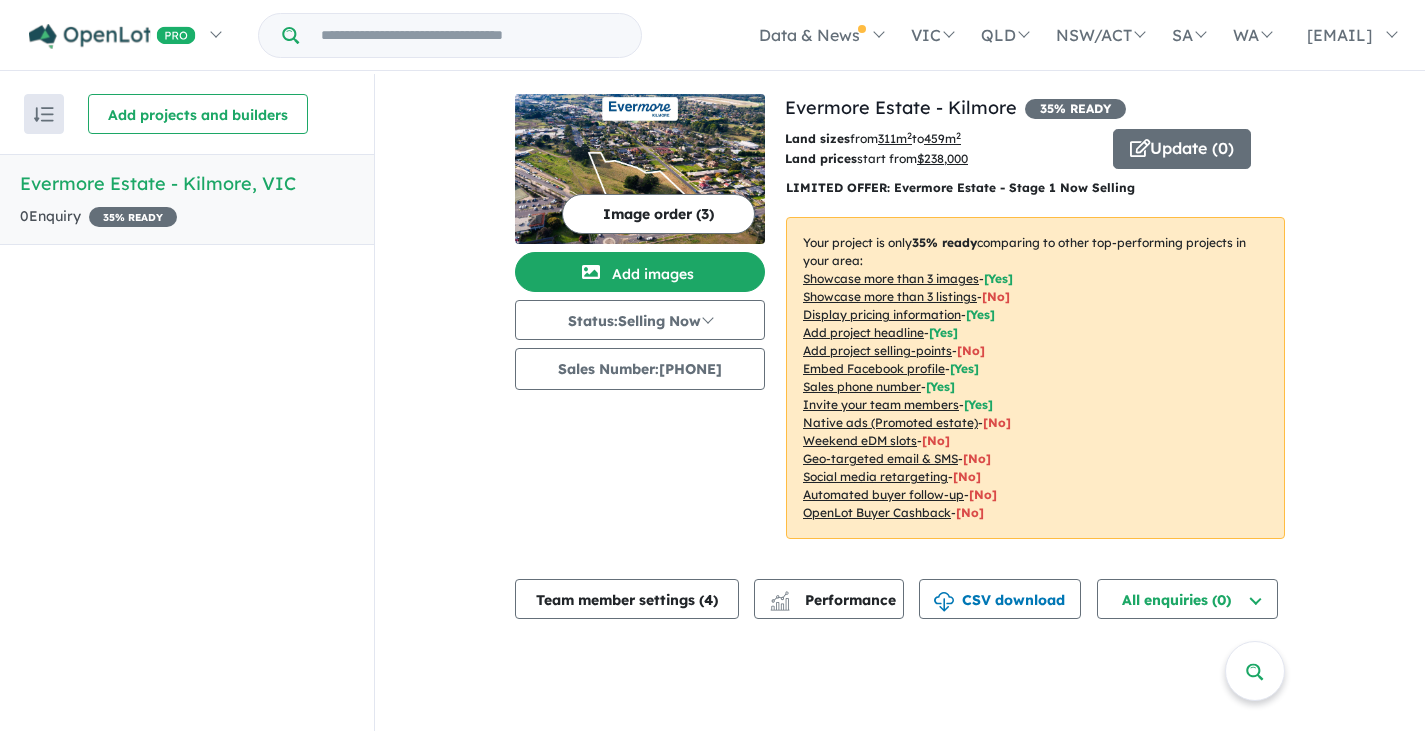 click on "Update ( 0 )" at bounding box center [1182, 149] 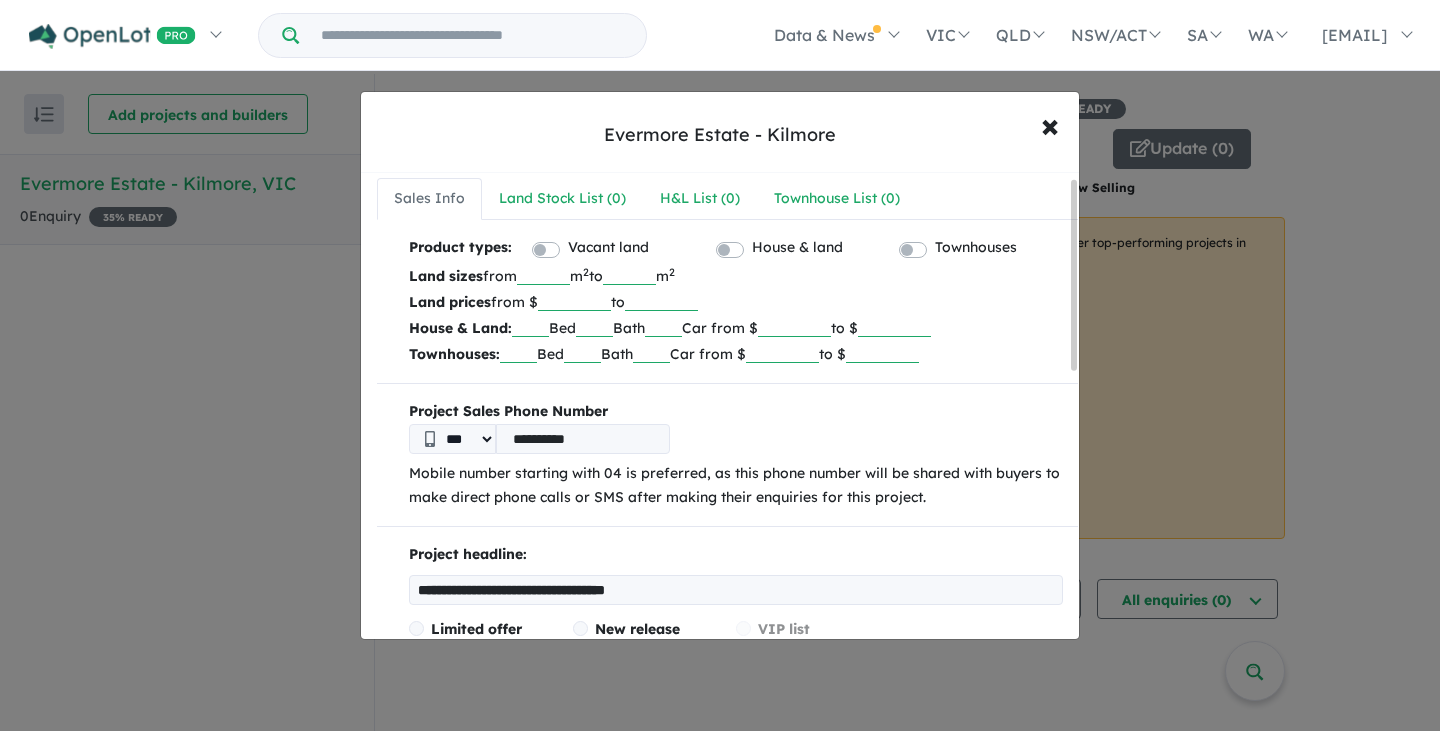 scroll, scrollTop: 0, scrollLeft: 0, axis: both 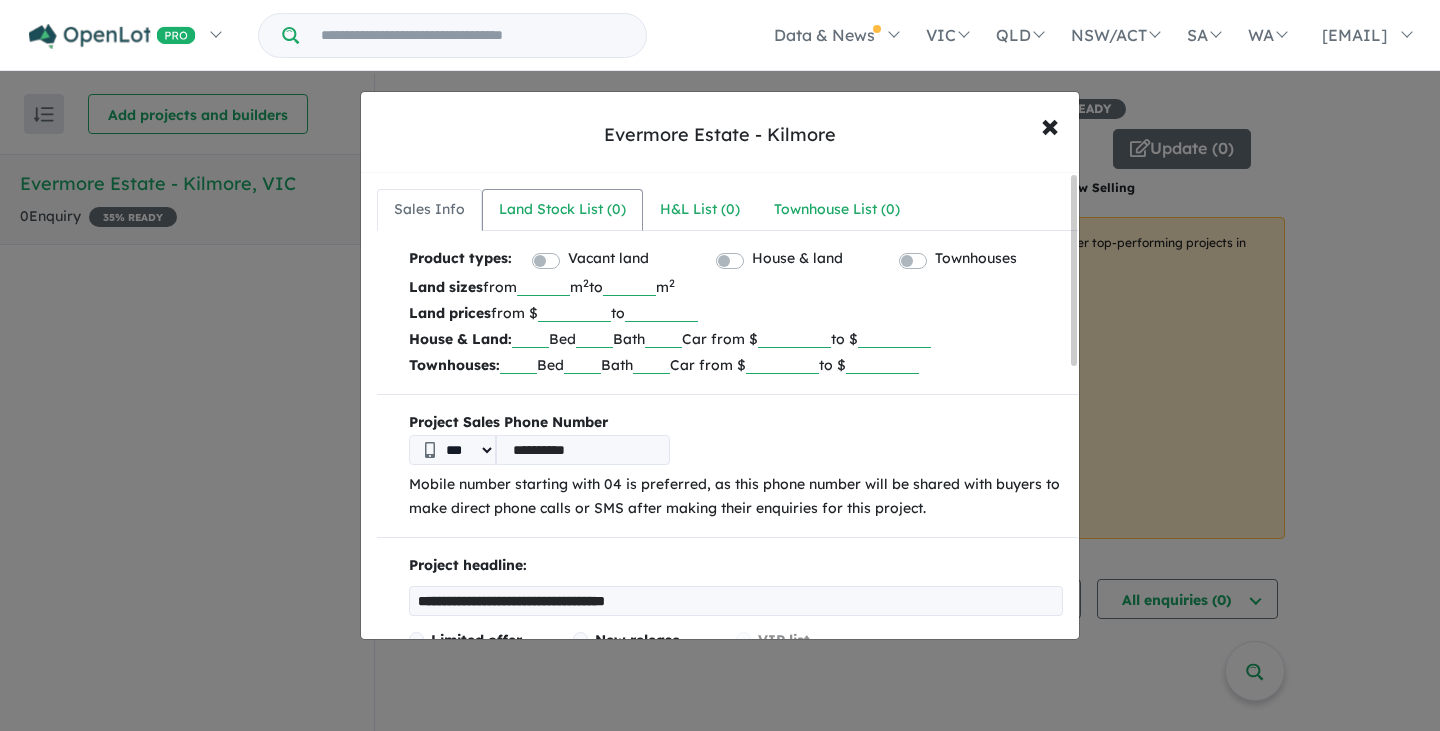 click on "Land Stock List ( 0 )" at bounding box center [562, 210] 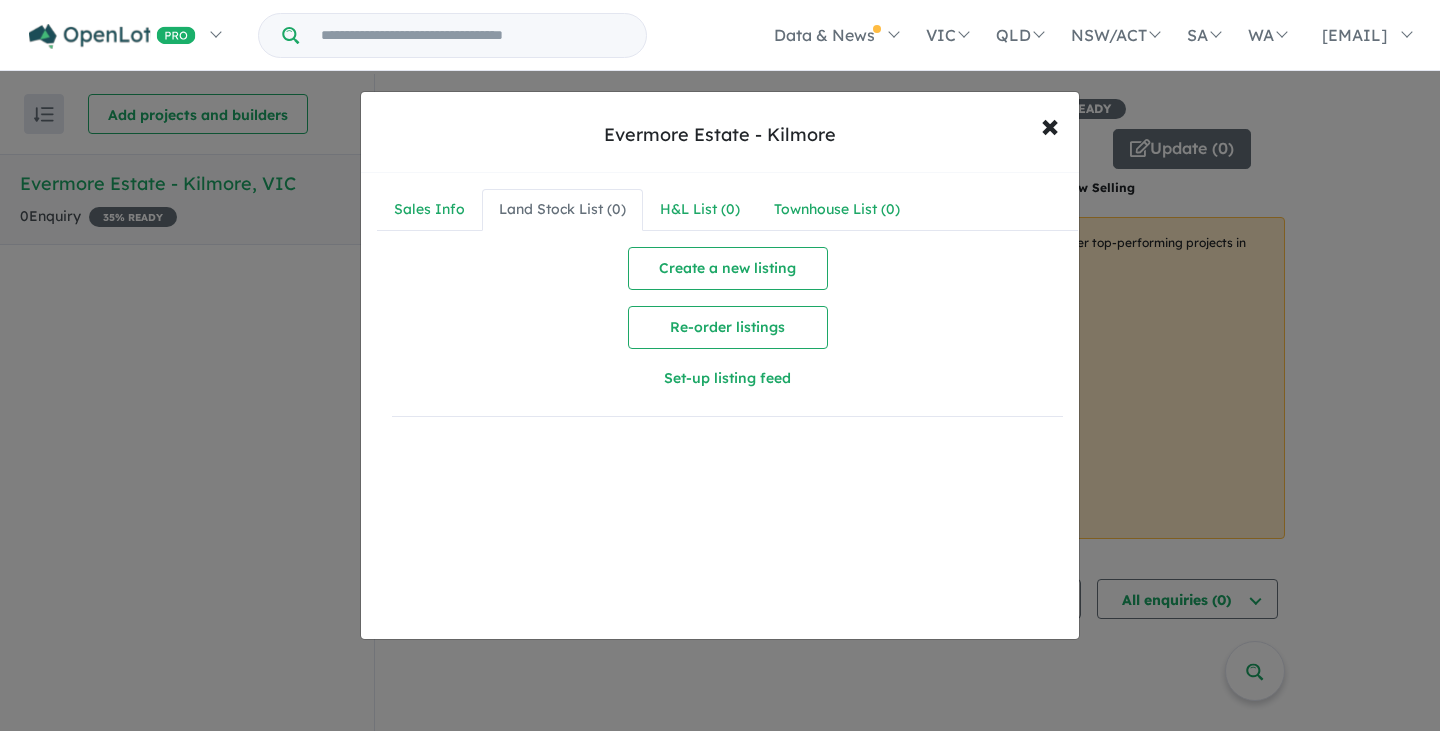 click on "Create a new listing" at bounding box center [728, 268] 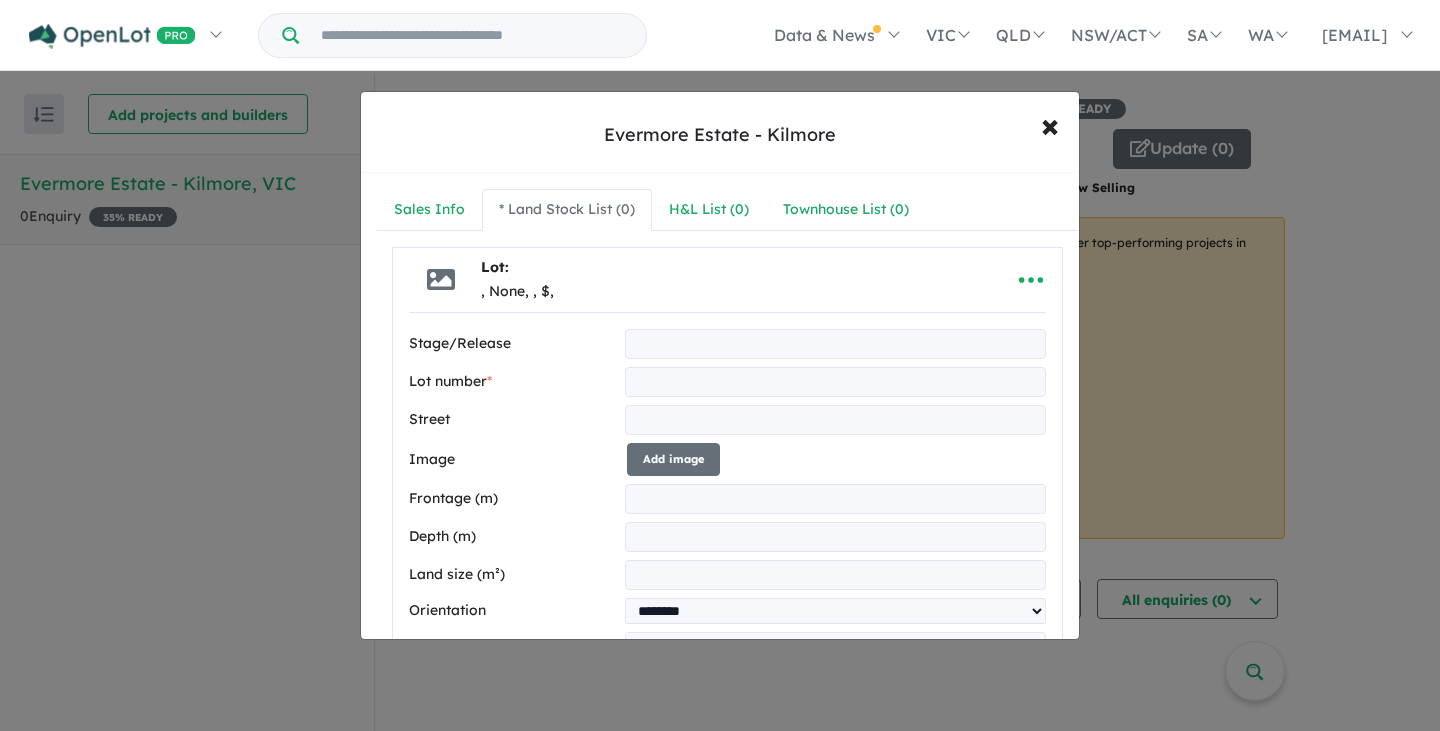 click at bounding box center [835, 382] 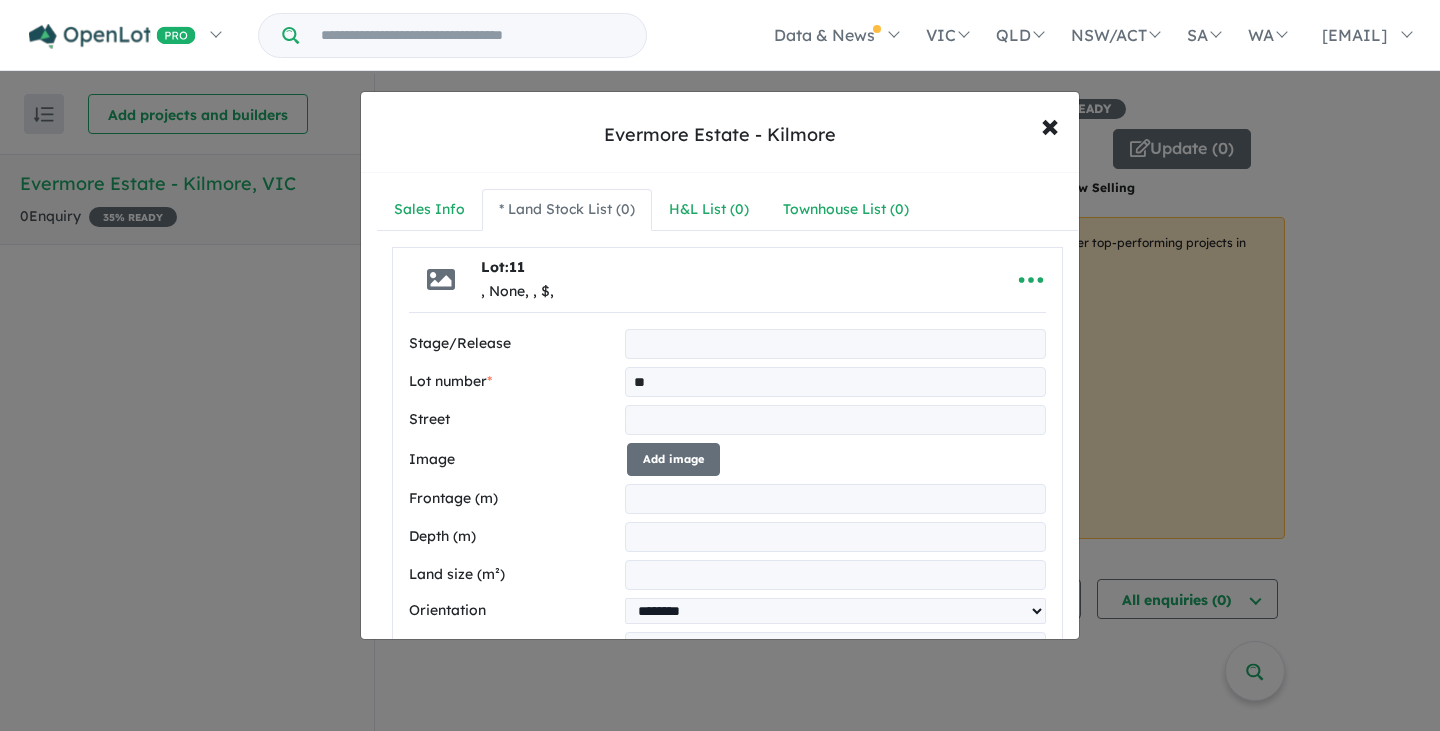 type on "**" 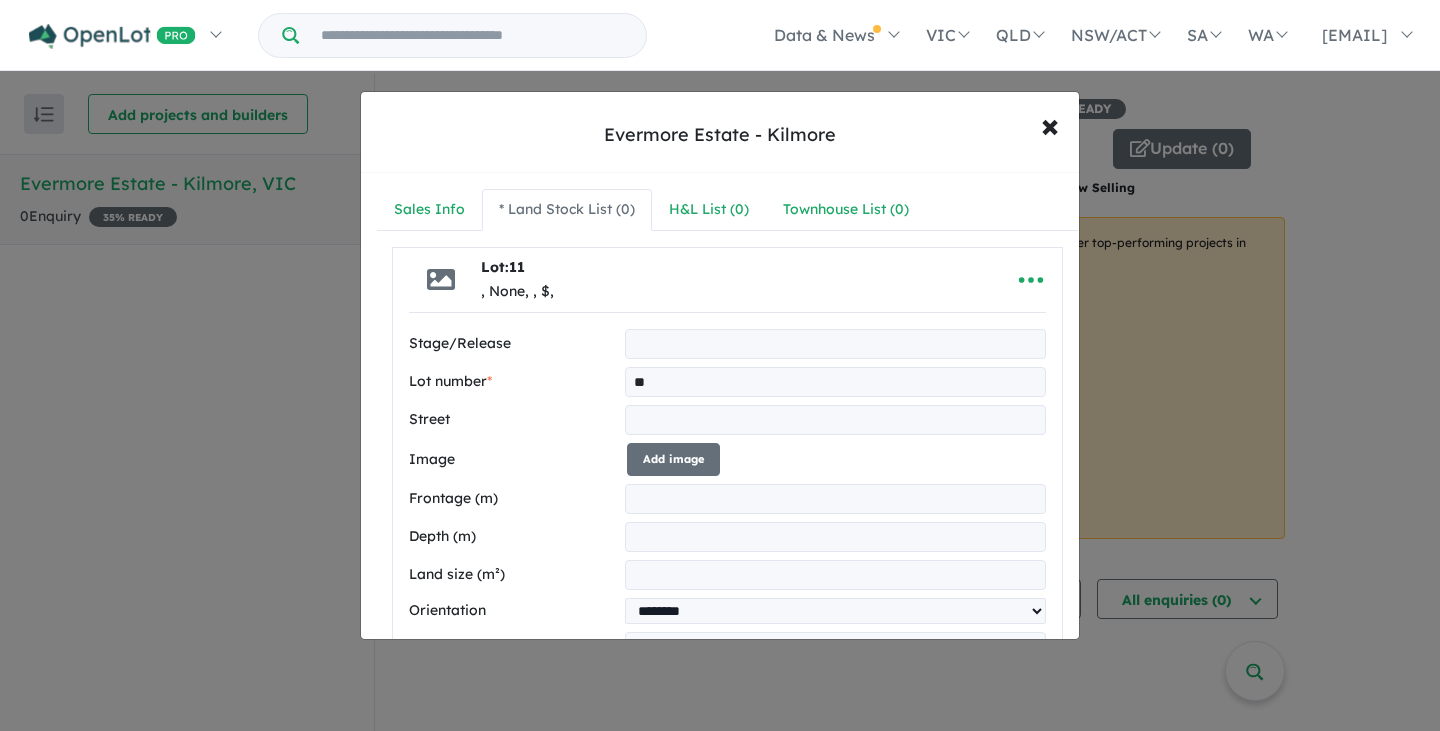 click at bounding box center [835, 420] 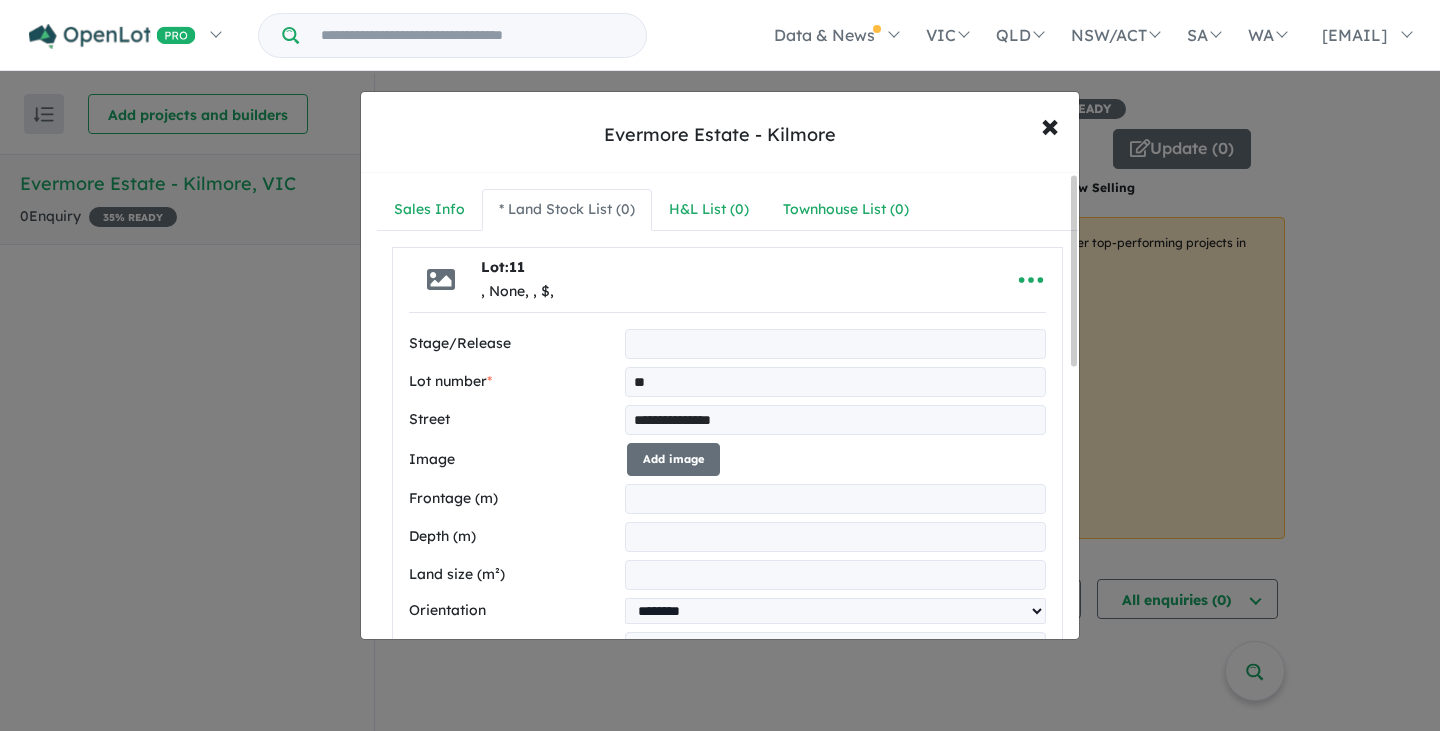 scroll, scrollTop: 91, scrollLeft: 0, axis: vertical 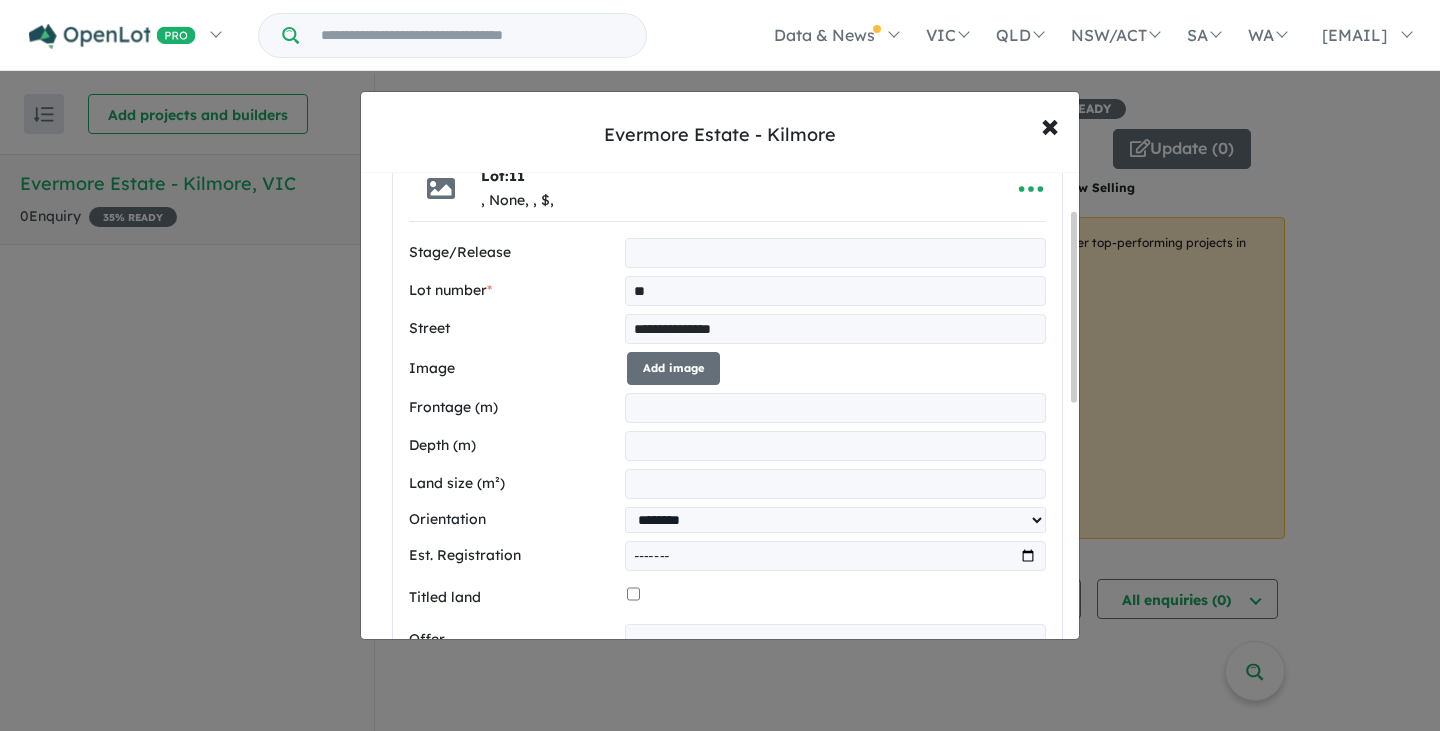type on "**********" 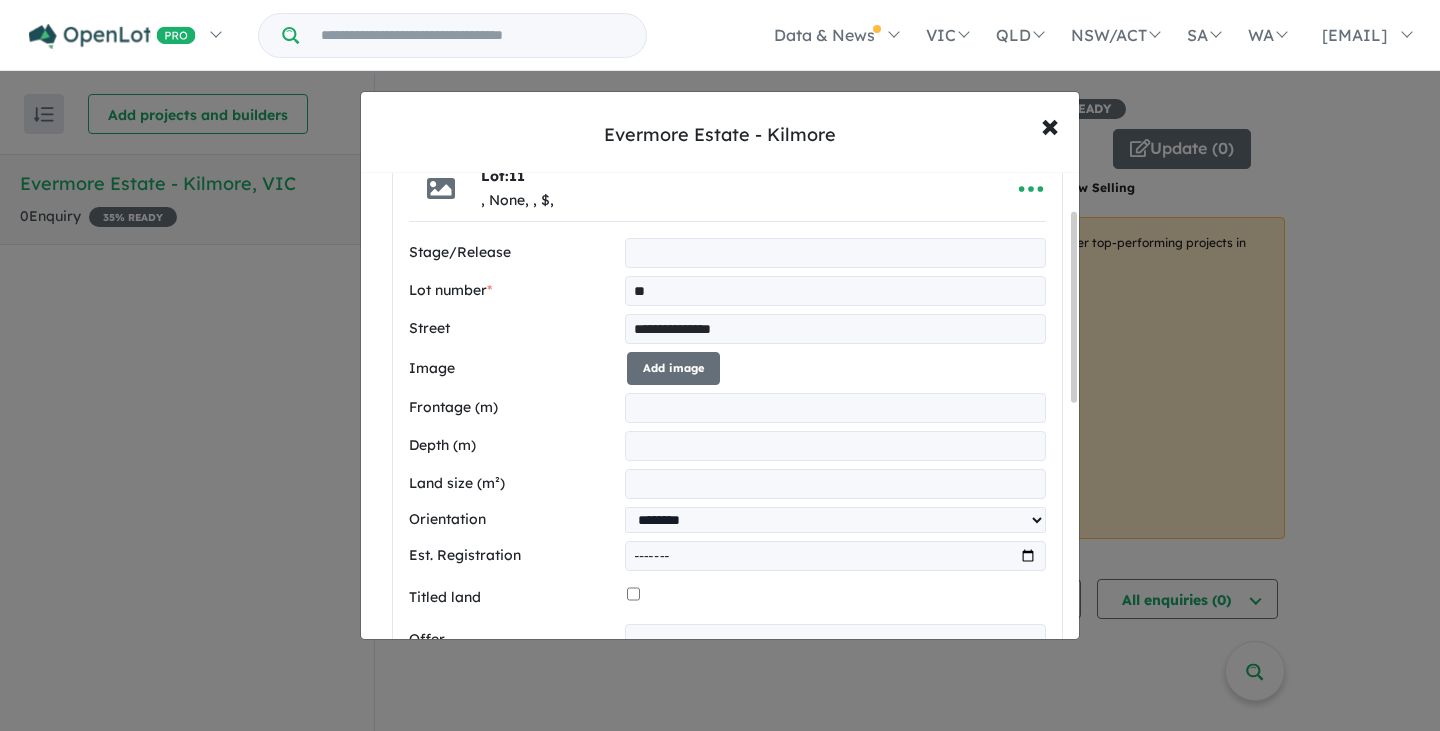 click on "Add image" at bounding box center [673, 368] 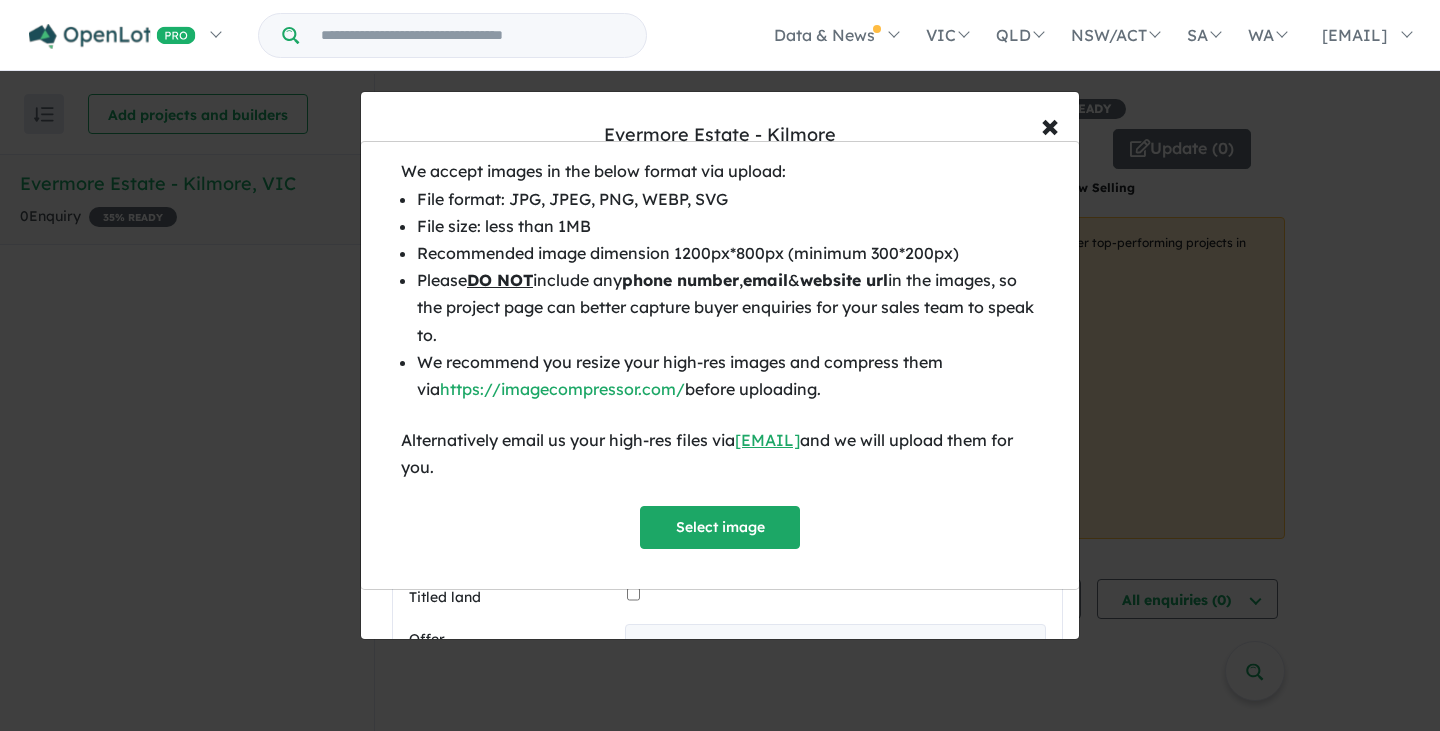 click on "Select image" at bounding box center [720, 527] 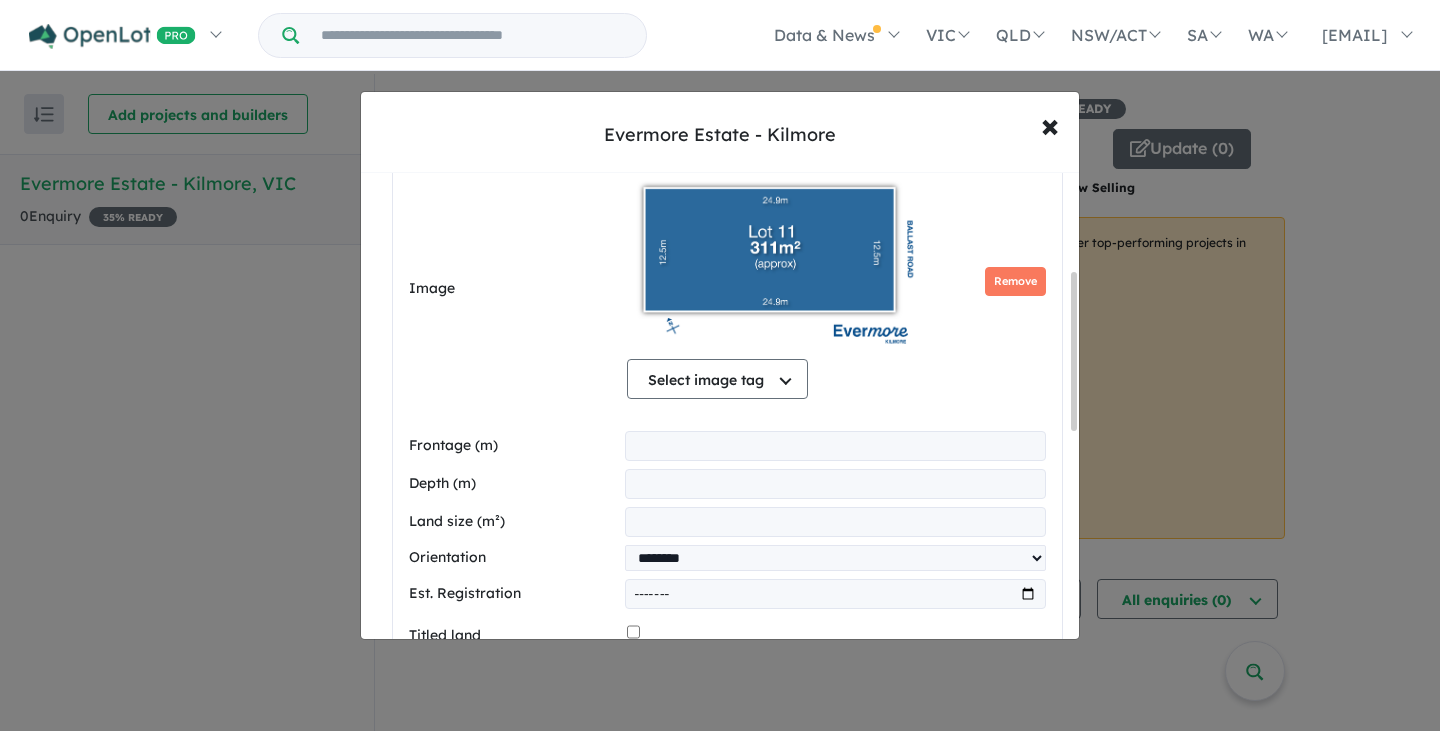 scroll, scrollTop: 287, scrollLeft: 0, axis: vertical 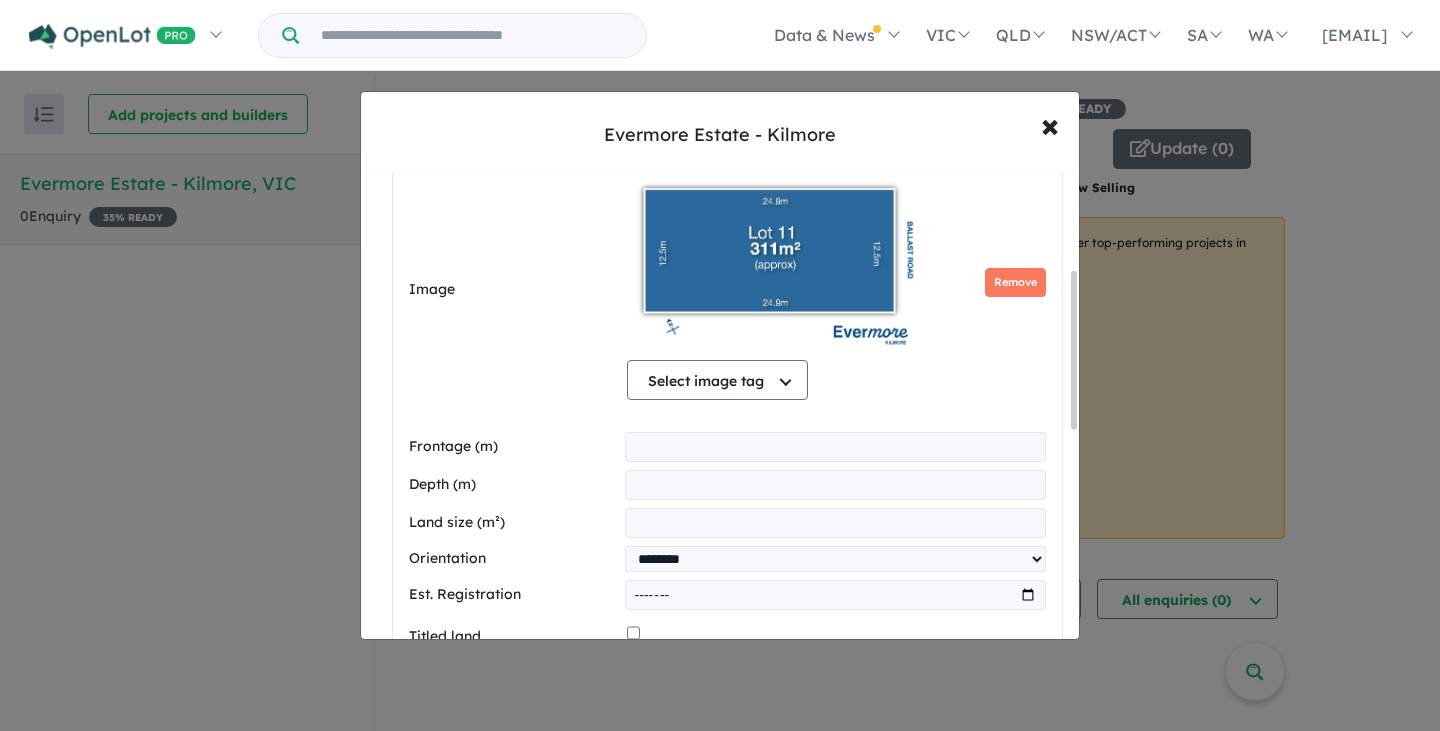 click at bounding box center [835, 447] 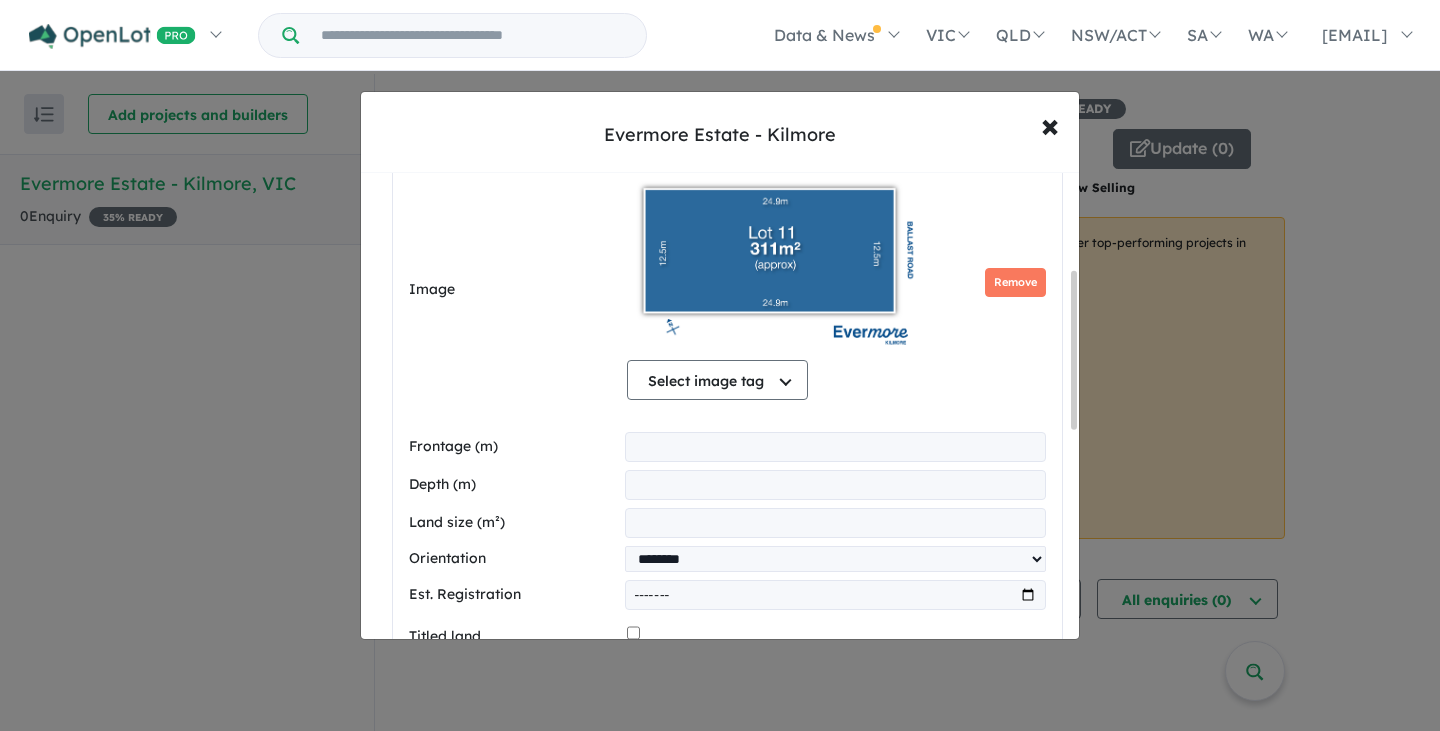 click at bounding box center [835, 523] 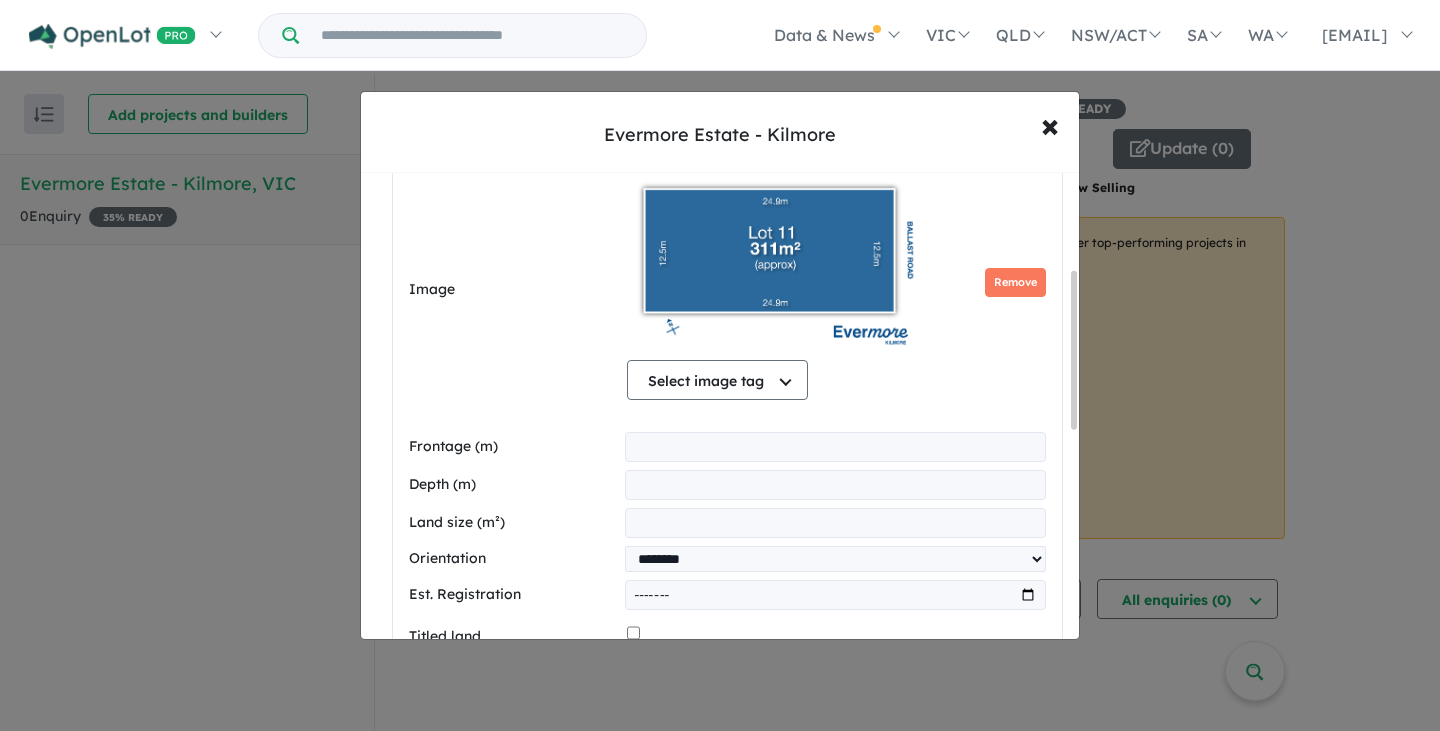 type on "***" 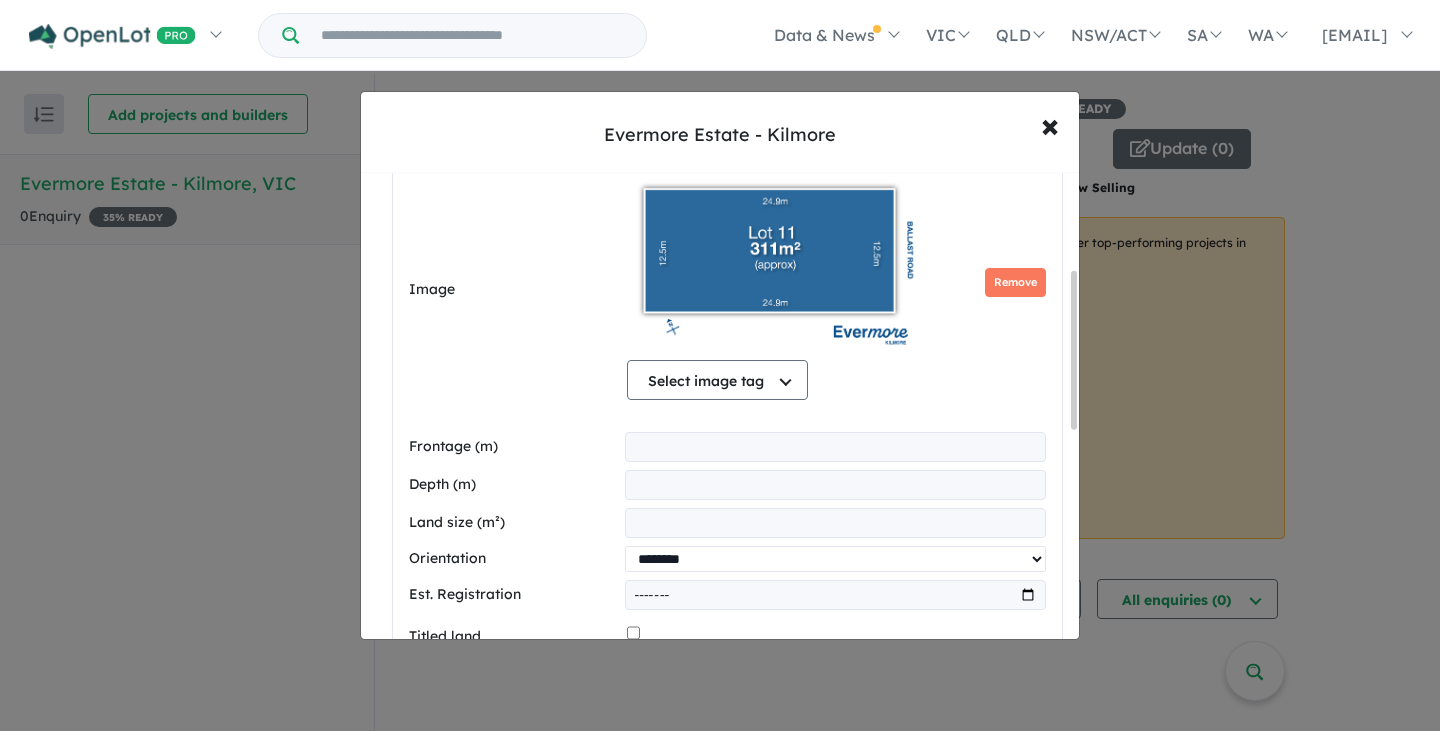 click on "**********" at bounding box center [835, 559] 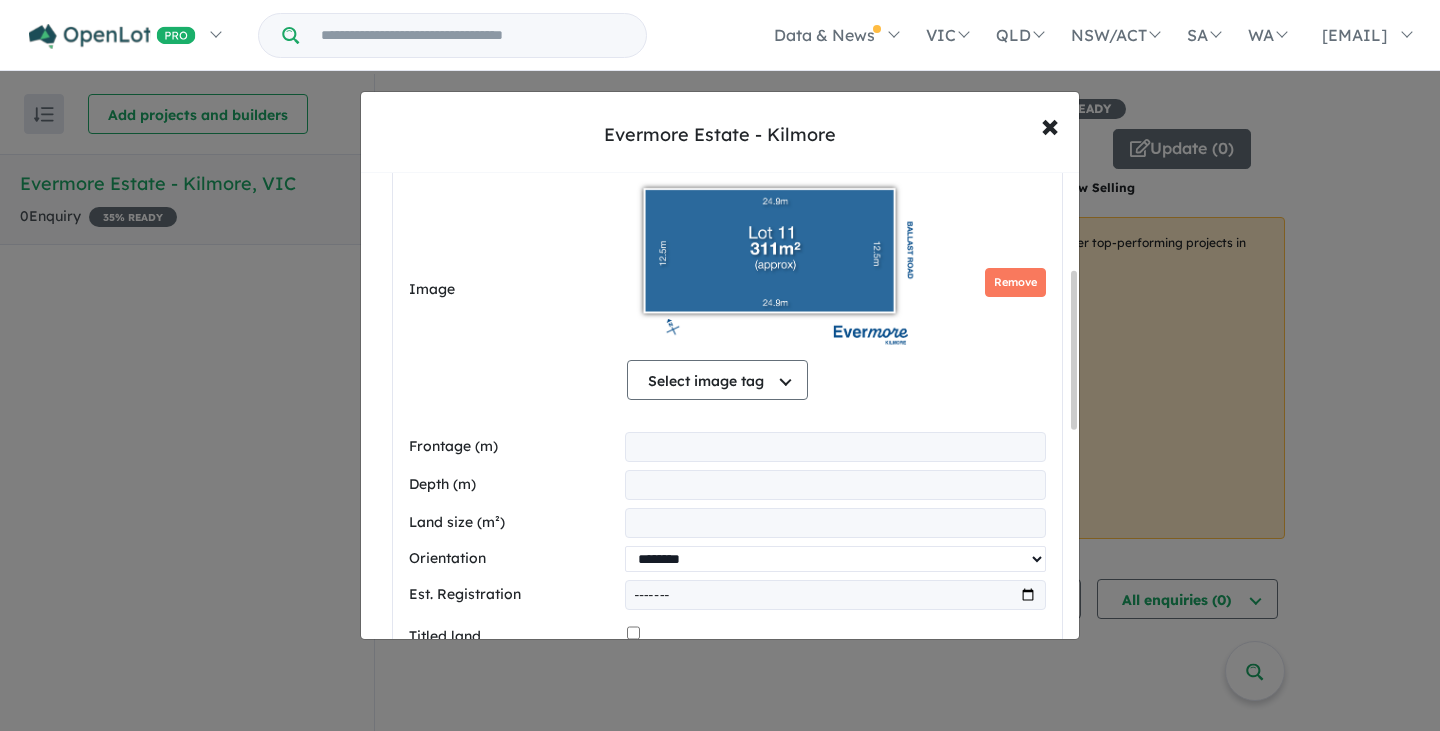 select on "****" 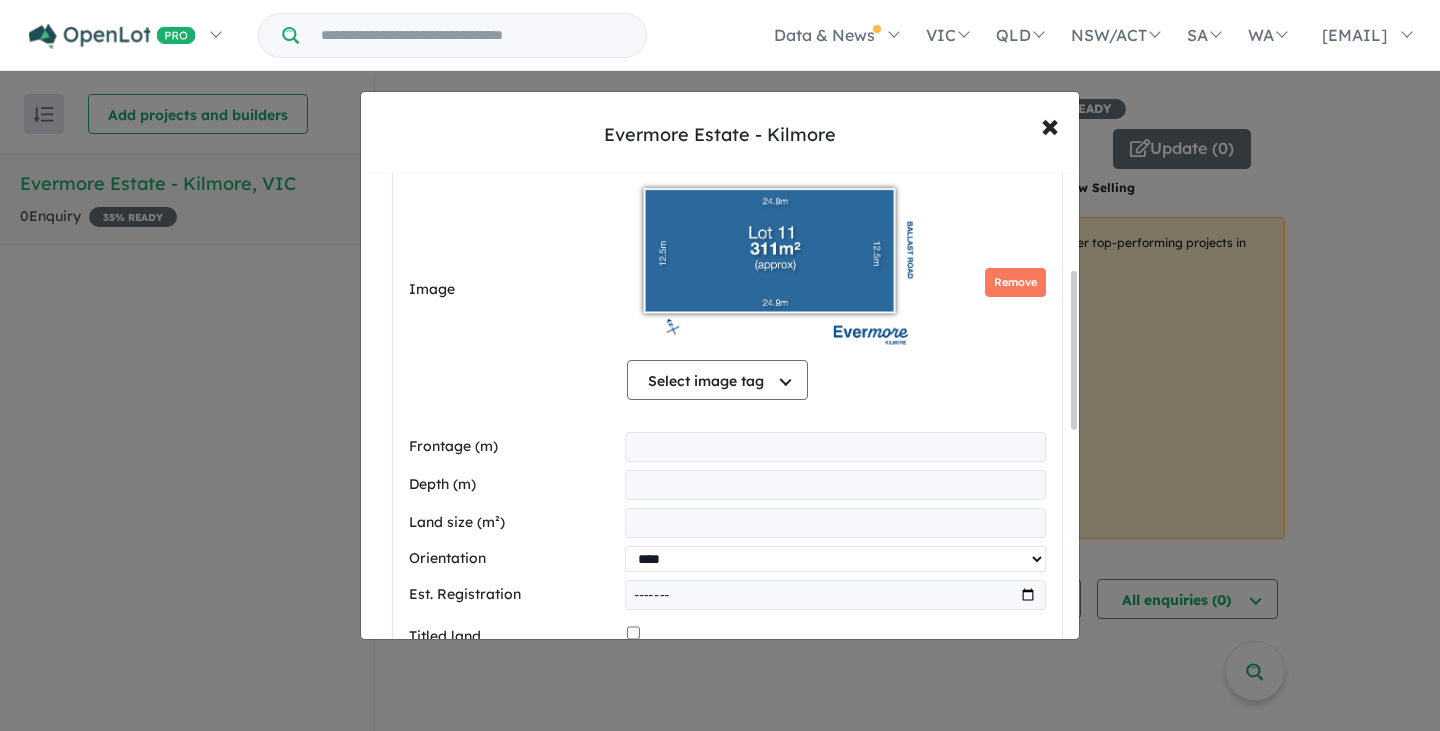 click on "**********" at bounding box center [835, 559] 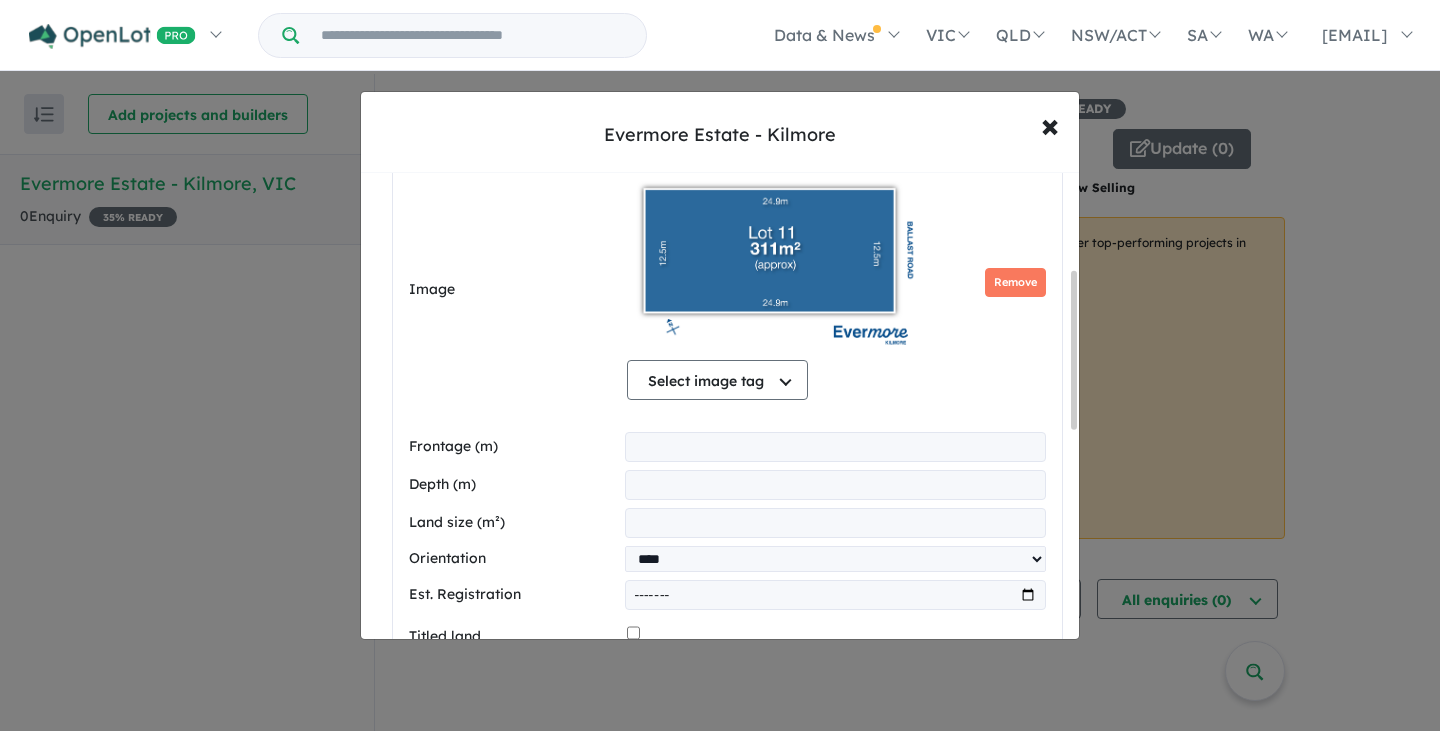 click at bounding box center (835, 595) 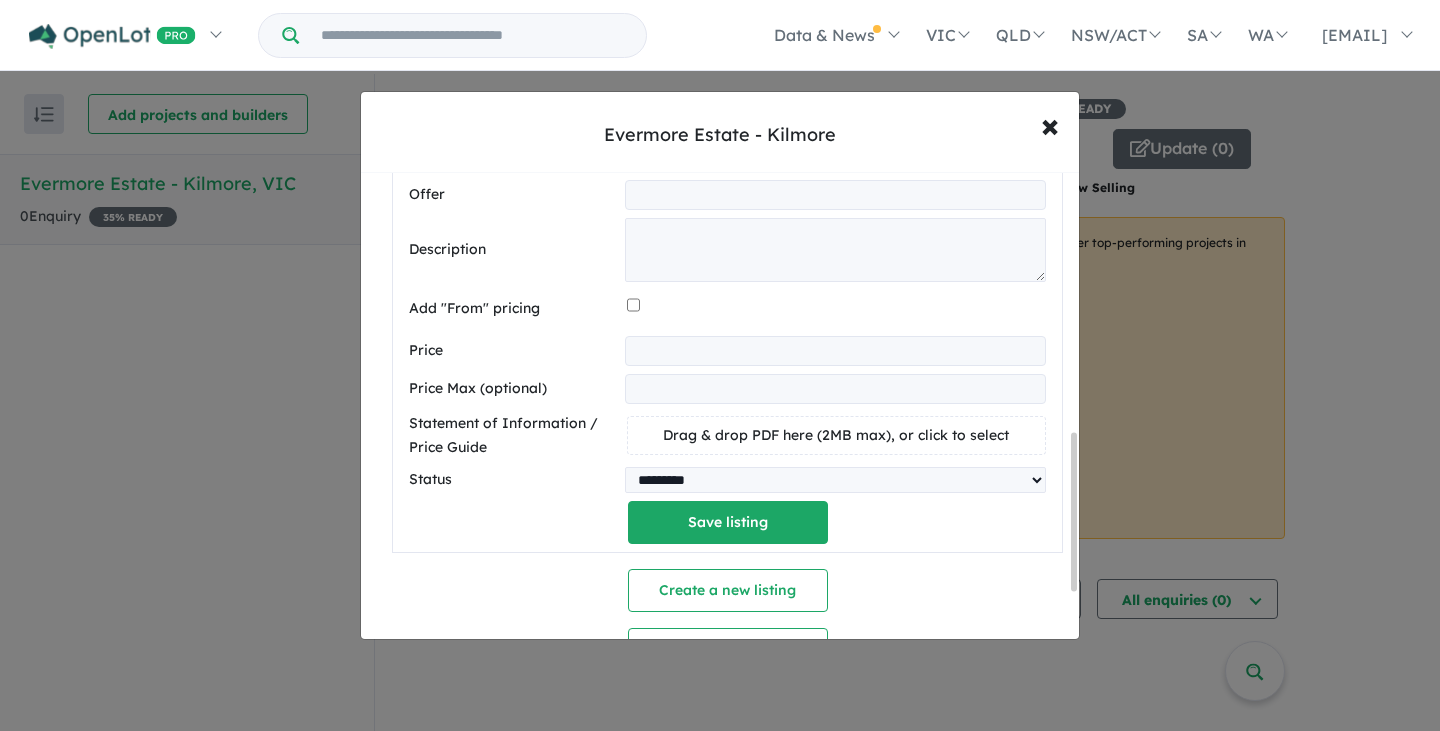 scroll, scrollTop: 772, scrollLeft: 0, axis: vertical 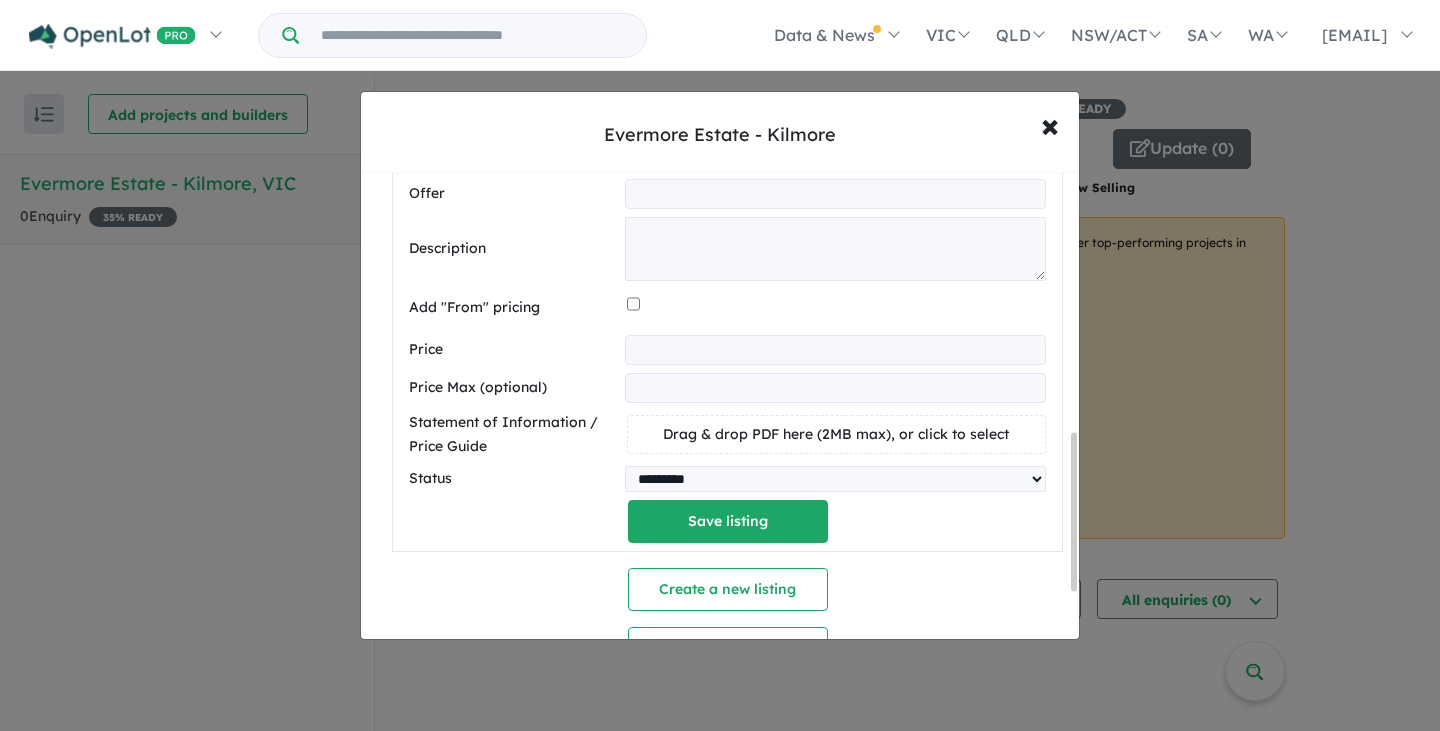 click at bounding box center [835, 350] 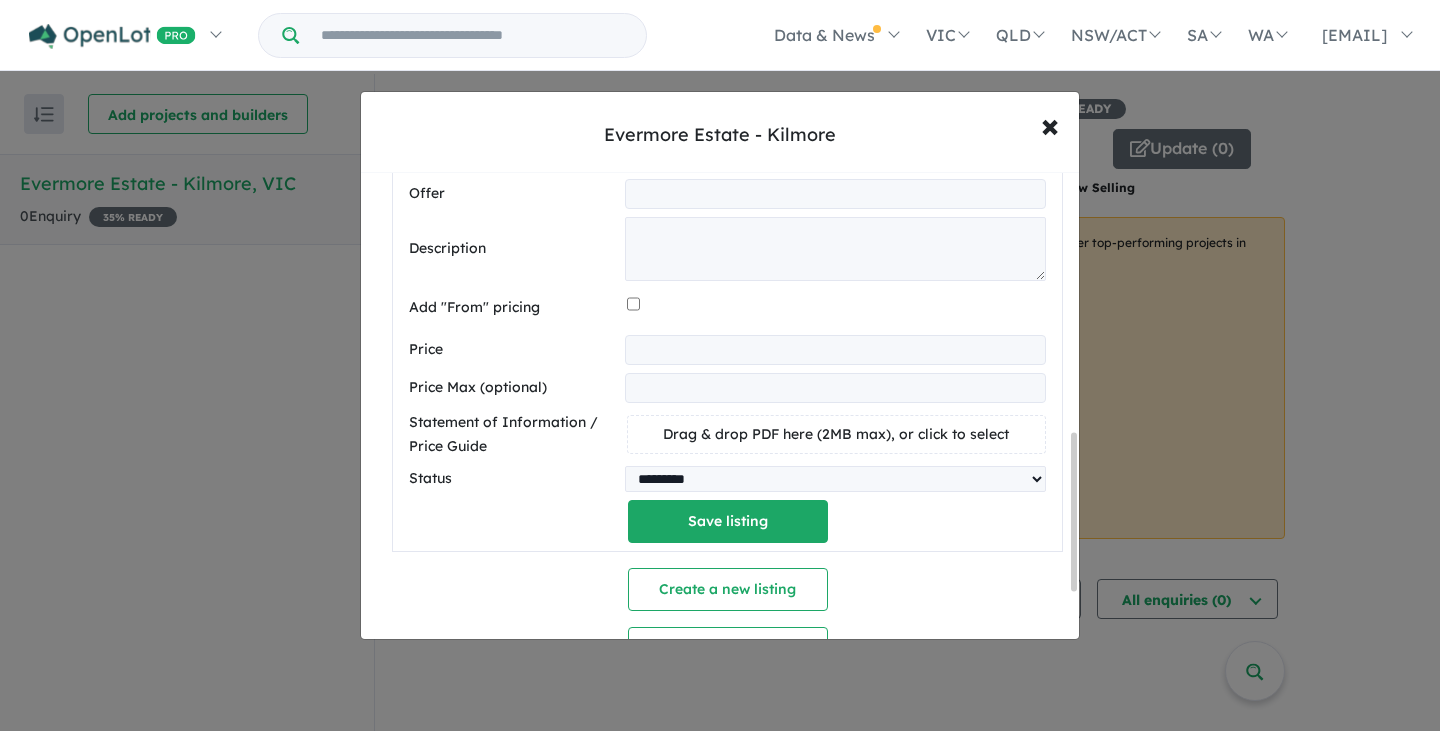 click at bounding box center (835, 388) 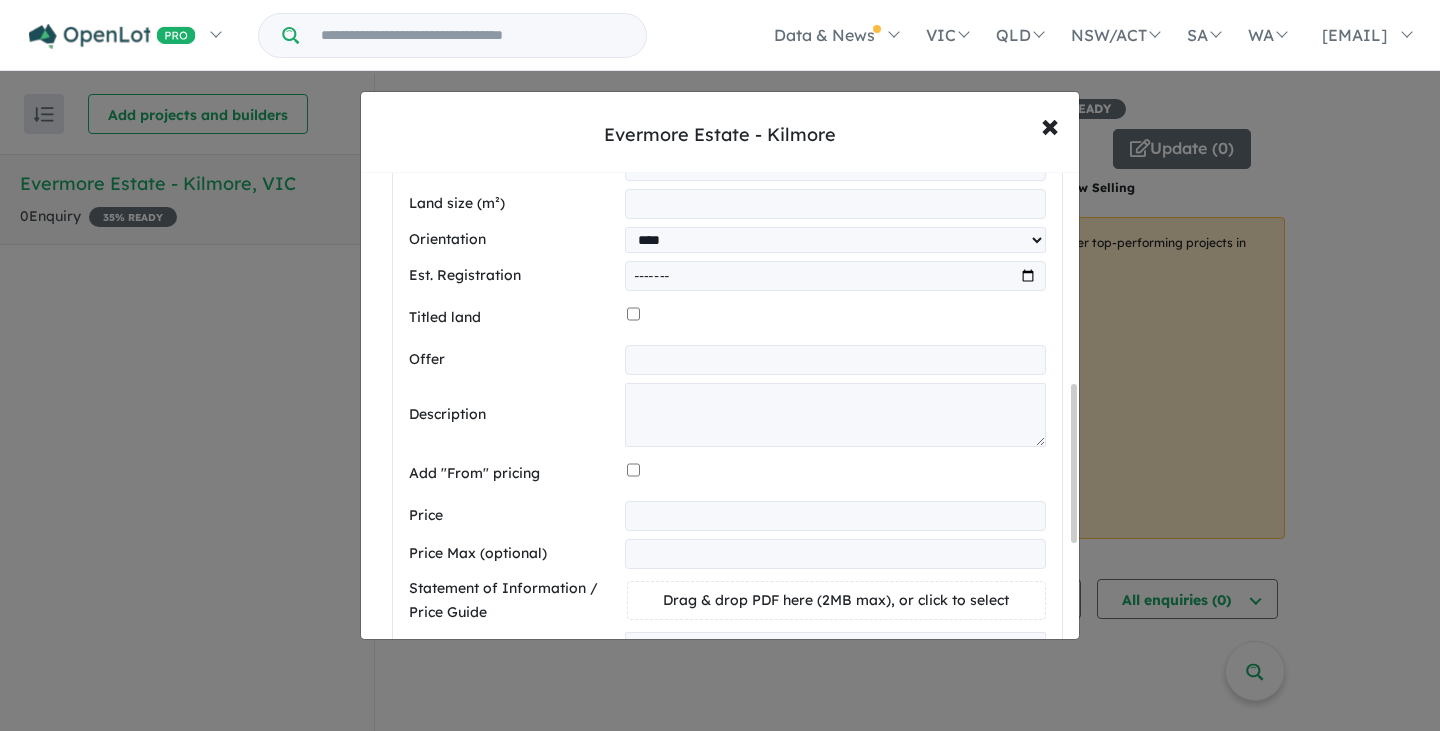 scroll, scrollTop: 647, scrollLeft: 0, axis: vertical 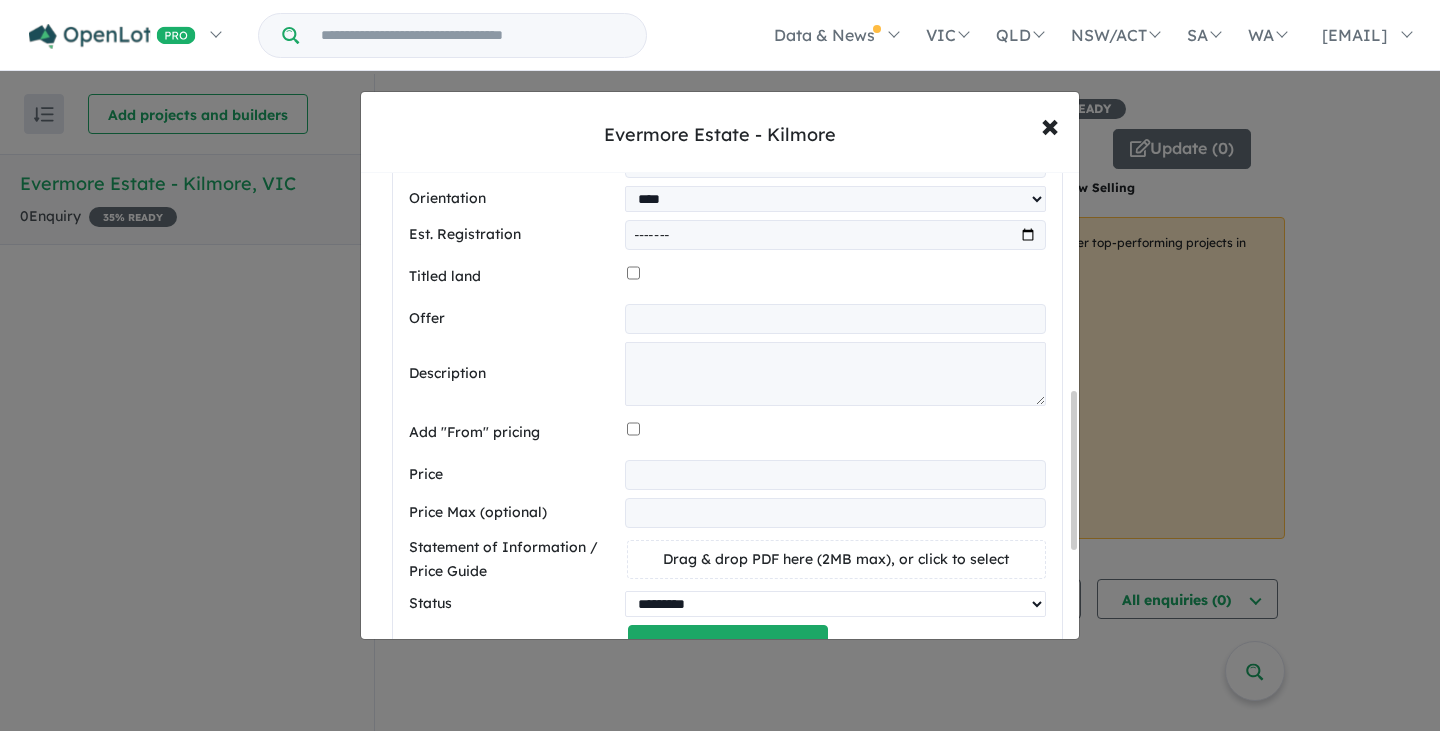 click on "********* ******** **** ******" at bounding box center [835, 604] 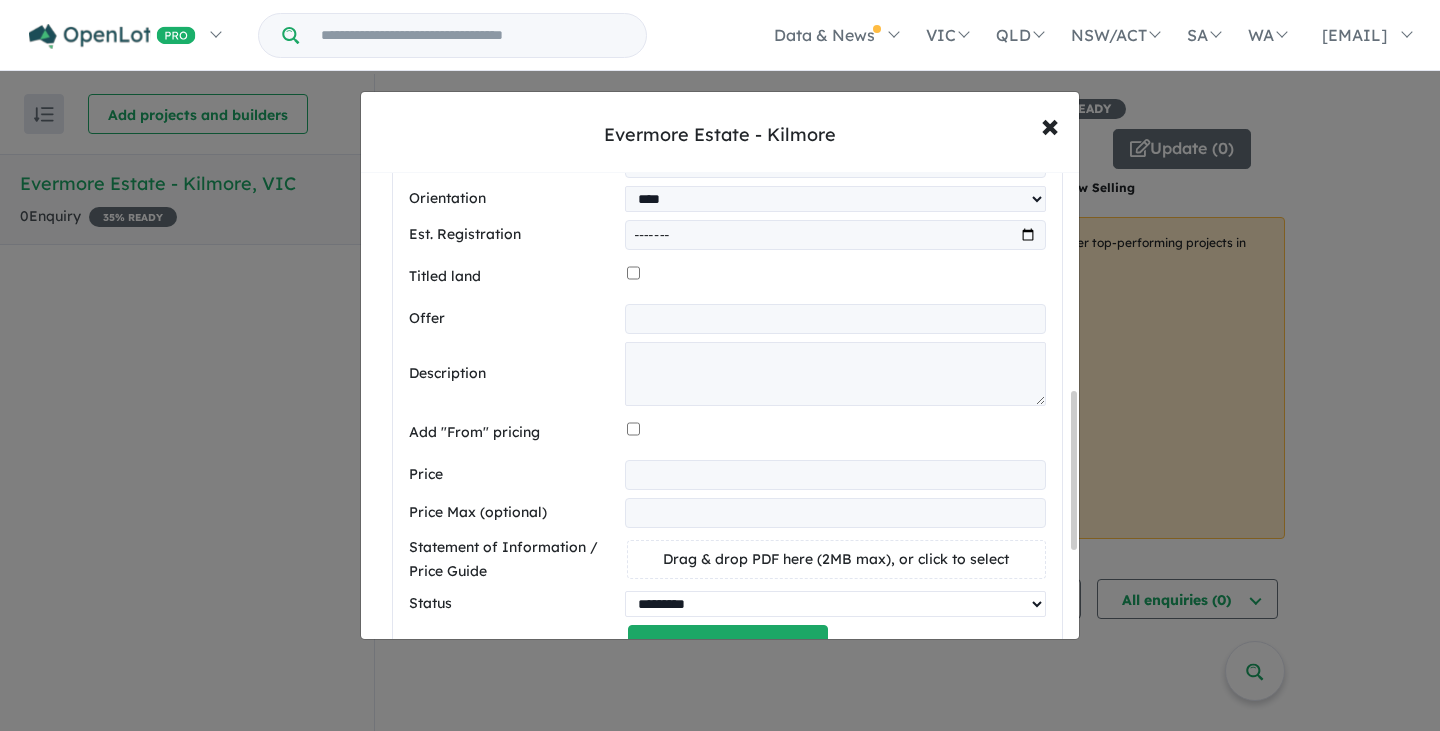 select on "****" 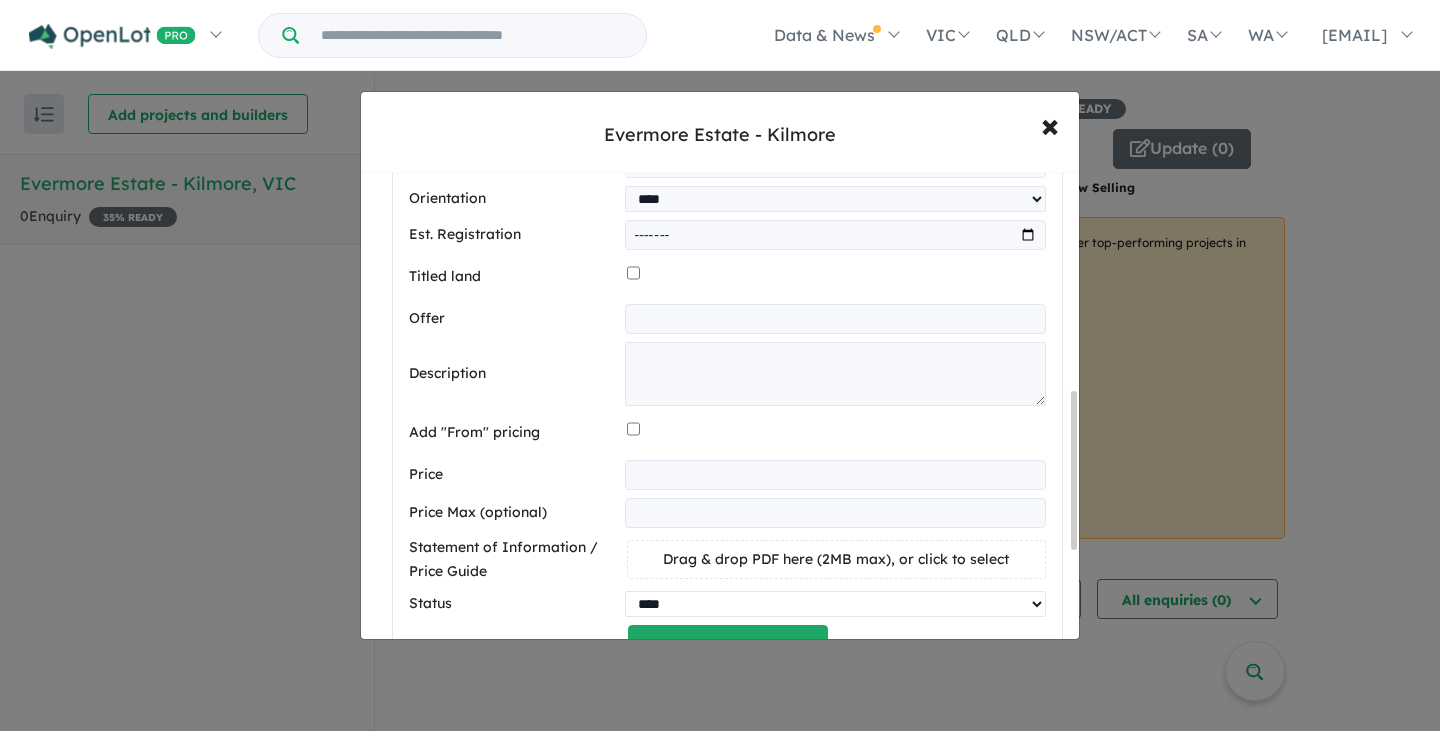 click on "********* ******** **** ******" at bounding box center [835, 604] 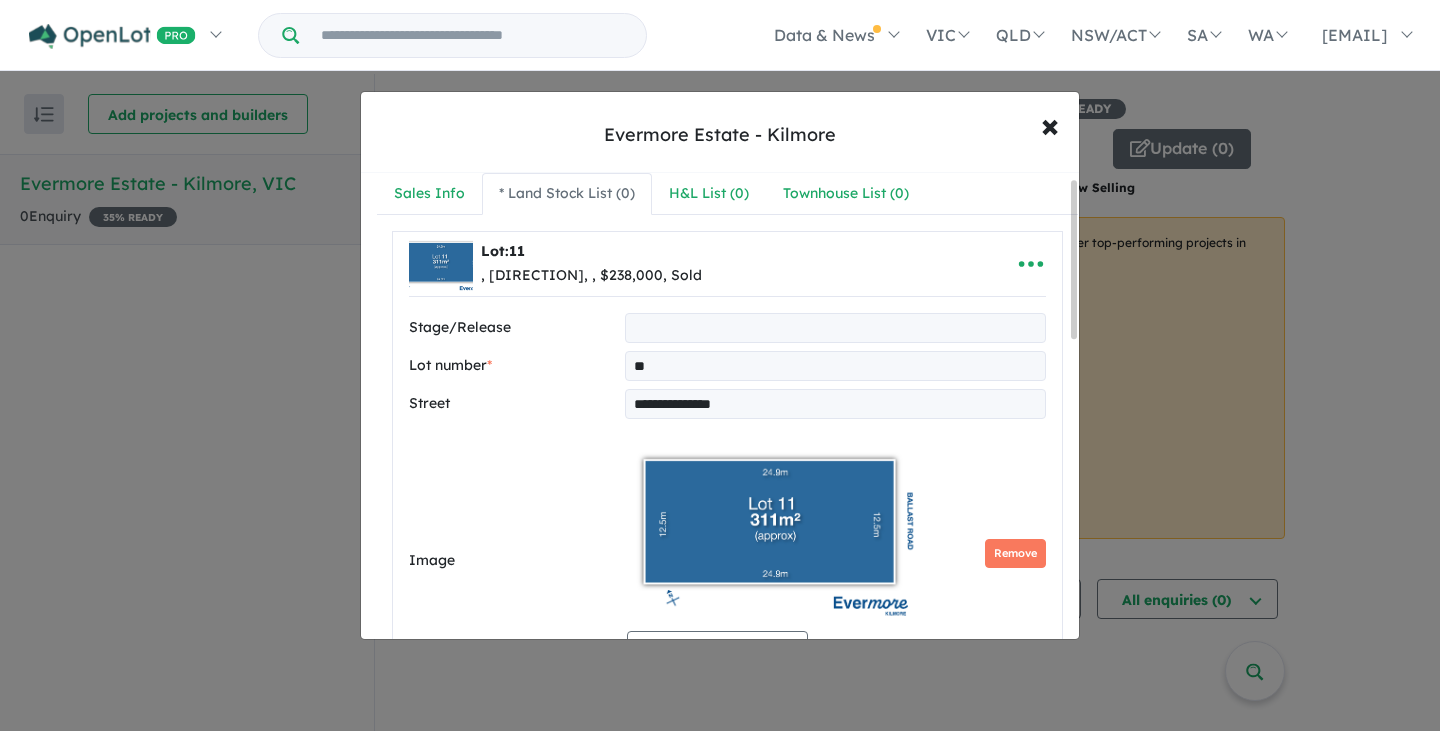 scroll, scrollTop: 0, scrollLeft: 0, axis: both 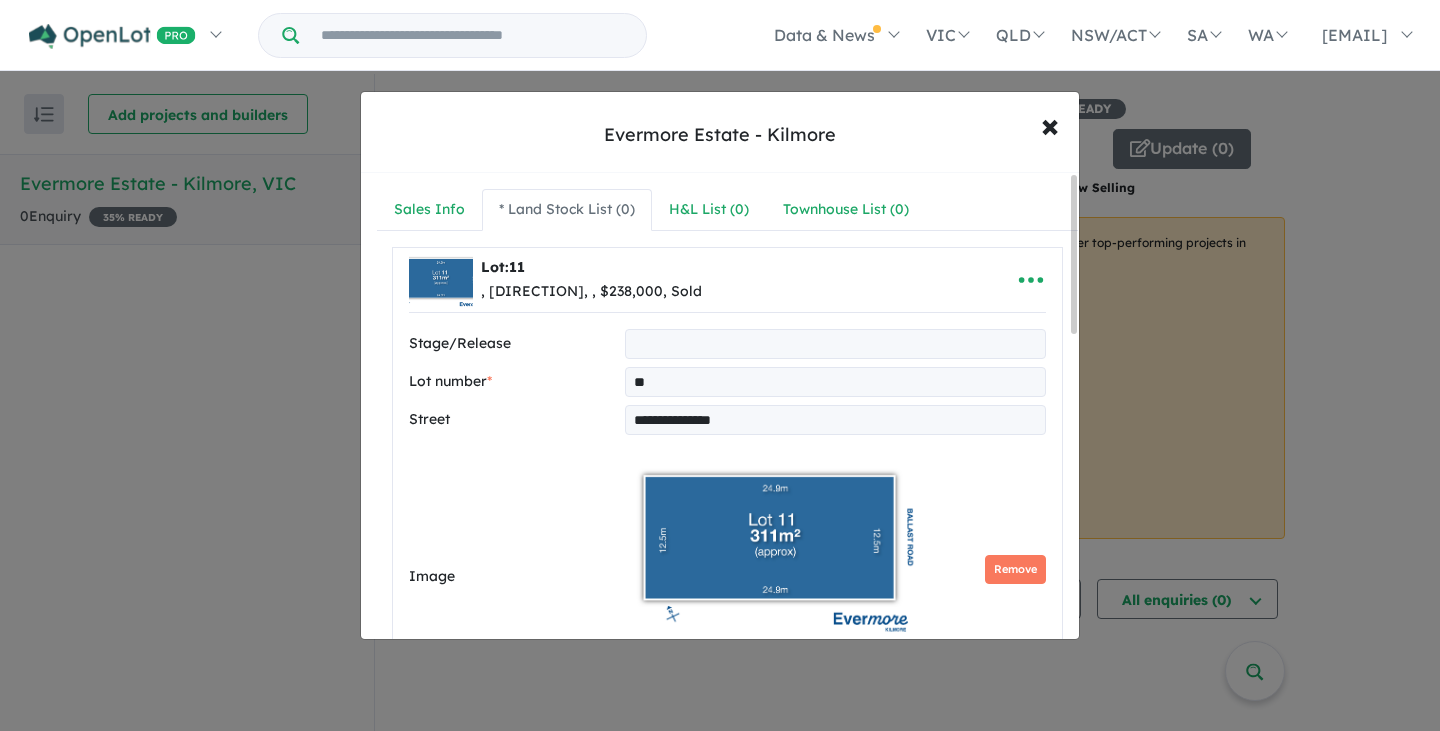 click on "**" at bounding box center (835, 382) 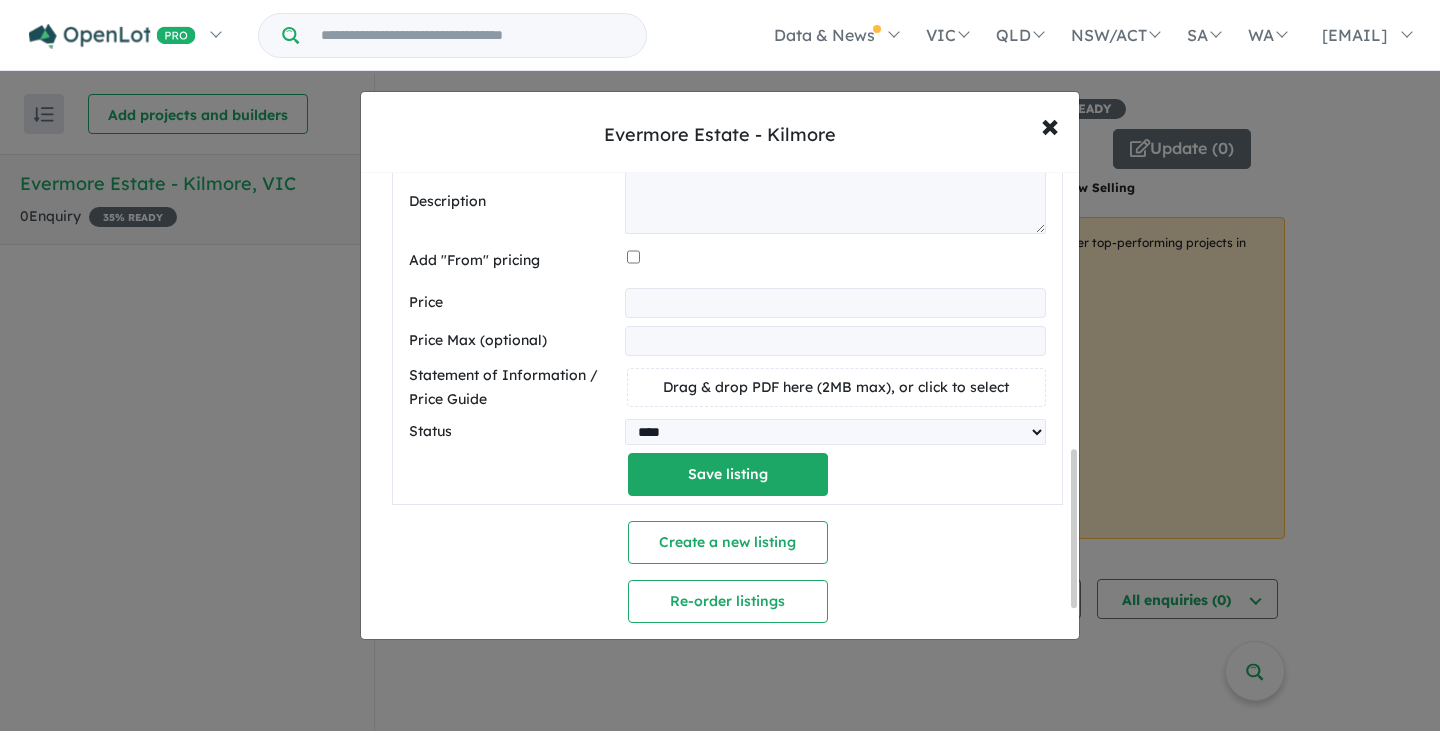 scroll, scrollTop: 822, scrollLeft: 0, axis: vertical 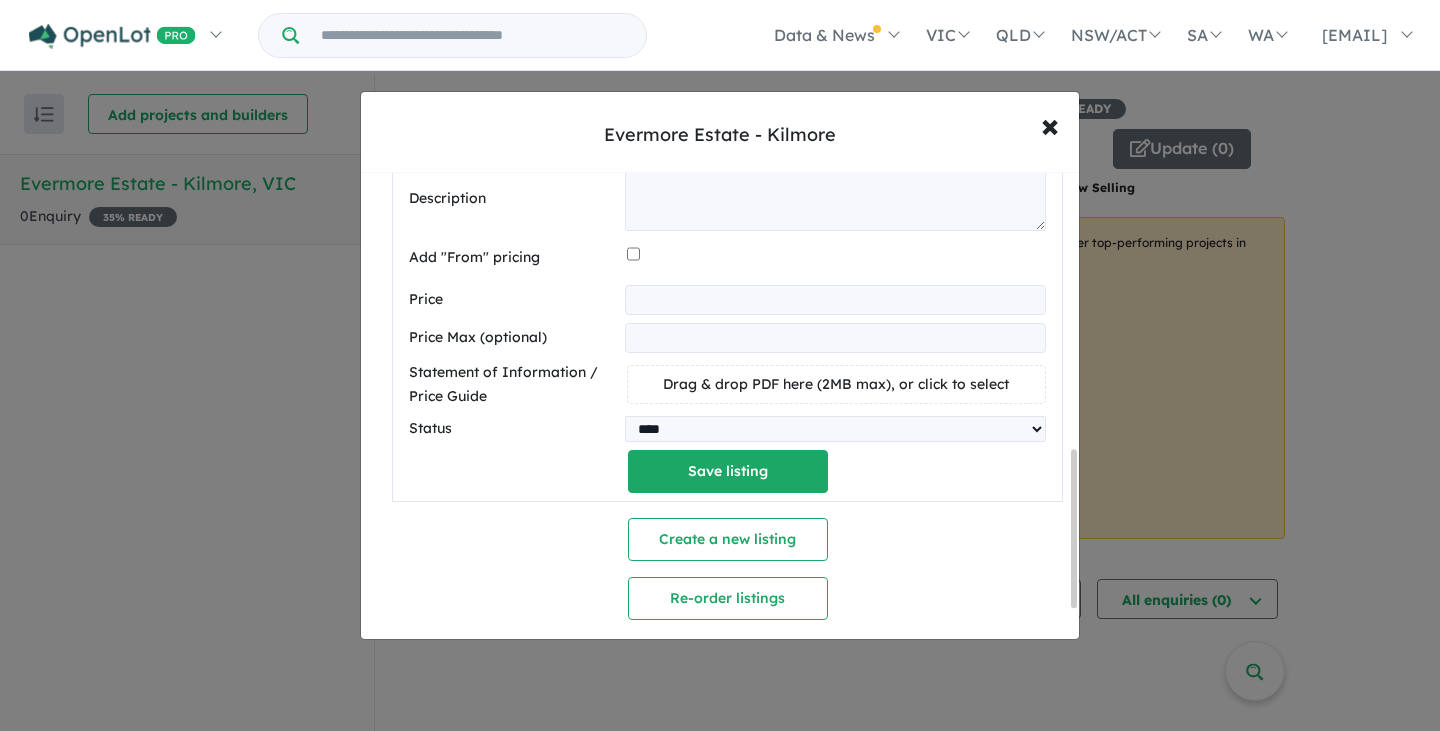 type on "**********" 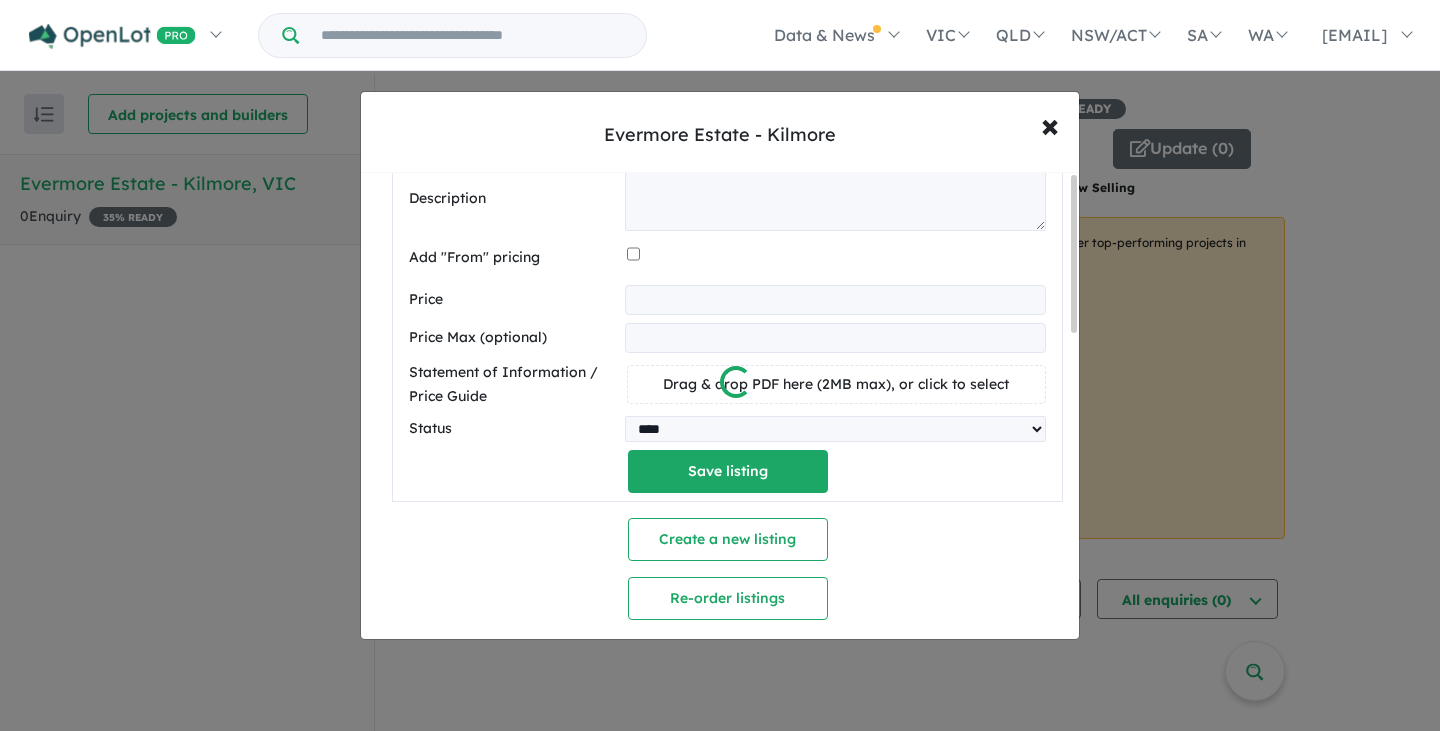 scroll, scrollTop: 0, scrollLeft: 0, axis: both 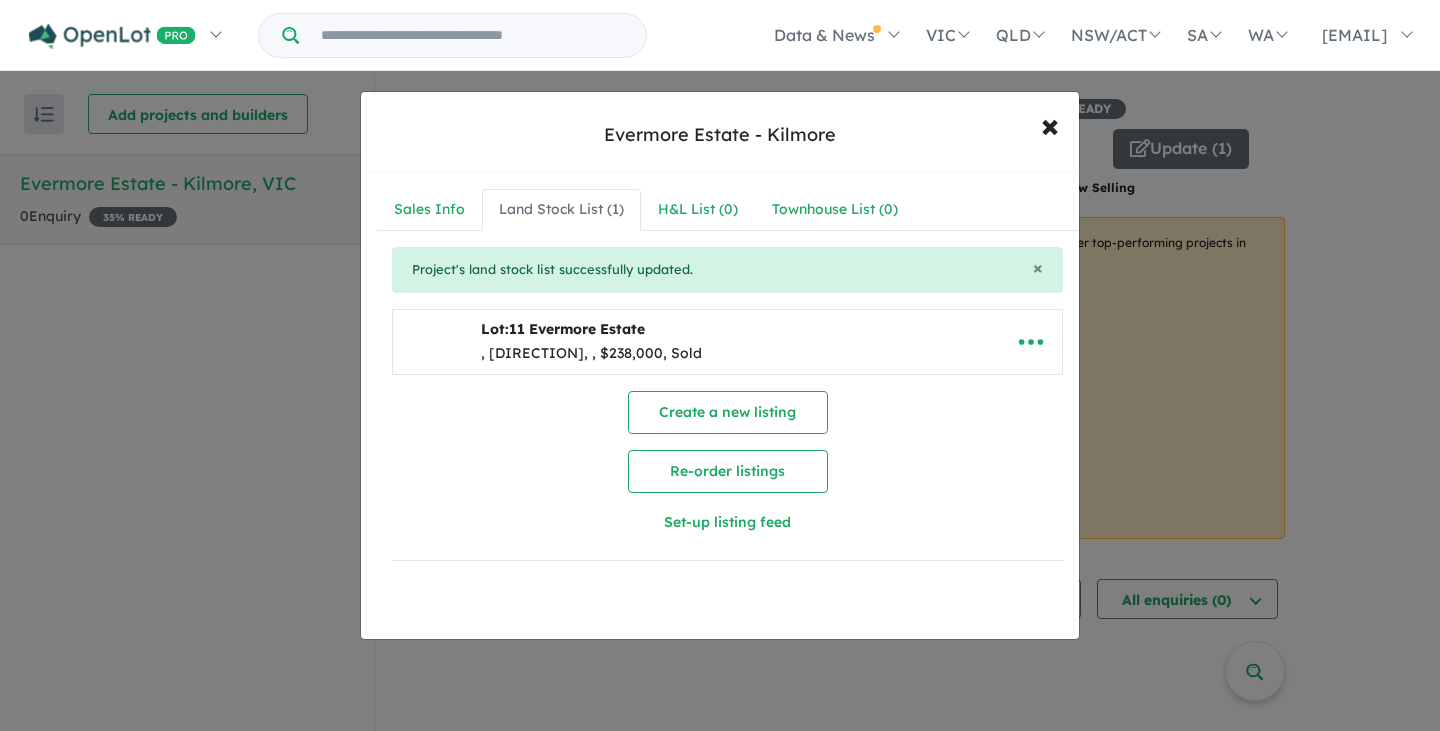 click on "Create a new listing" at bounding box center [728, 412] 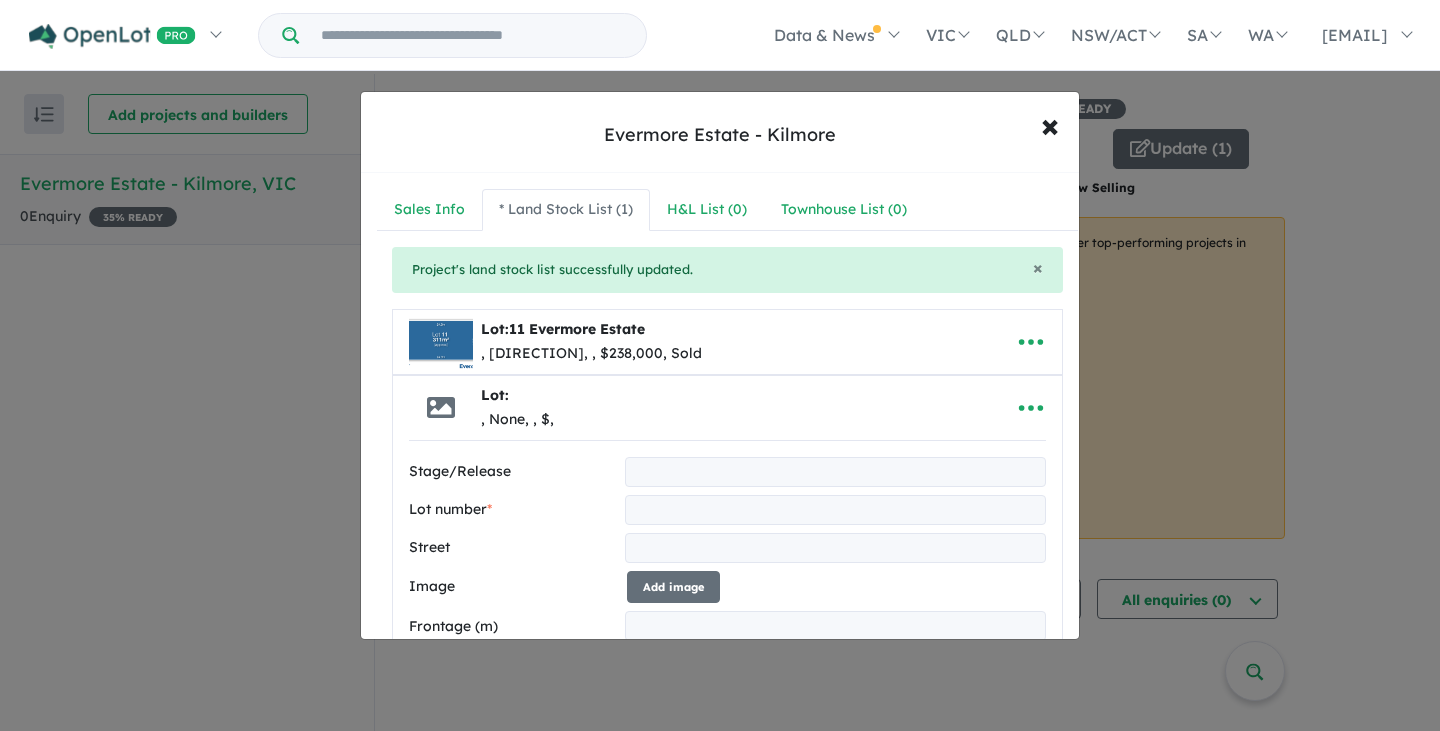 click at bounding box center [835, 510] 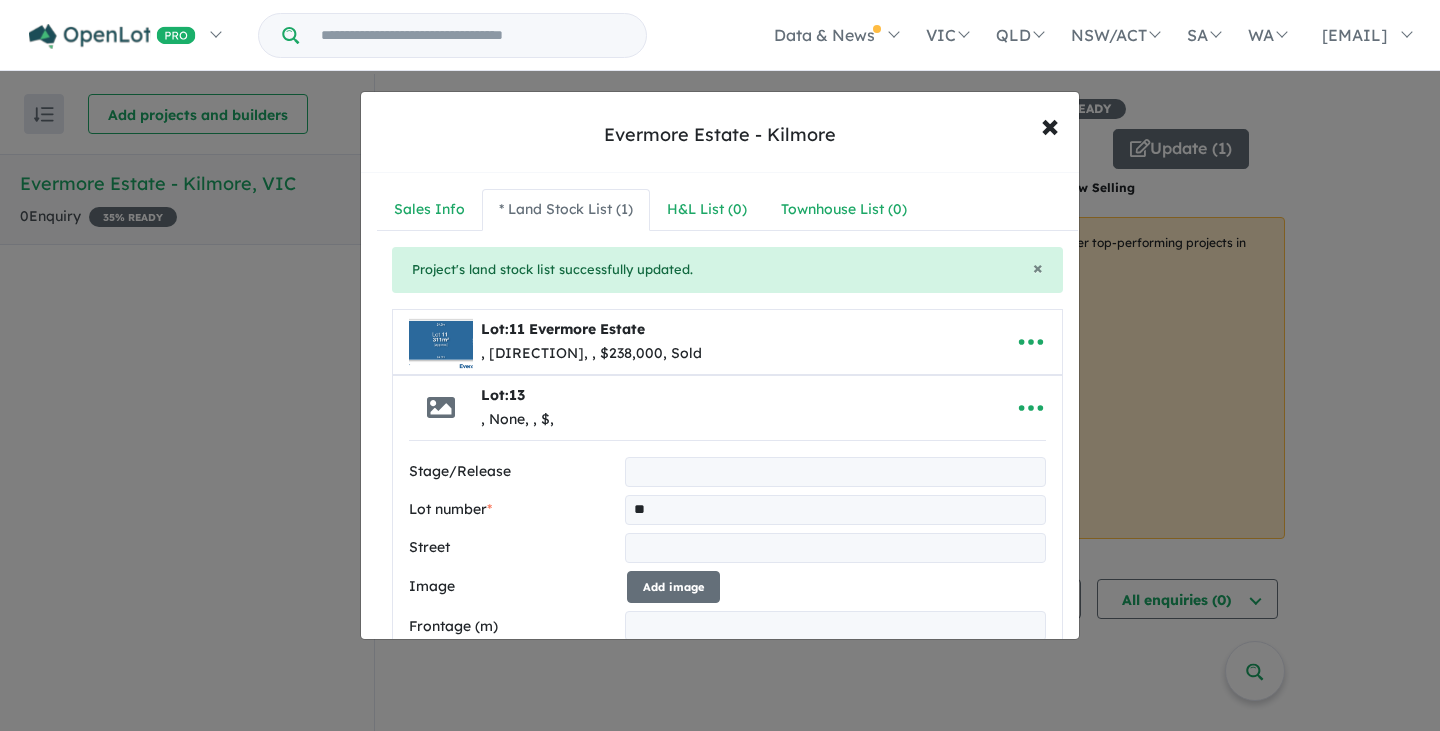 click at bounding box center [835, 548] 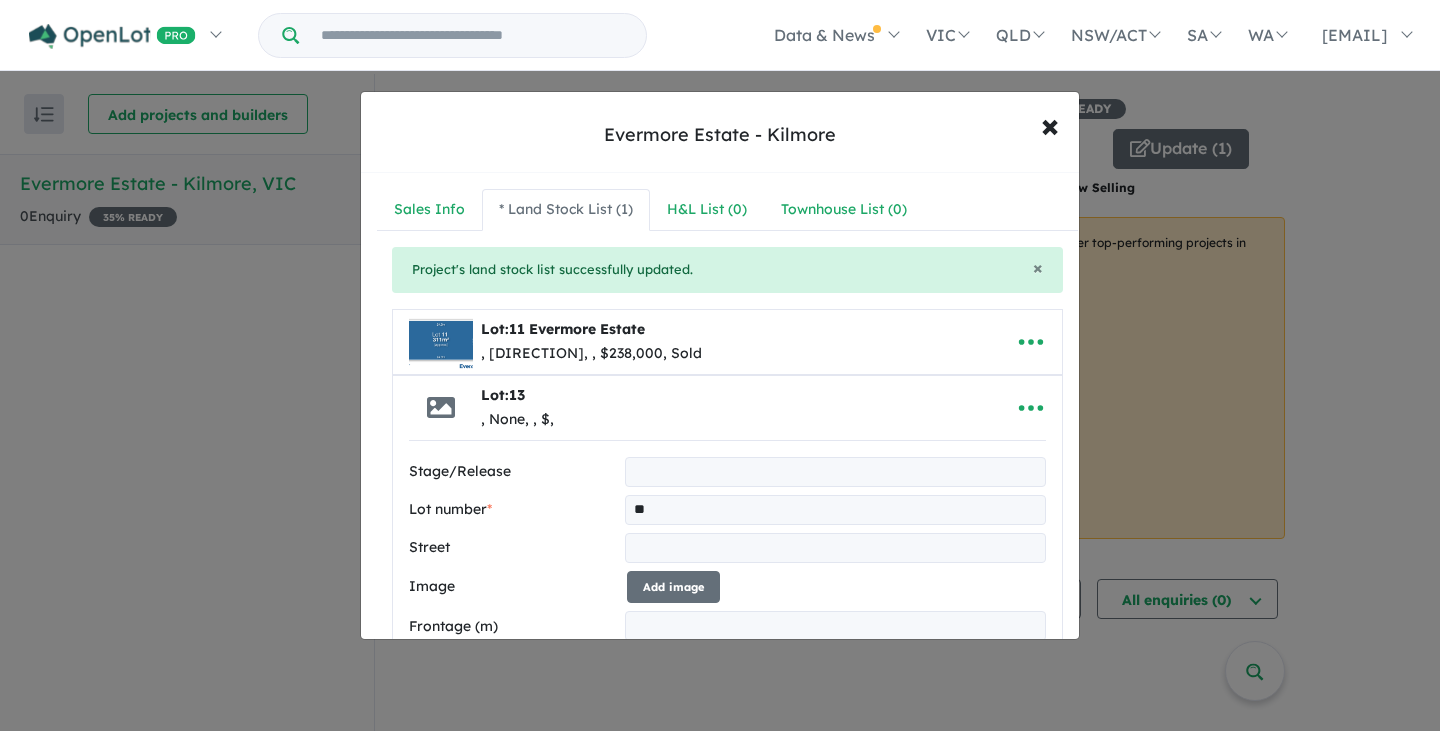 click on "**" at bounding box center [835, 510] 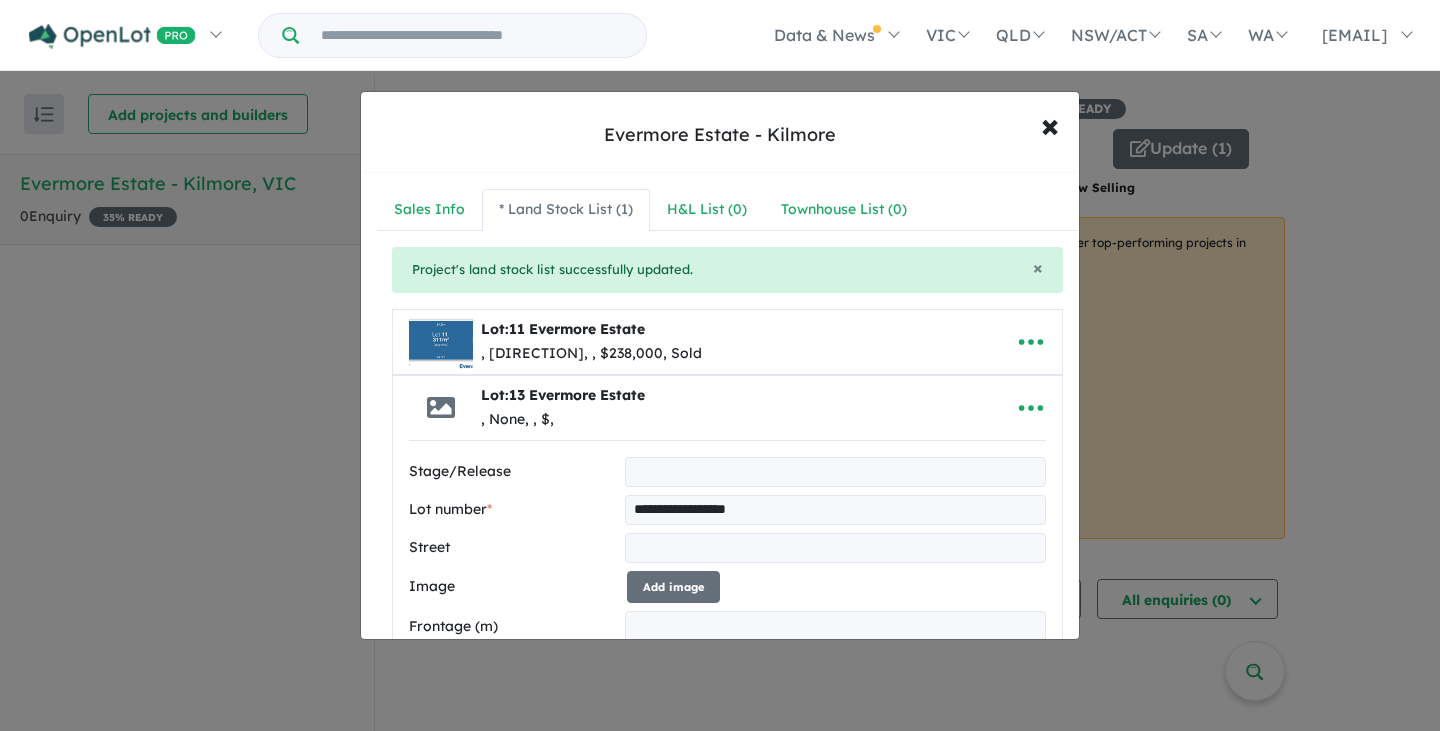 type on "**********" 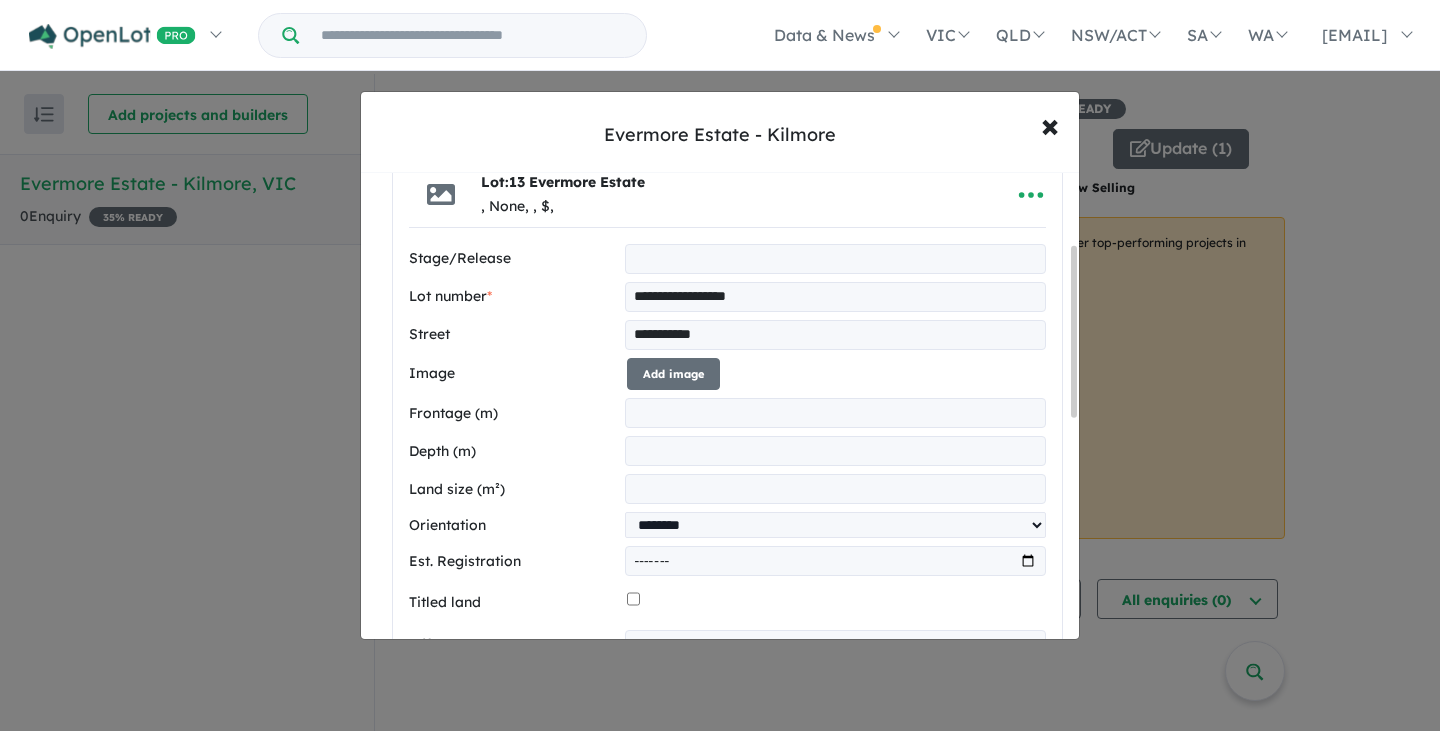 scroll, scrollTop: 218, scrollLeft: 0, axis: vertical 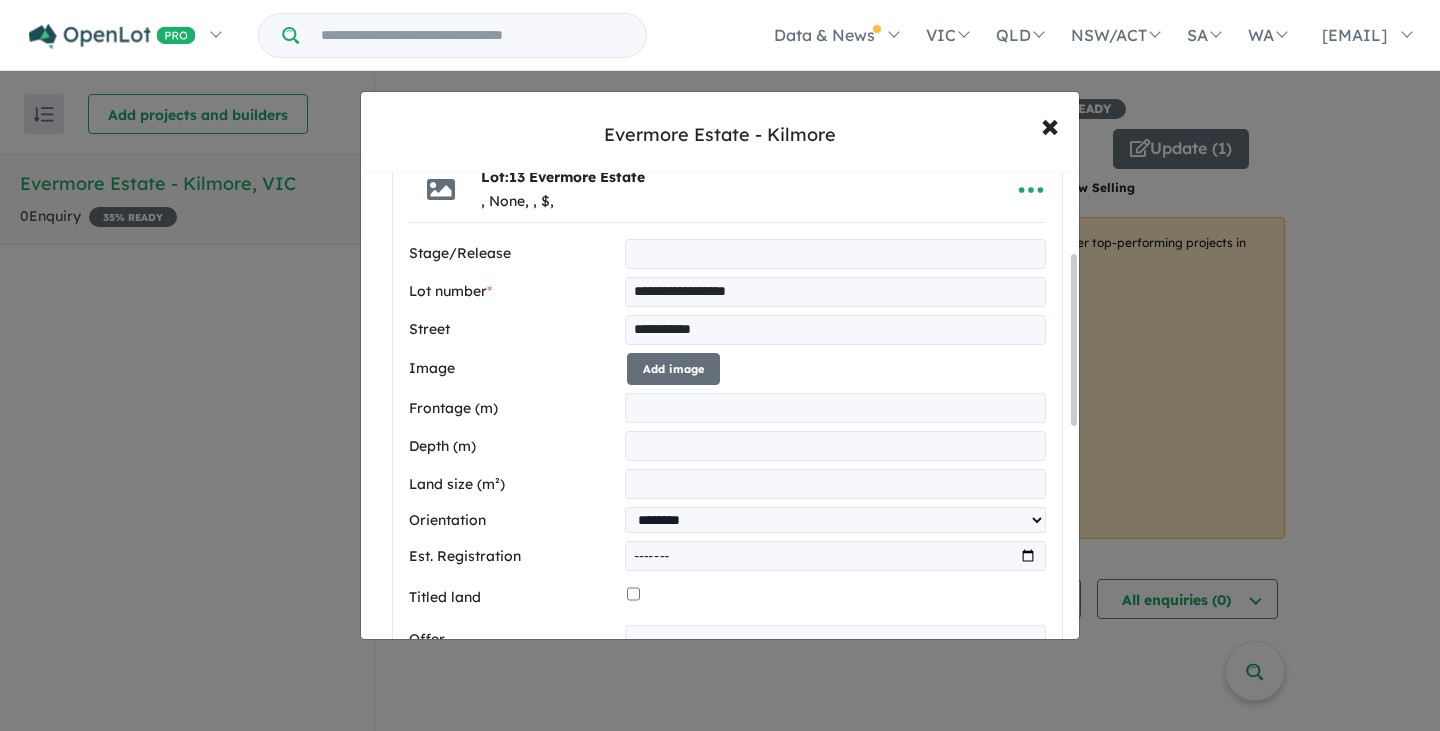 type on "**********" 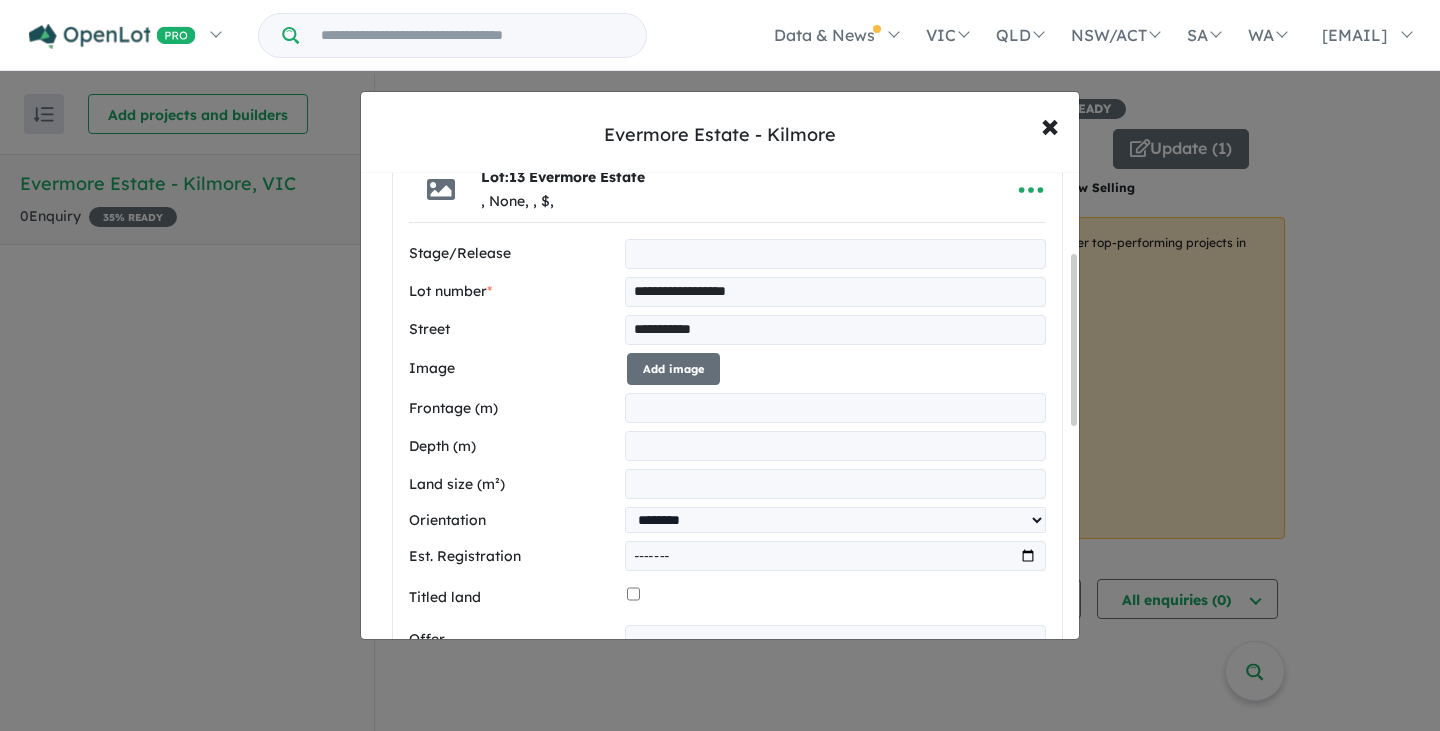click at bounding box center [835, 408] 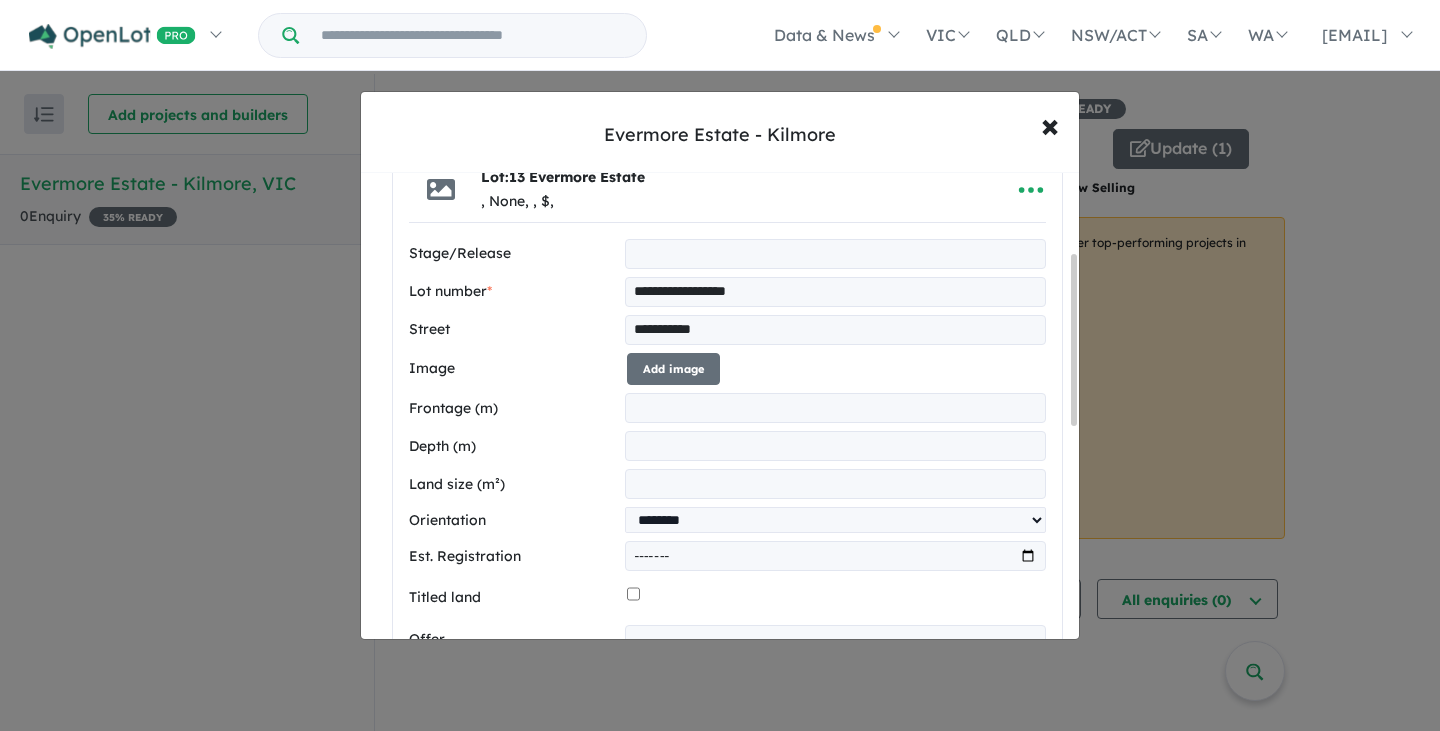 click on "Add image" at bounding box center [673, 369] 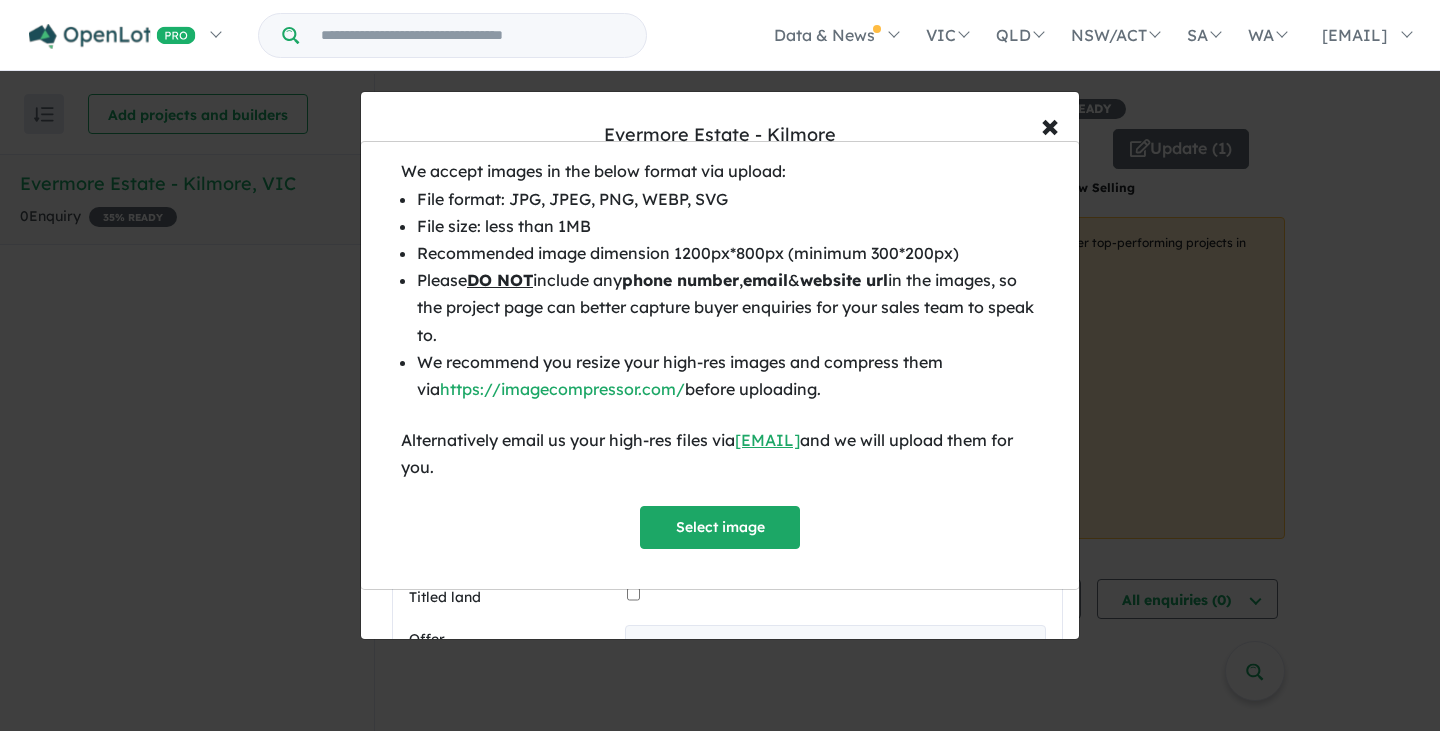 click on "Select image" at bounding box center (720, 527) 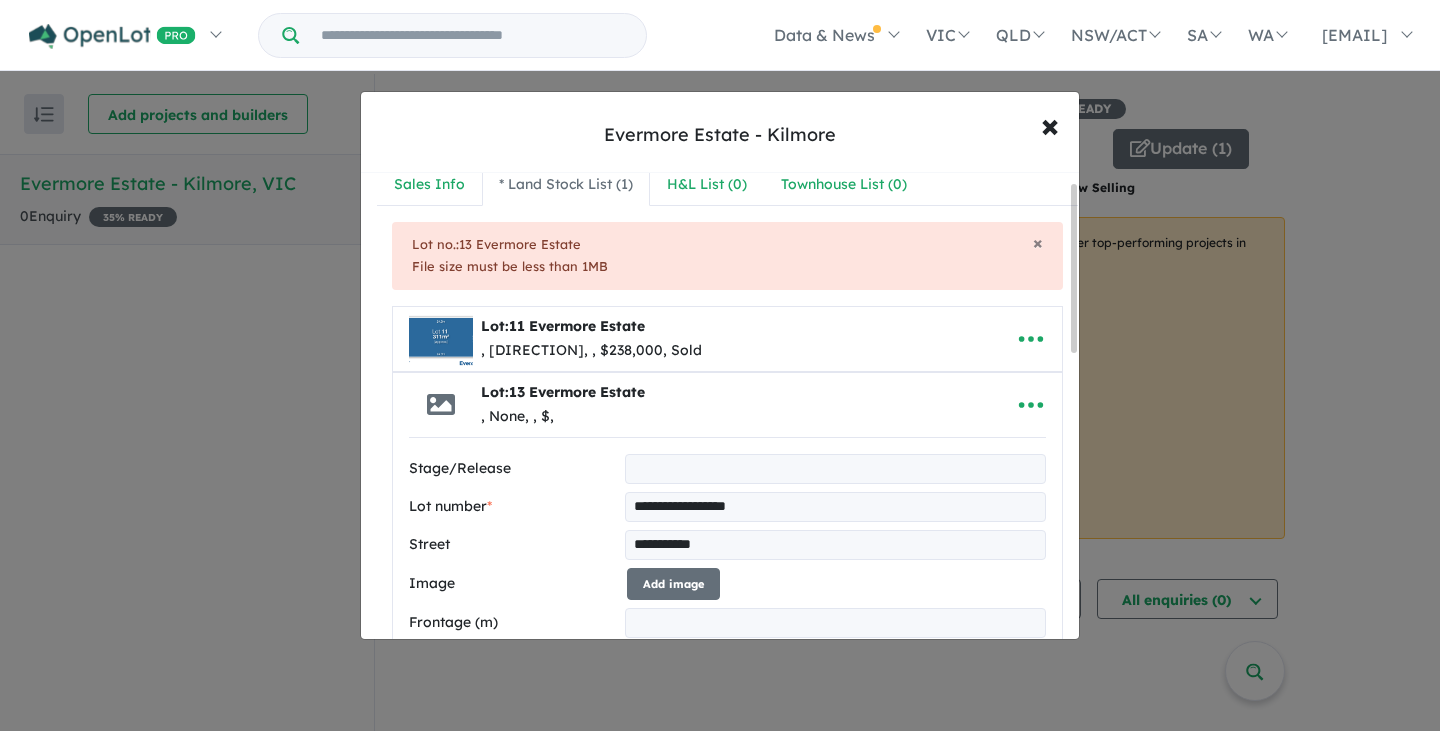 scroll, scrollTop: 42, scrollLeft: 0, axis: vertical 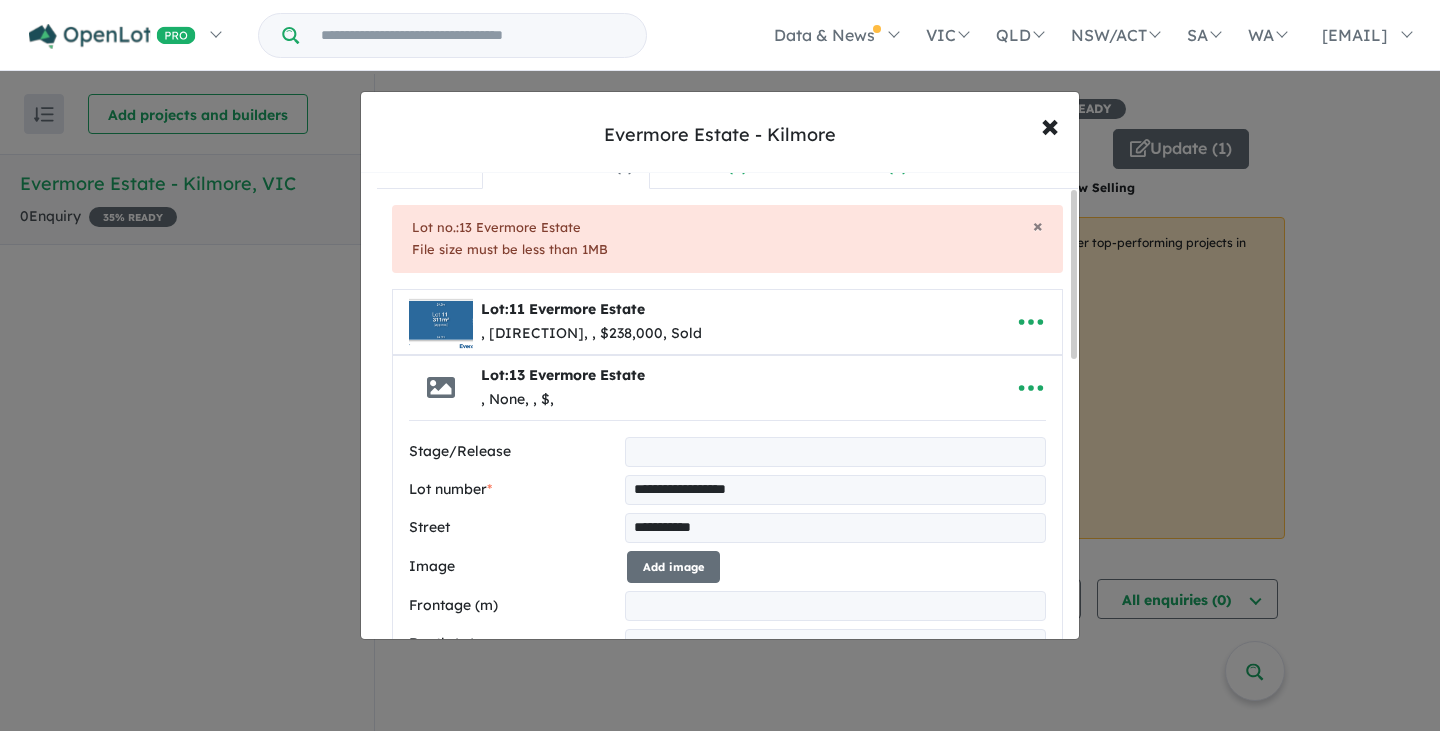 click at bounding box center [0, 0] 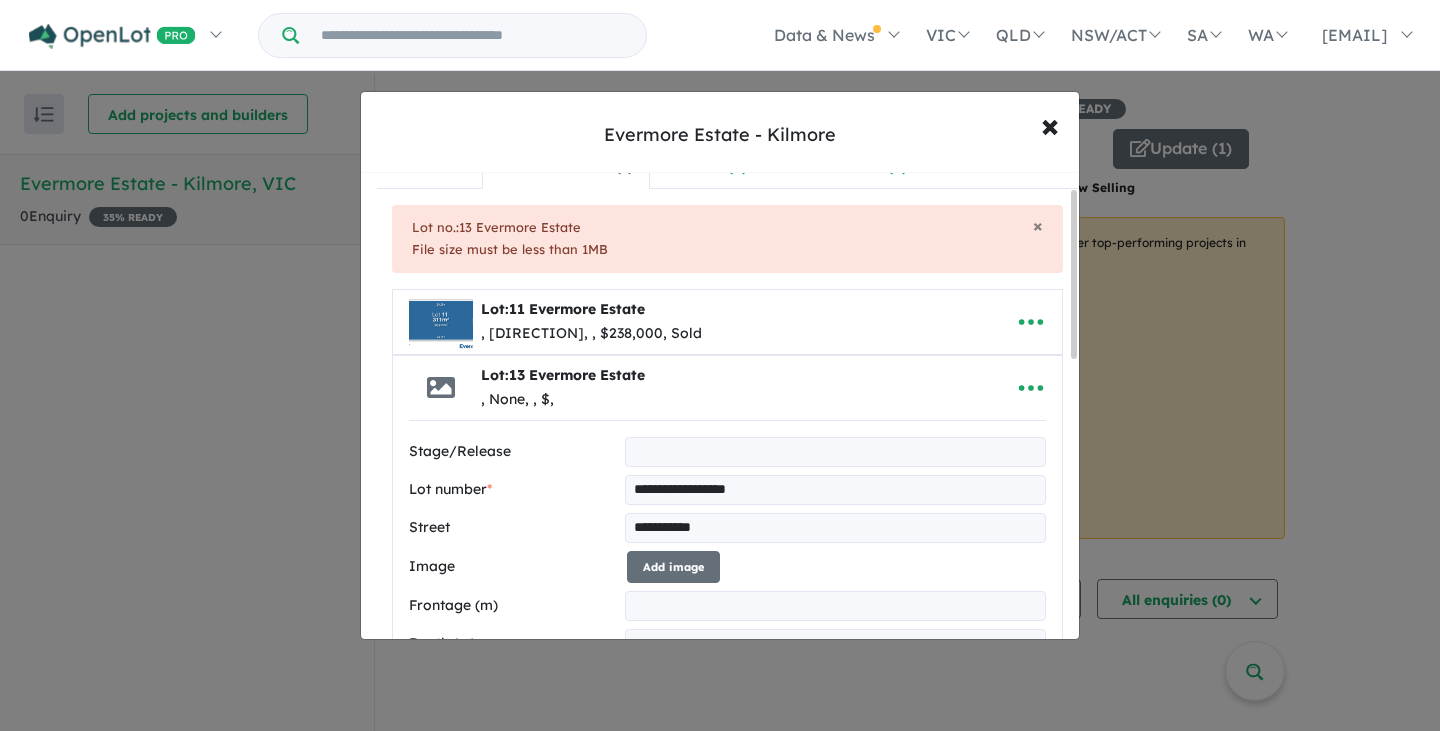 click on "Add image" at bounding box center [673, 567] 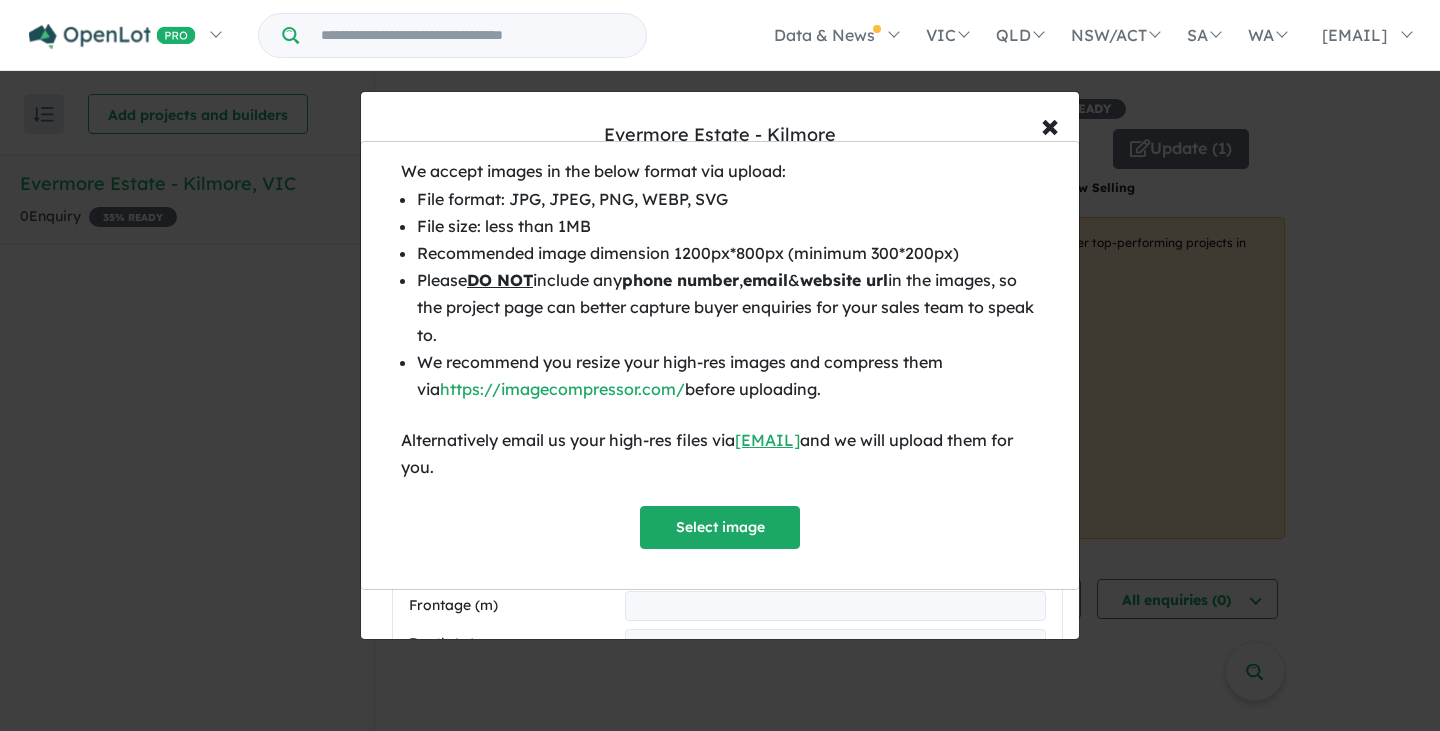 click on "Select image" at bounding box center [720, 527] 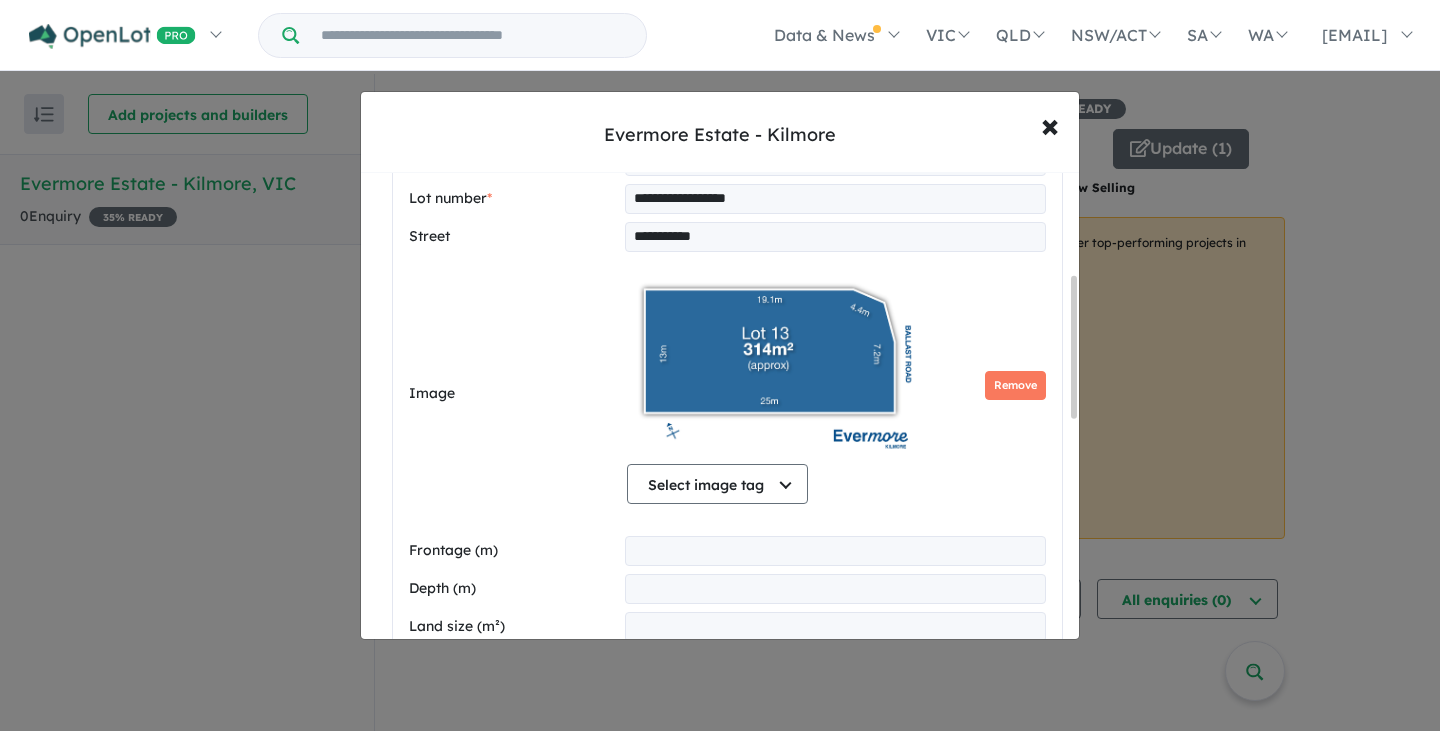 scroll, scrollTop: 335, scrollLeft: 0, axis: vertical 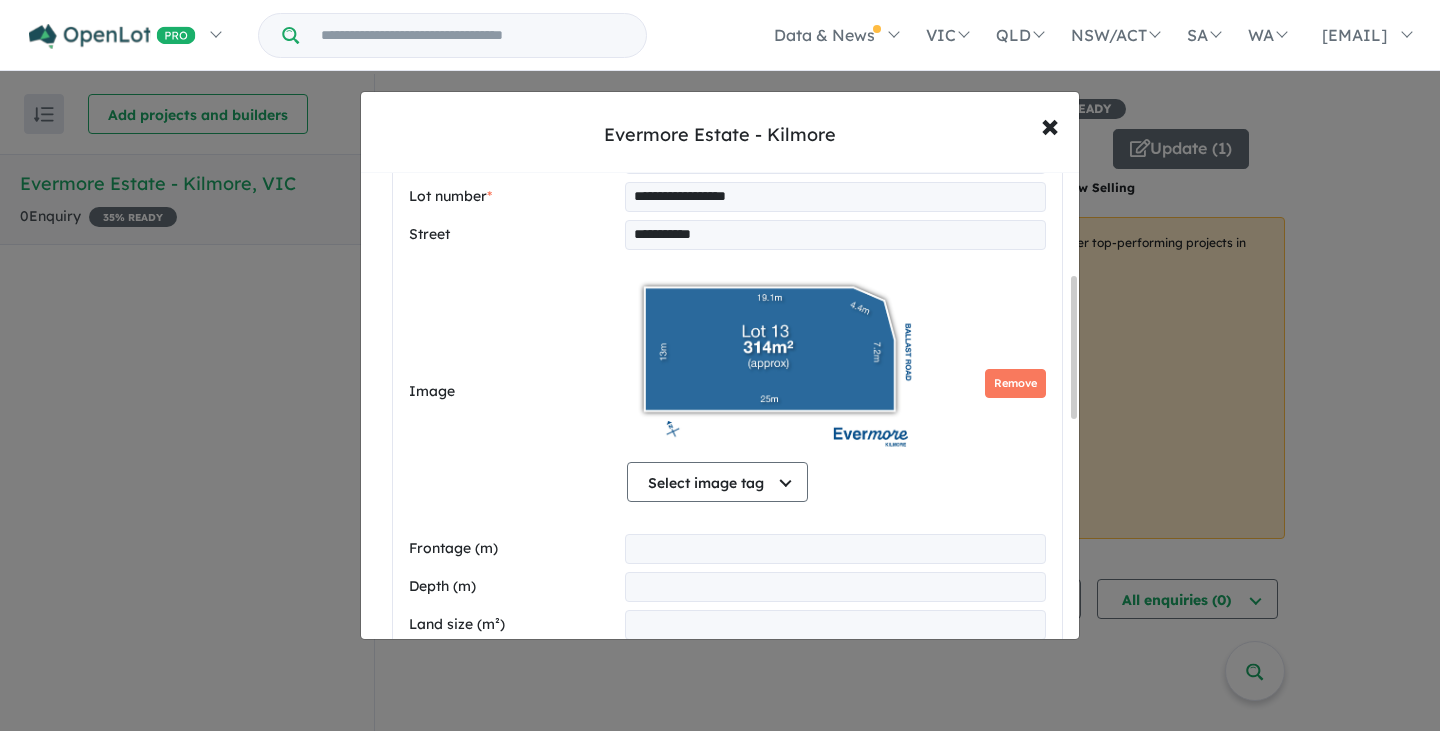 click at bounding box center [835, 549] 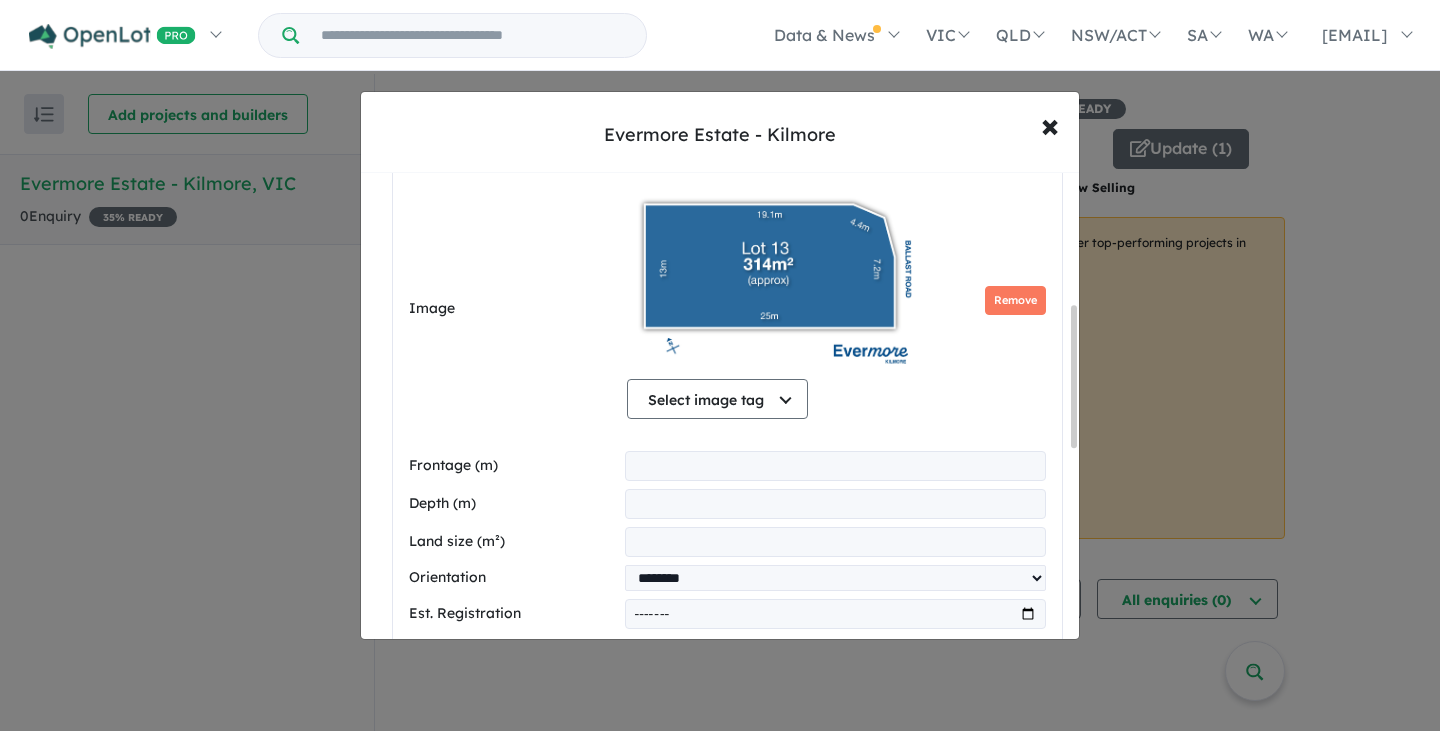 scroll, scrollTop: 434, scrollLeft: 0, axis: vertical 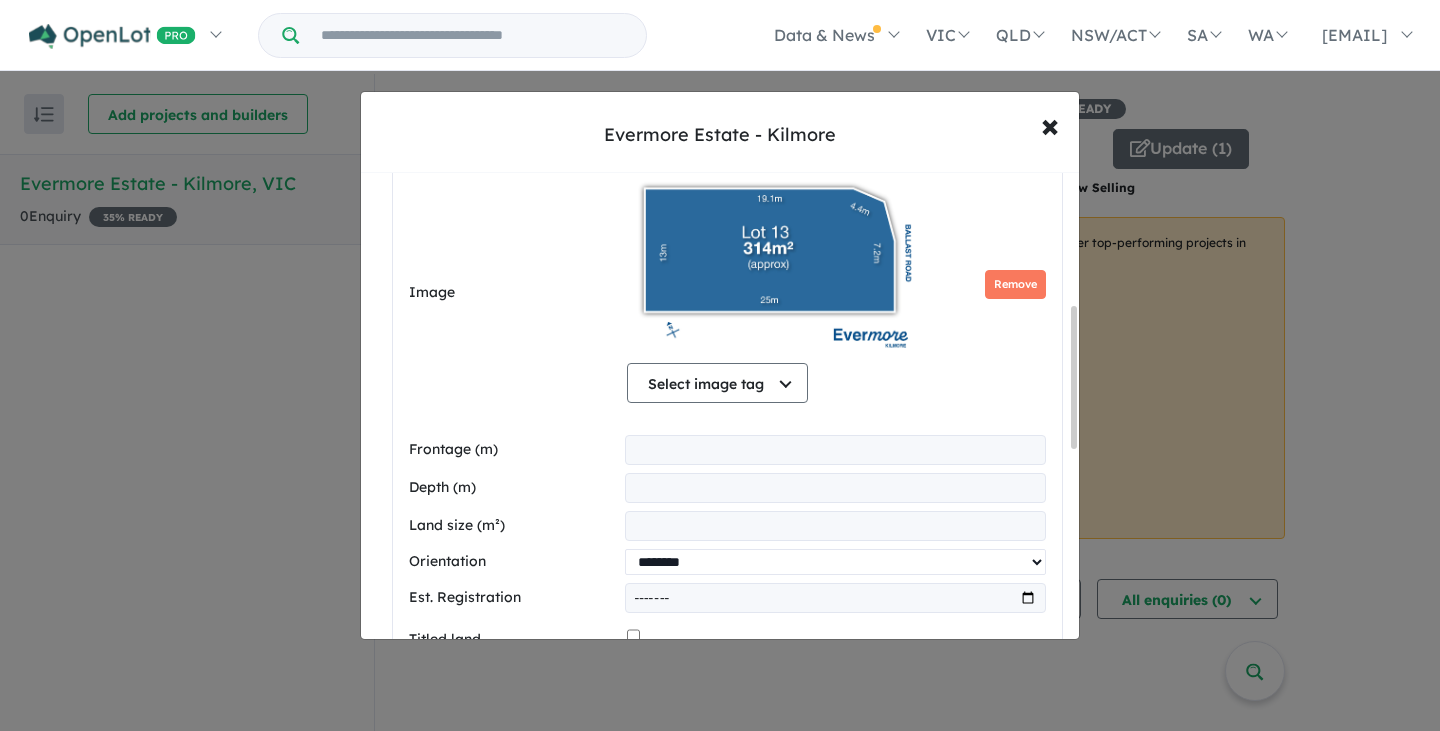 click on "**********" at bounding box center (835, 562) 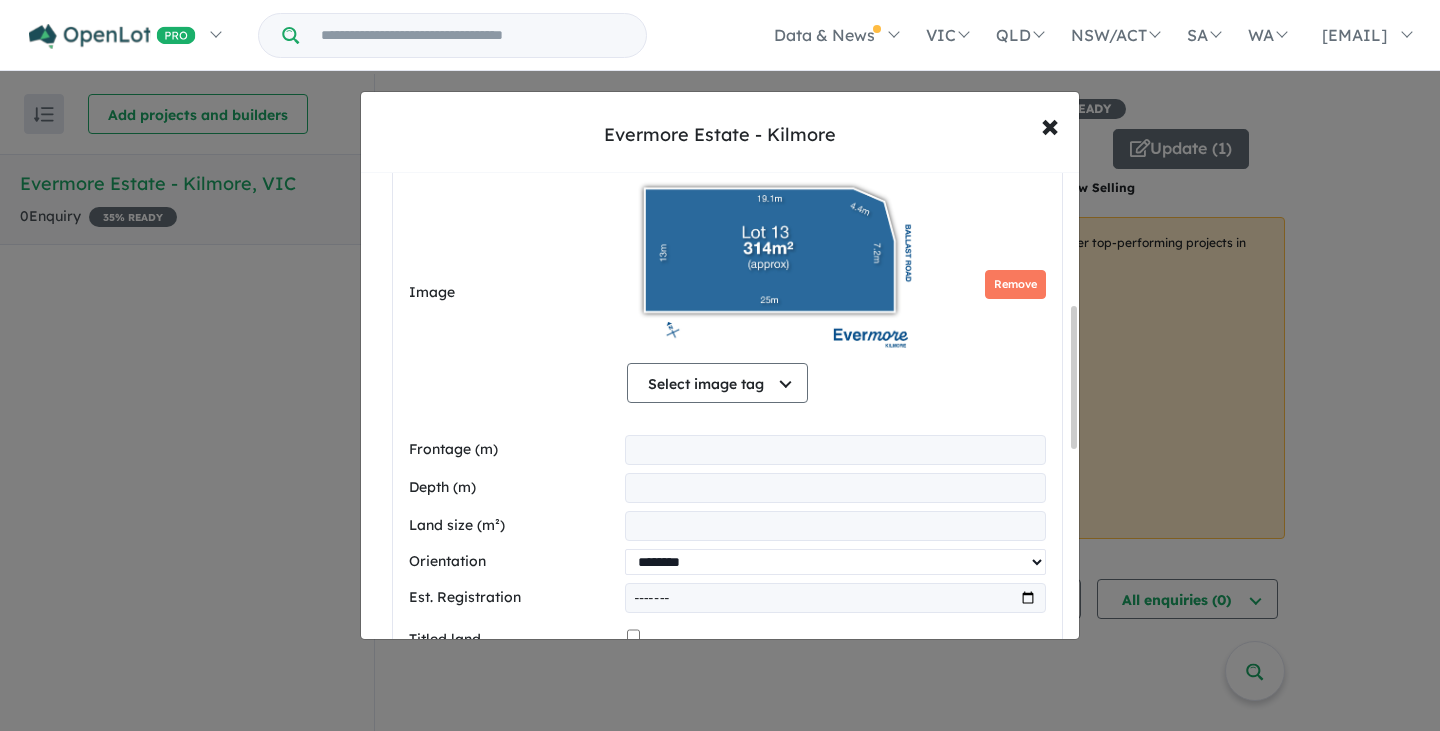 select on "****" 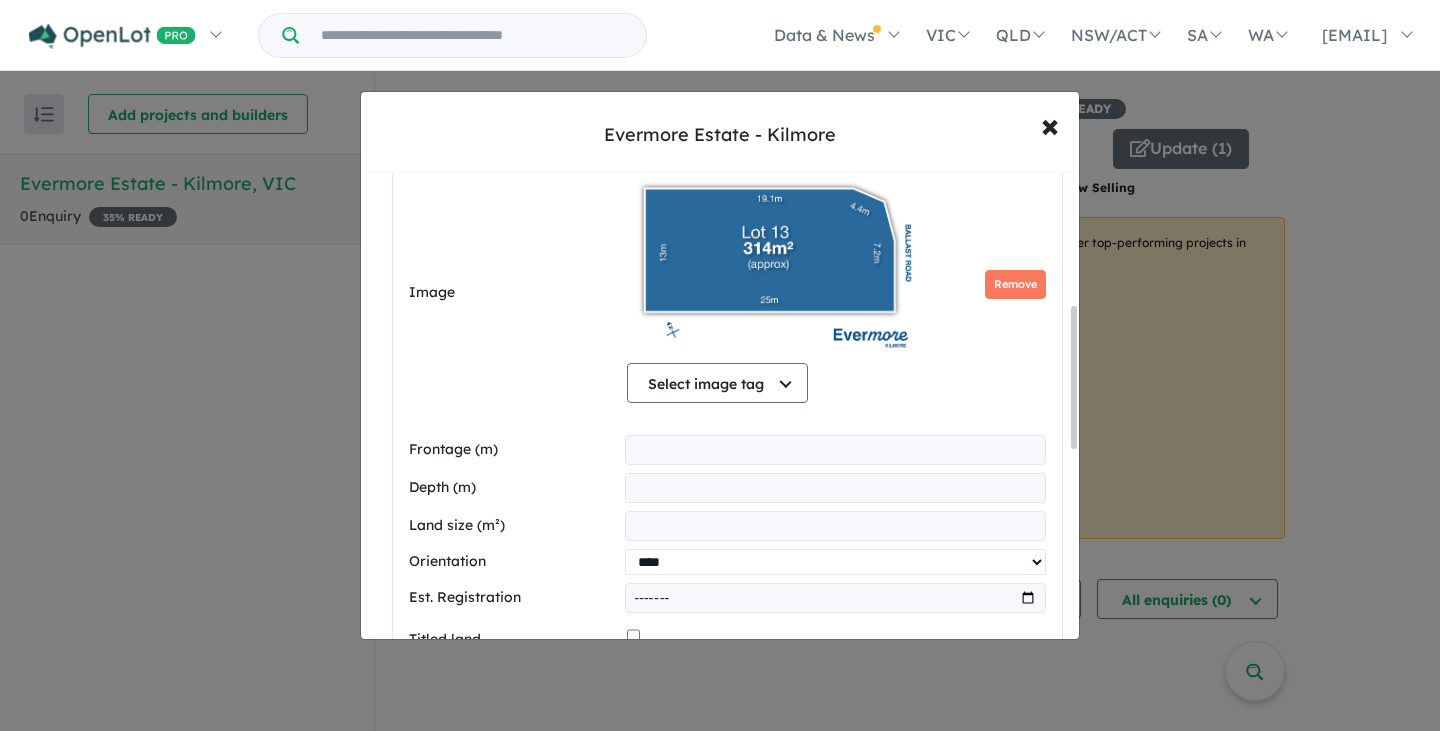 click on "**********" at bounding box center [835, 562] 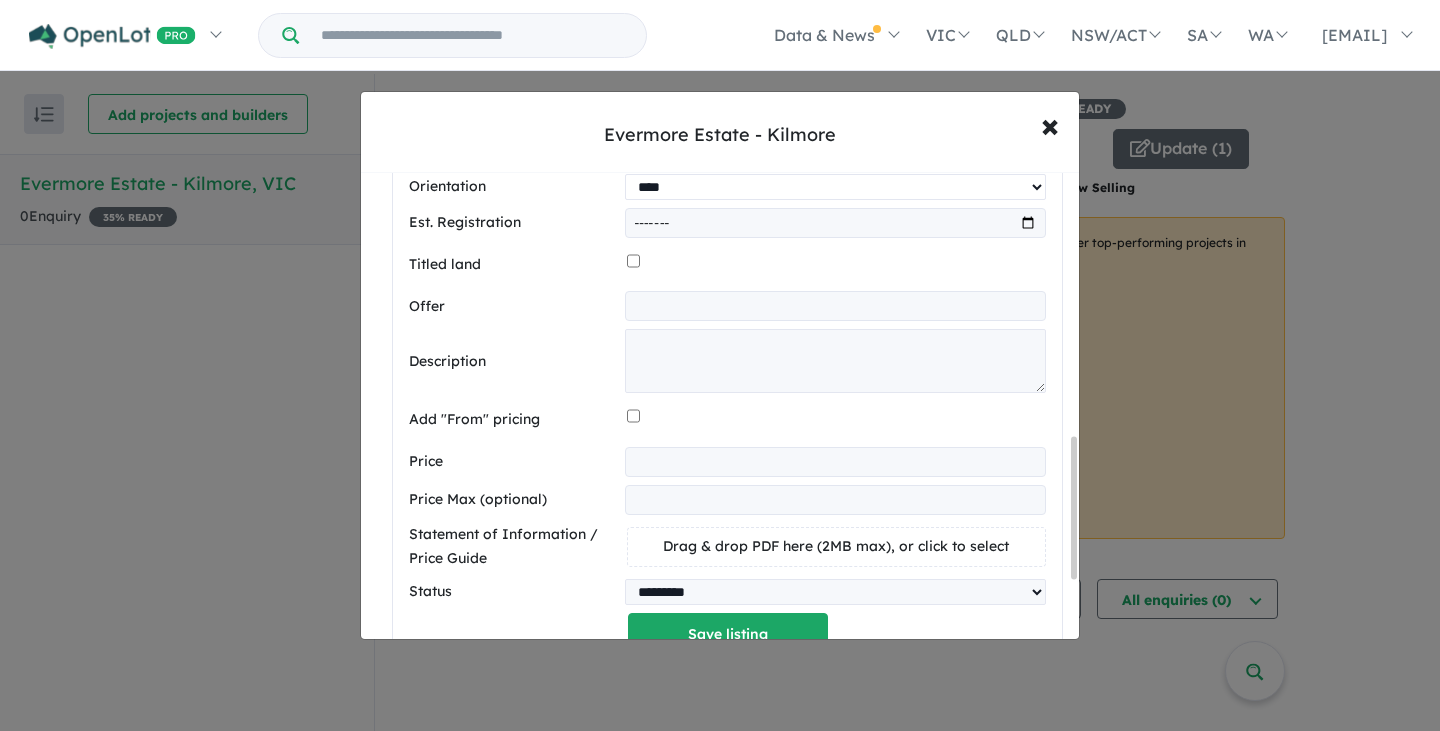 scroll, scrollTop: 881, scrollLeft: 0, axis: vertical 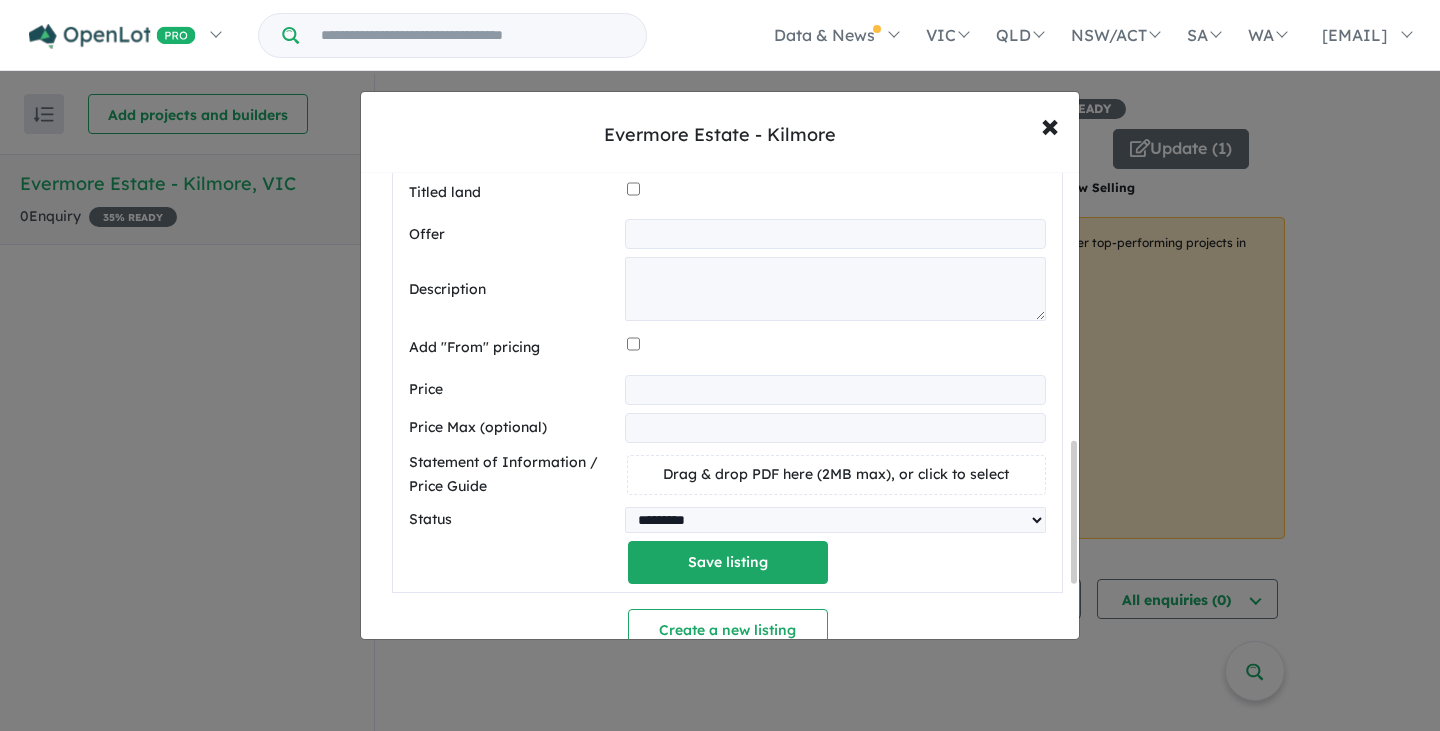 click at bounding box center [835, 390] 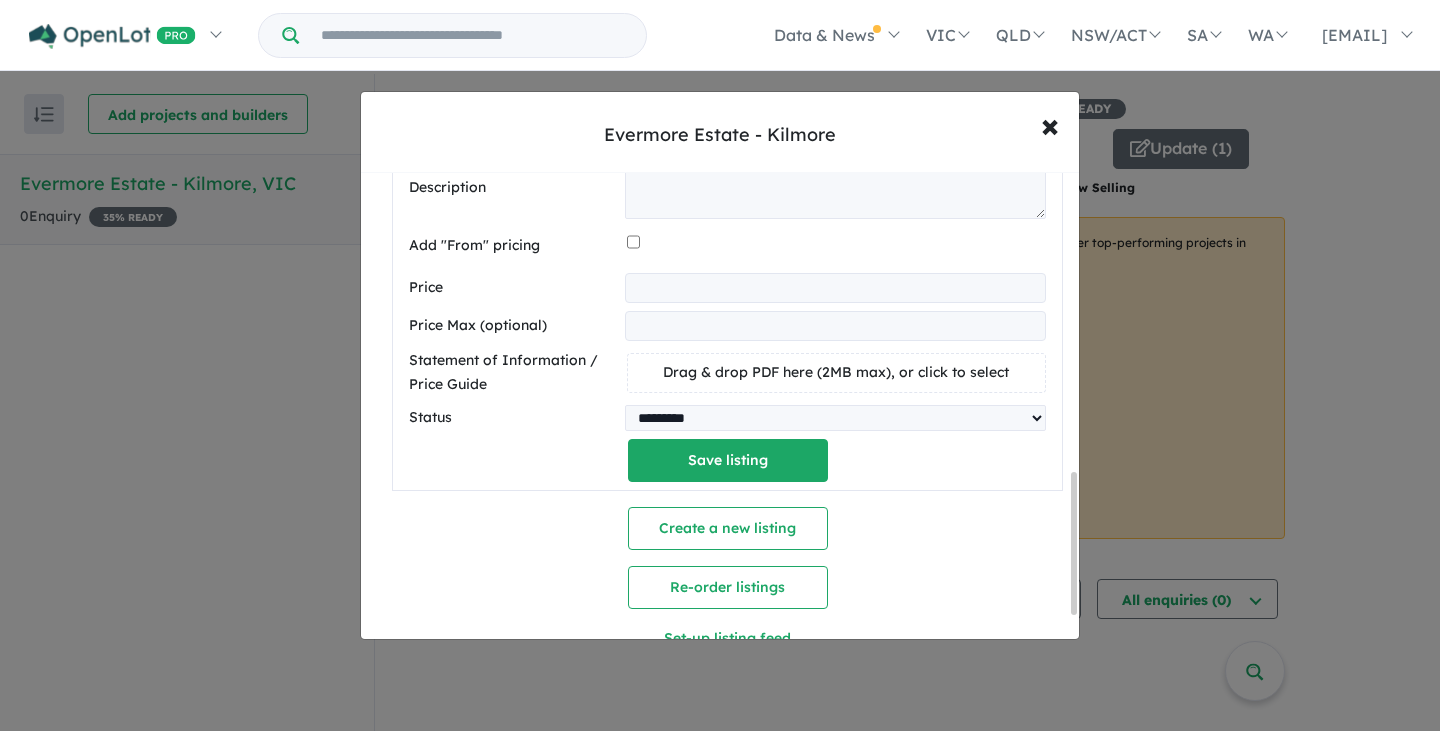 scroll, scrollTop: 984, scrollLeft: 0, axis: vertical 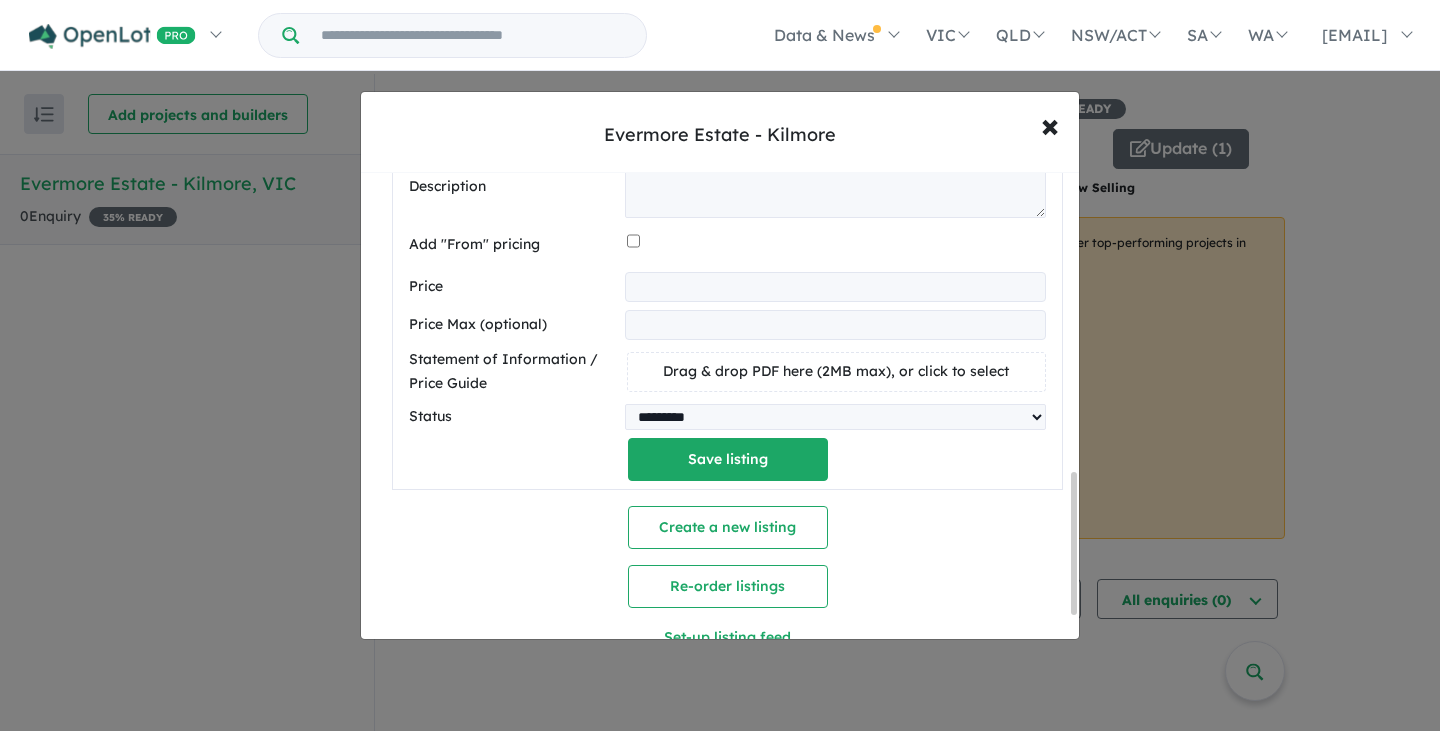type on "******" 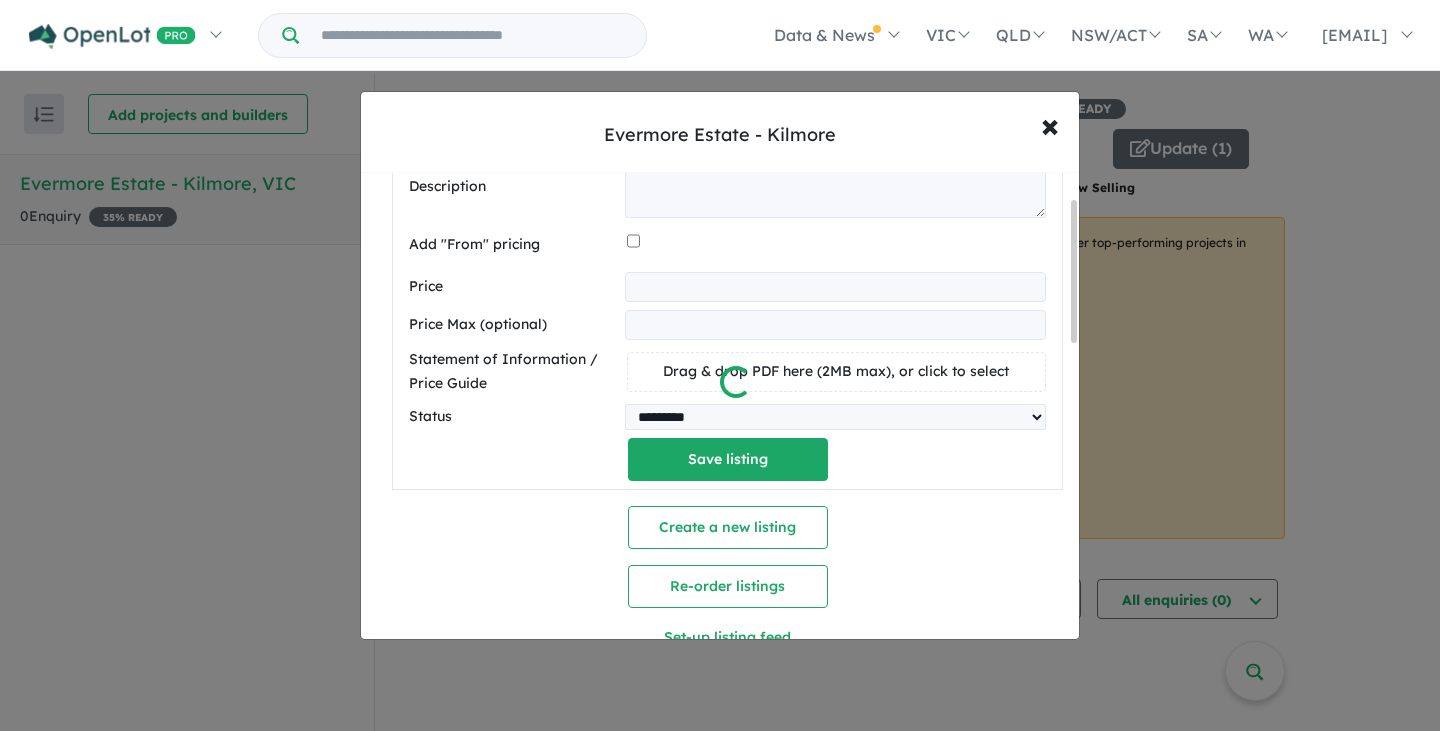 scroll, scrollTop: 83, scrollLeft: 0, axis: vertical 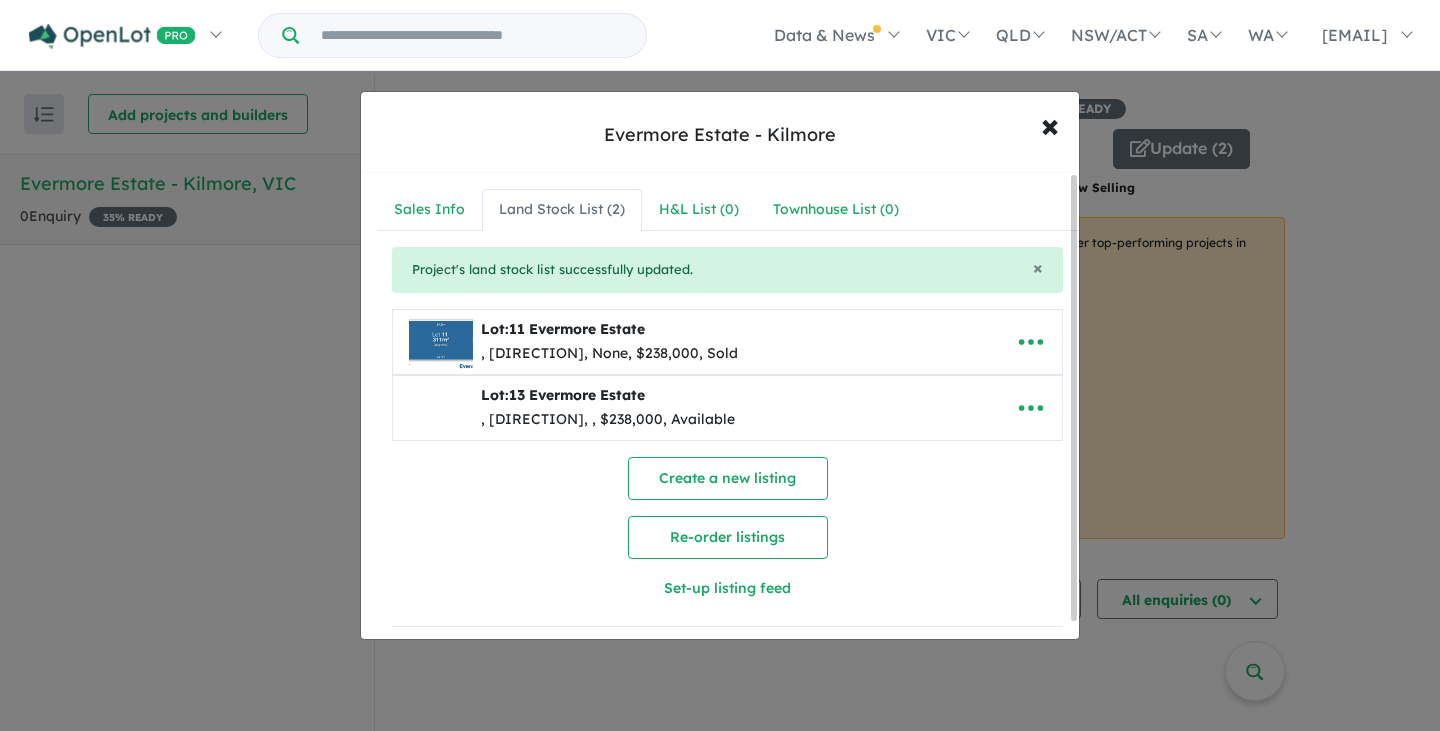 click on "Create a new listing" at bounding box center [728, 478] 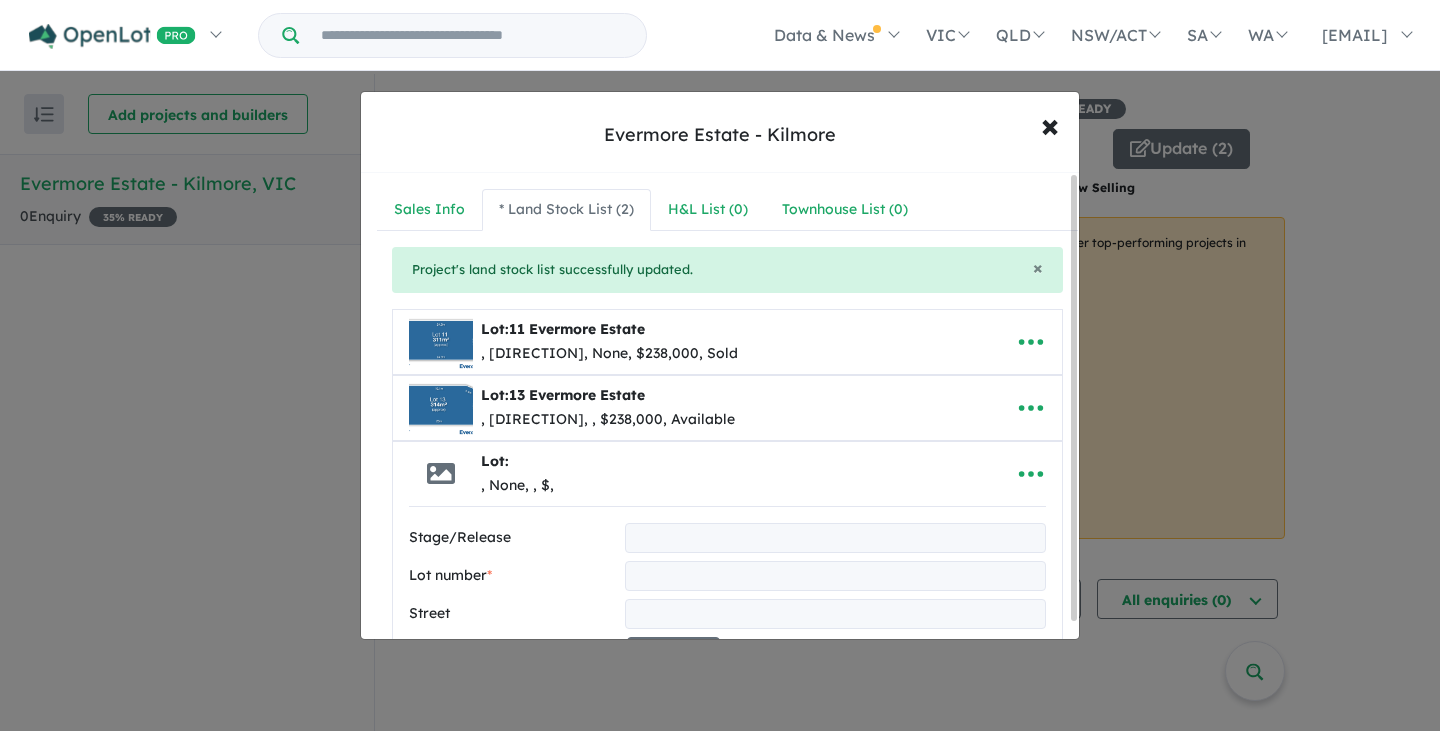 click at bounding box center (835, 576) 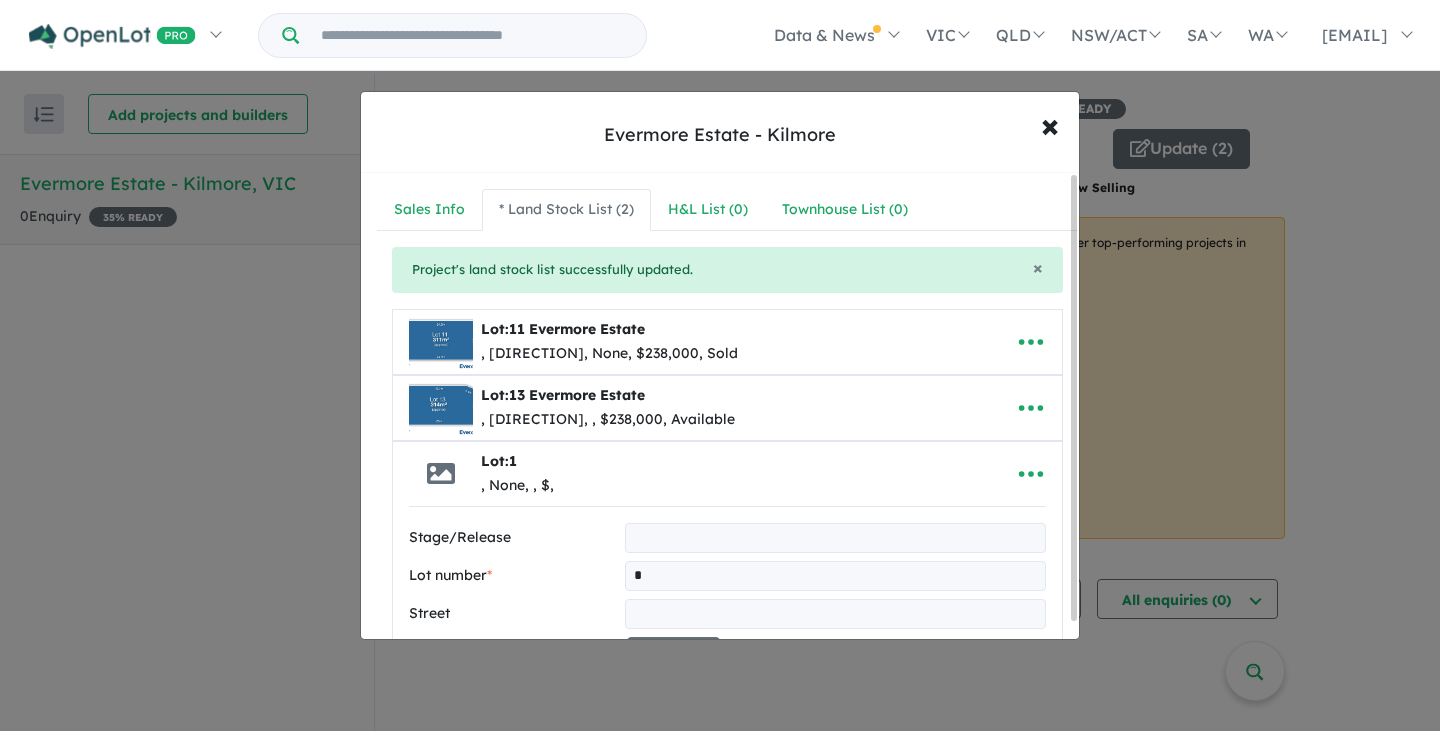 click on "Lot: 1 , None, , $," at bounding box center [696, 342] 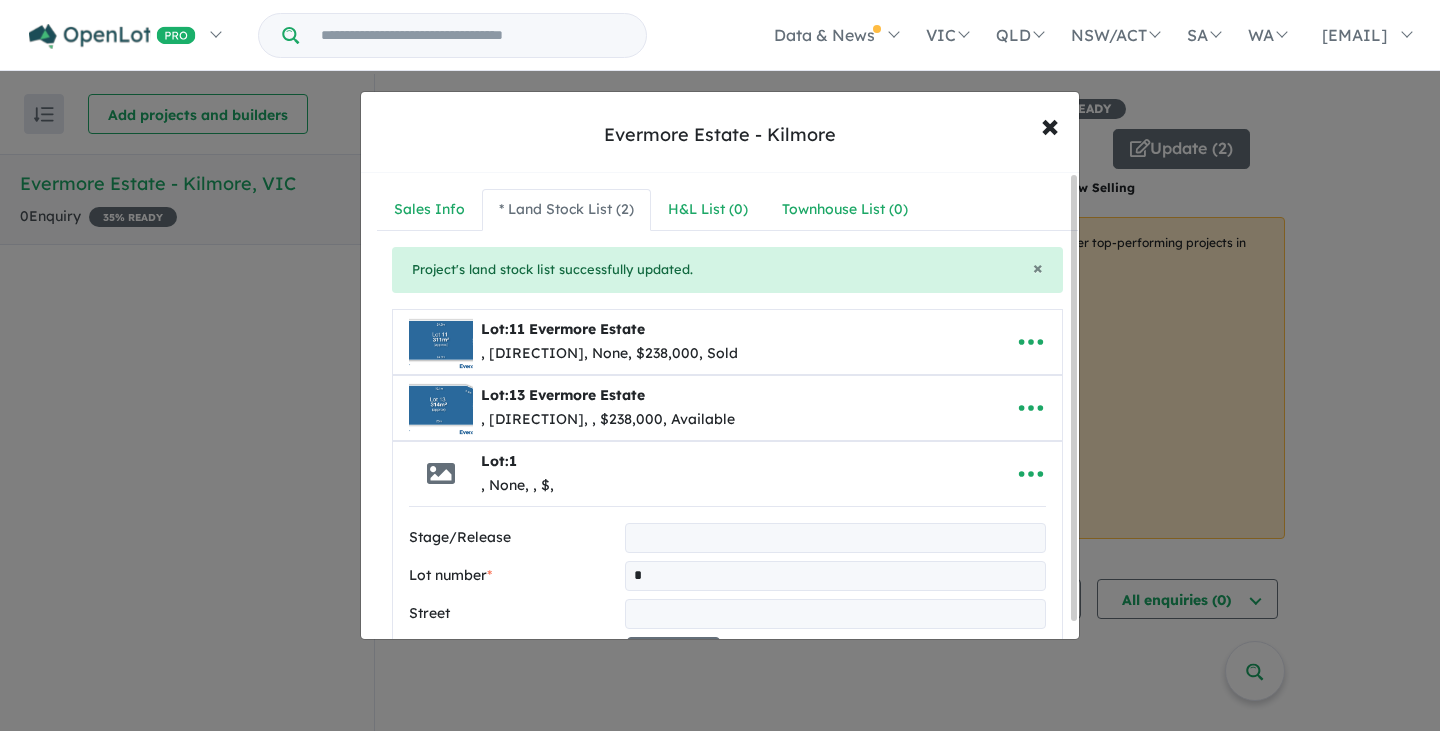 click on "*" at bounding box center [835, 576] 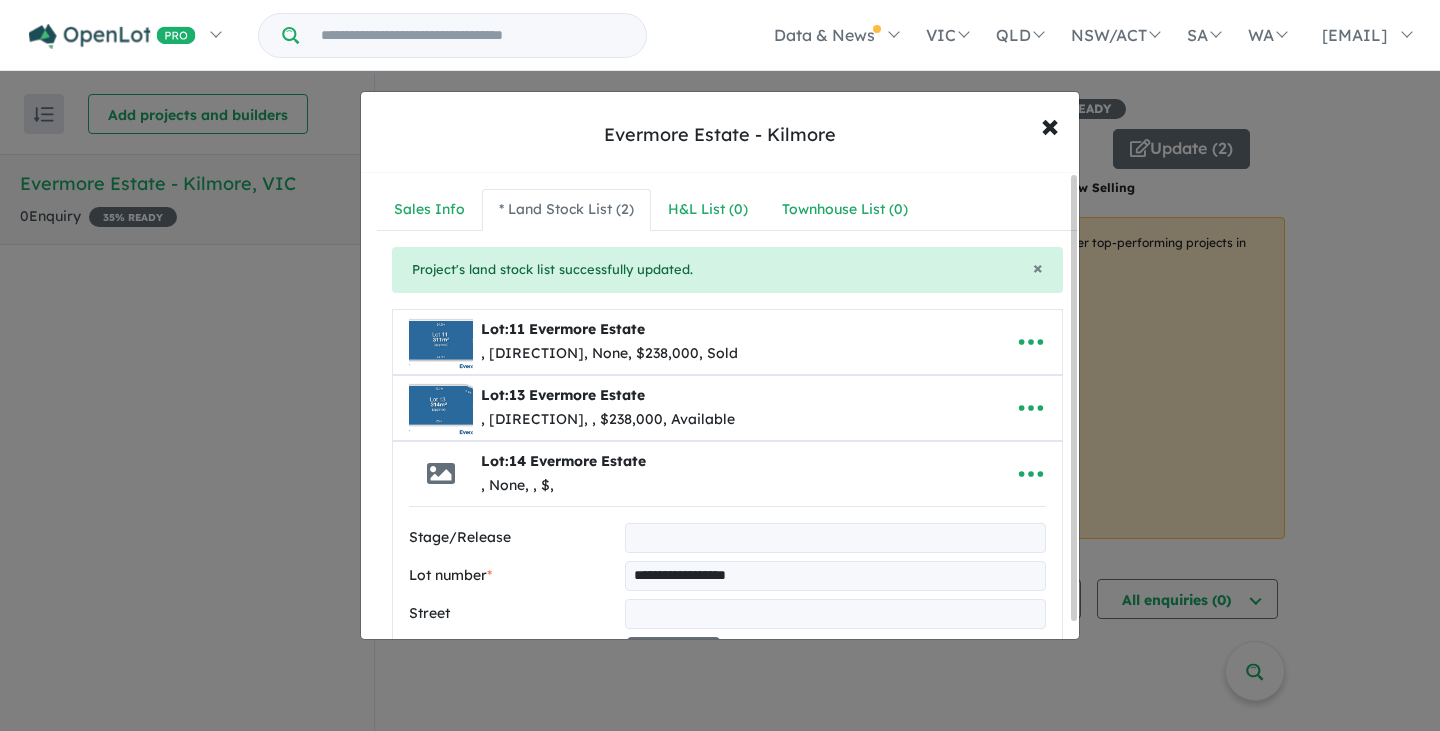 scroll, scrollTop: 103, scrollLeft: 0, axis: vertical 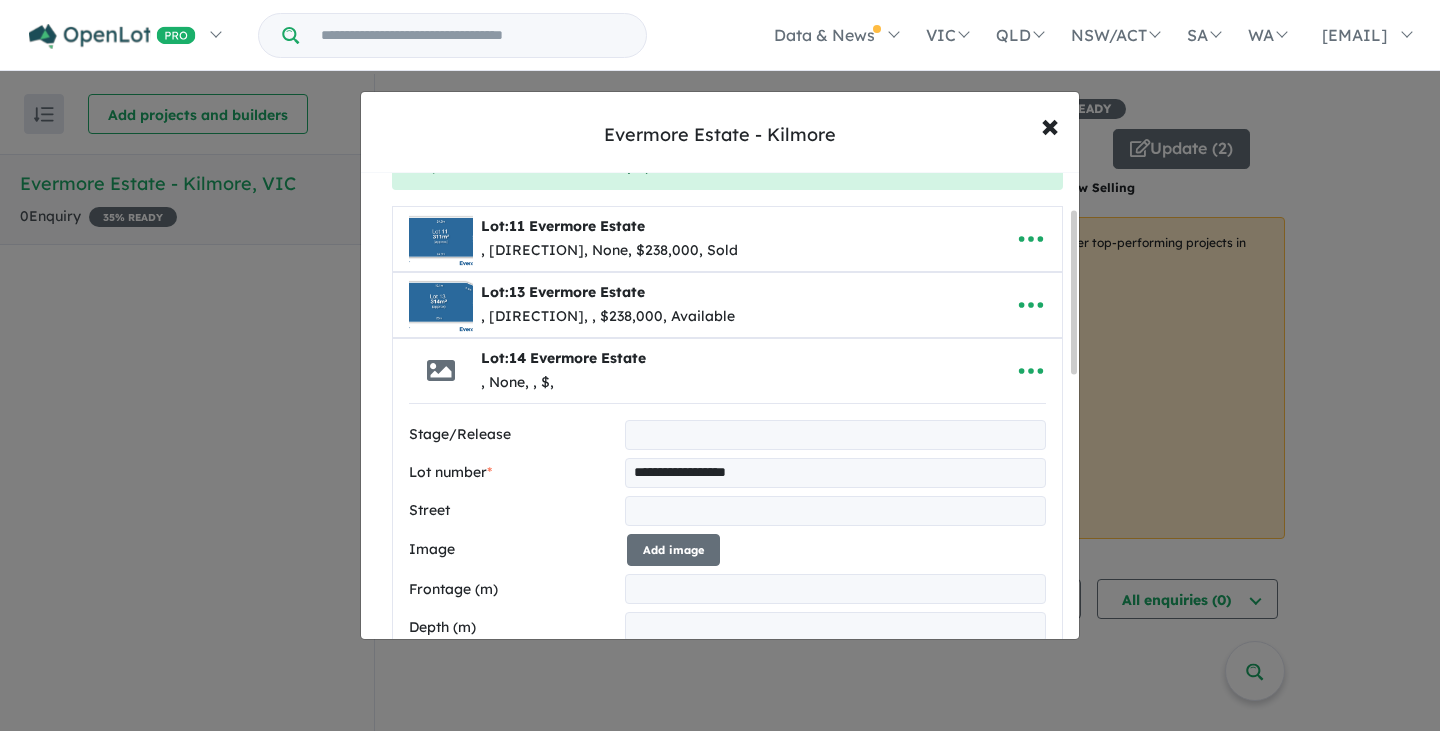 type on "**********" 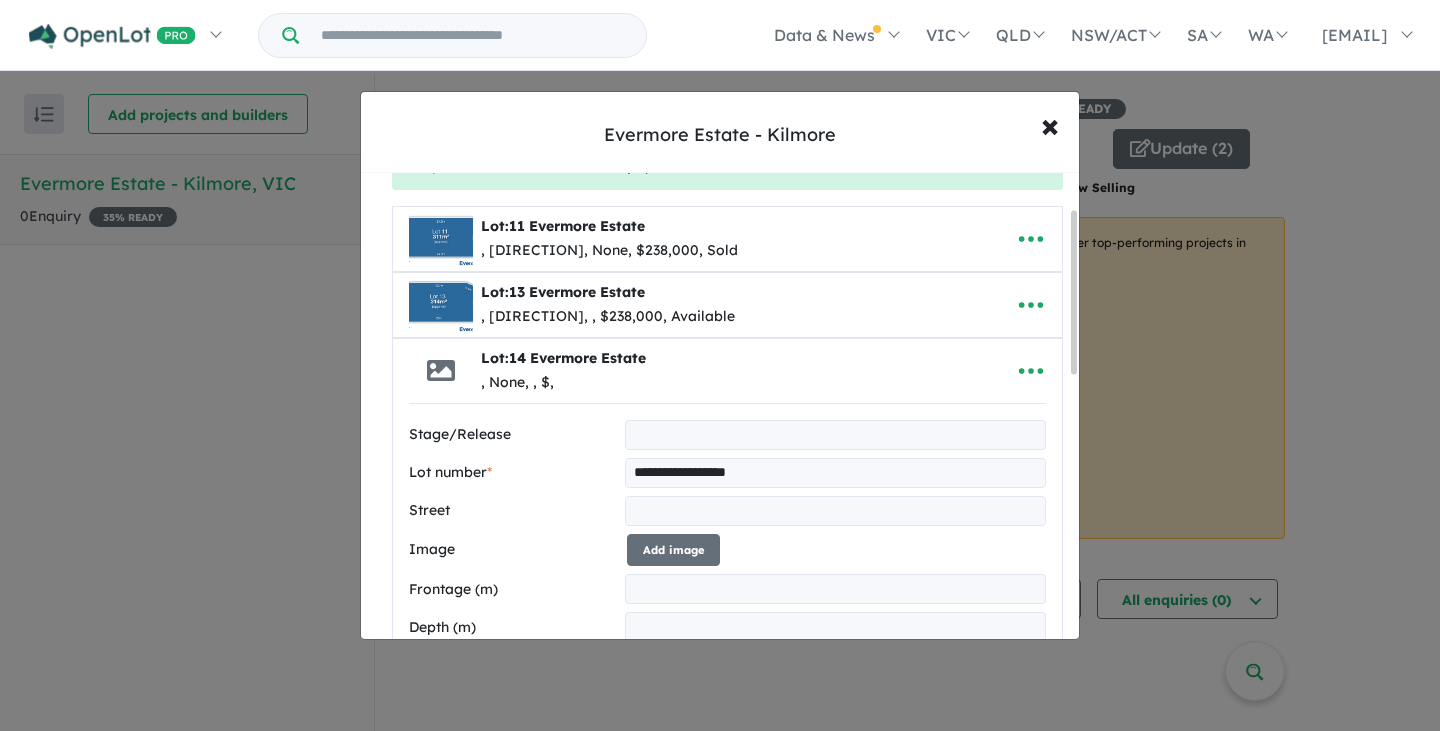 click at bounding box center [835, 511] 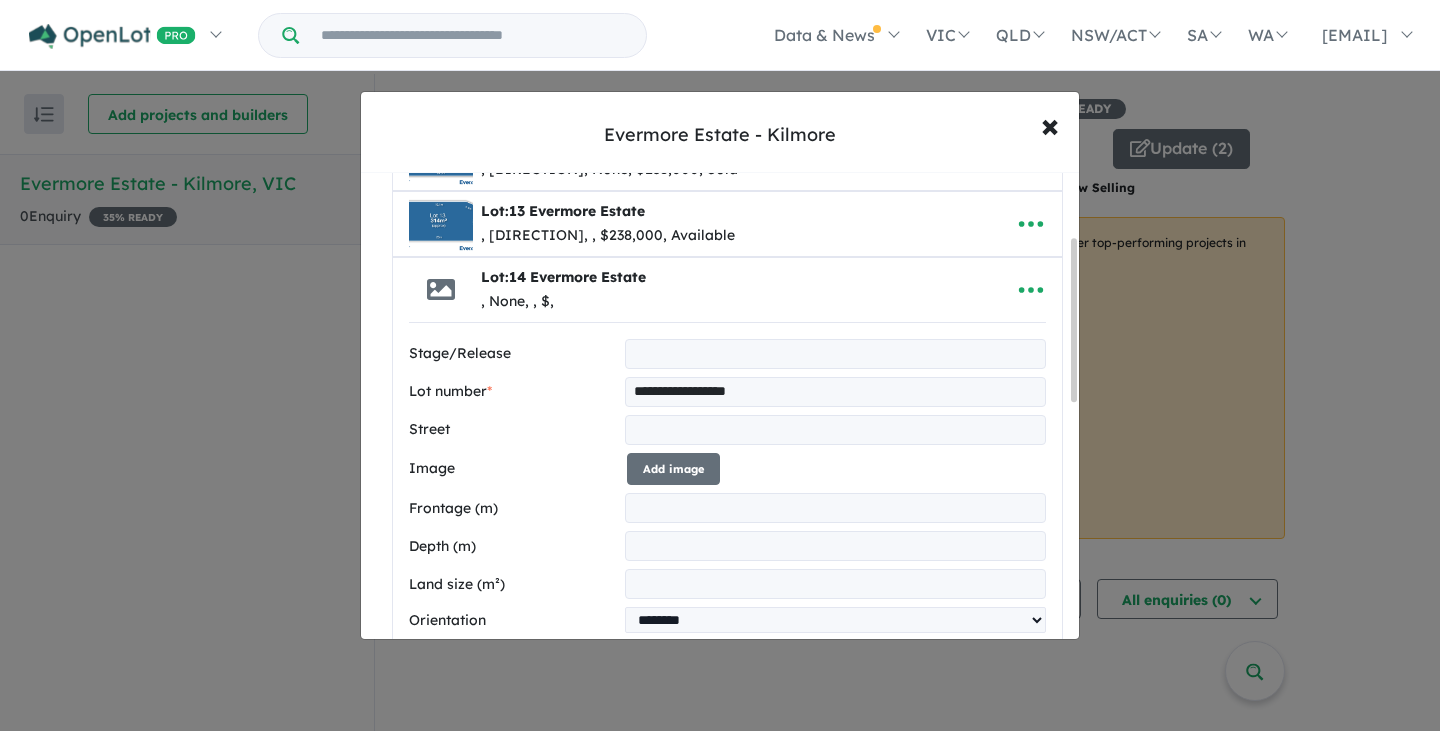 click at bounding box center (835, 508) 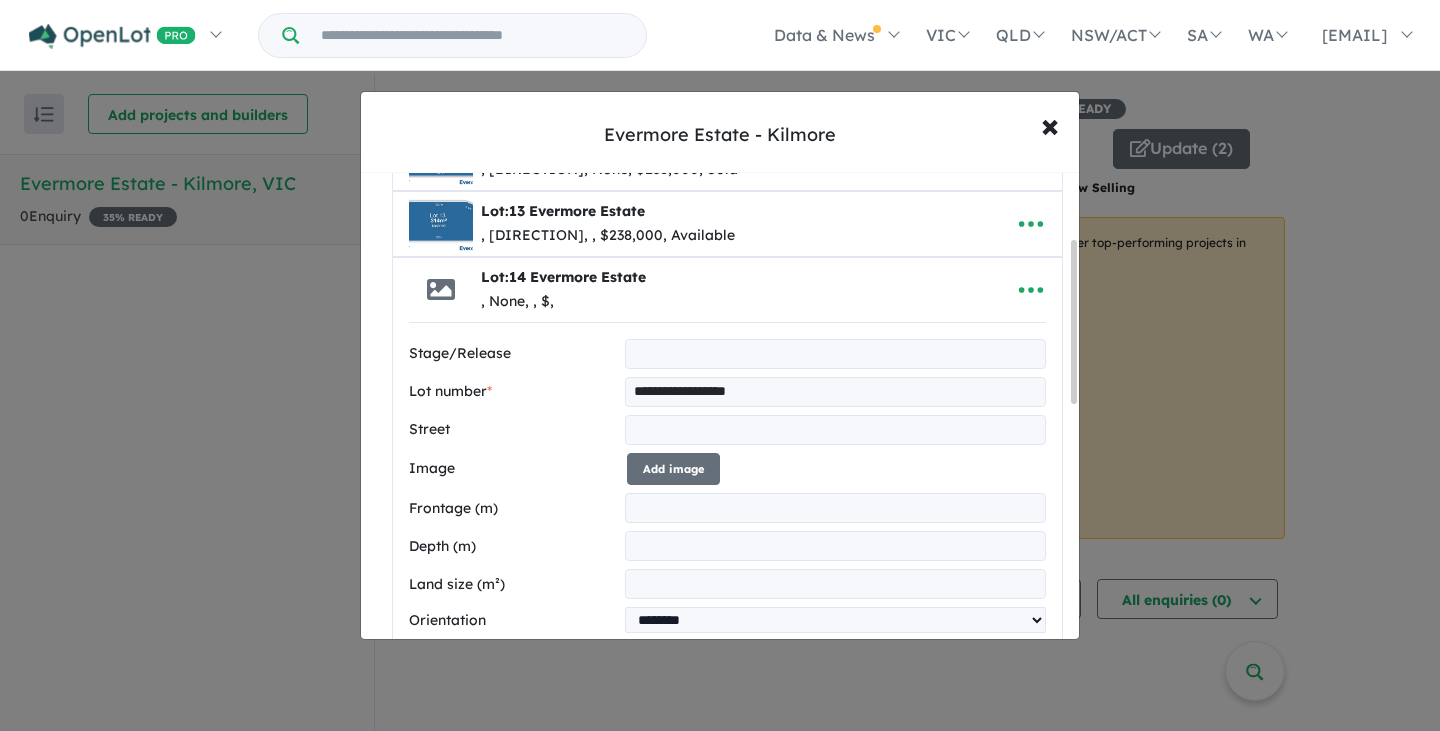 scroll, scrollTop: 280, scrollLeft: 0, axis: vertical 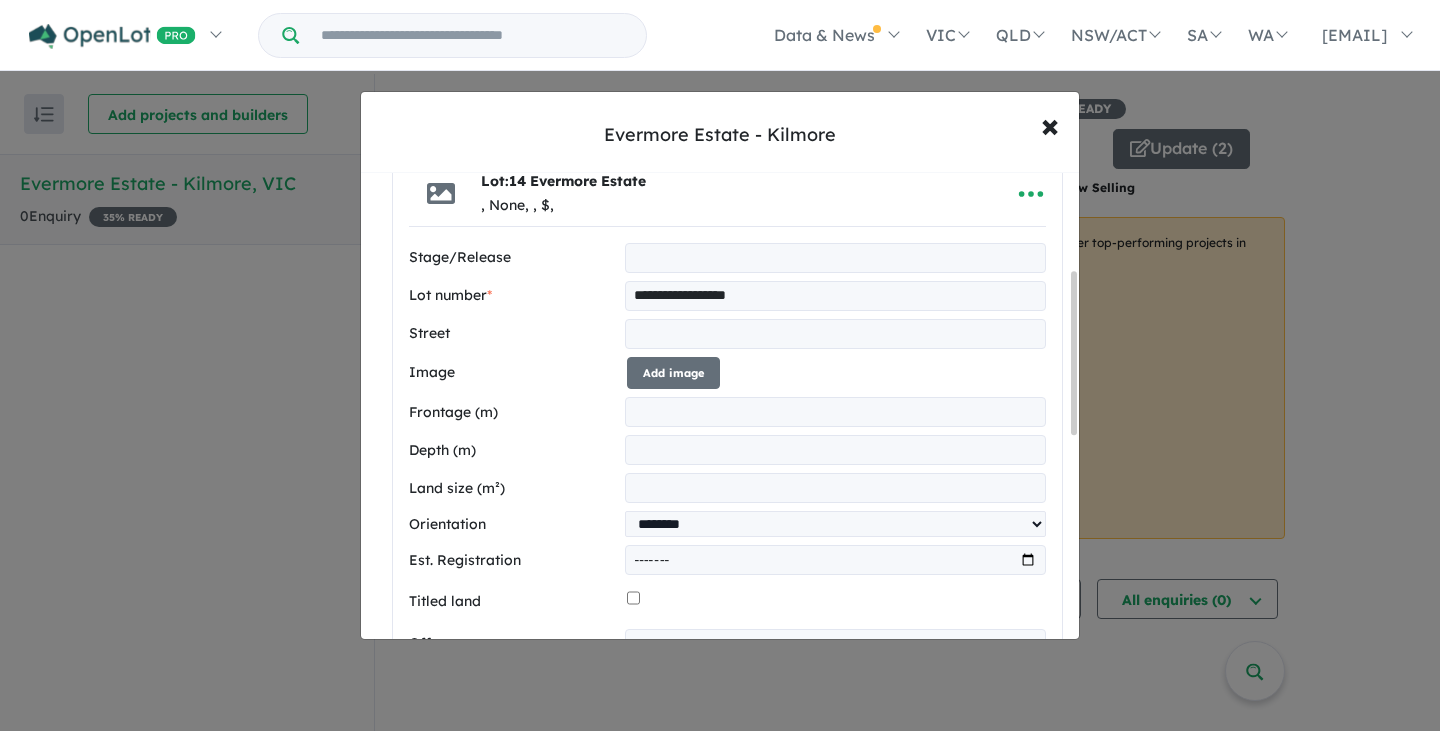 click on "Add image" at bounding box center (673, 373) 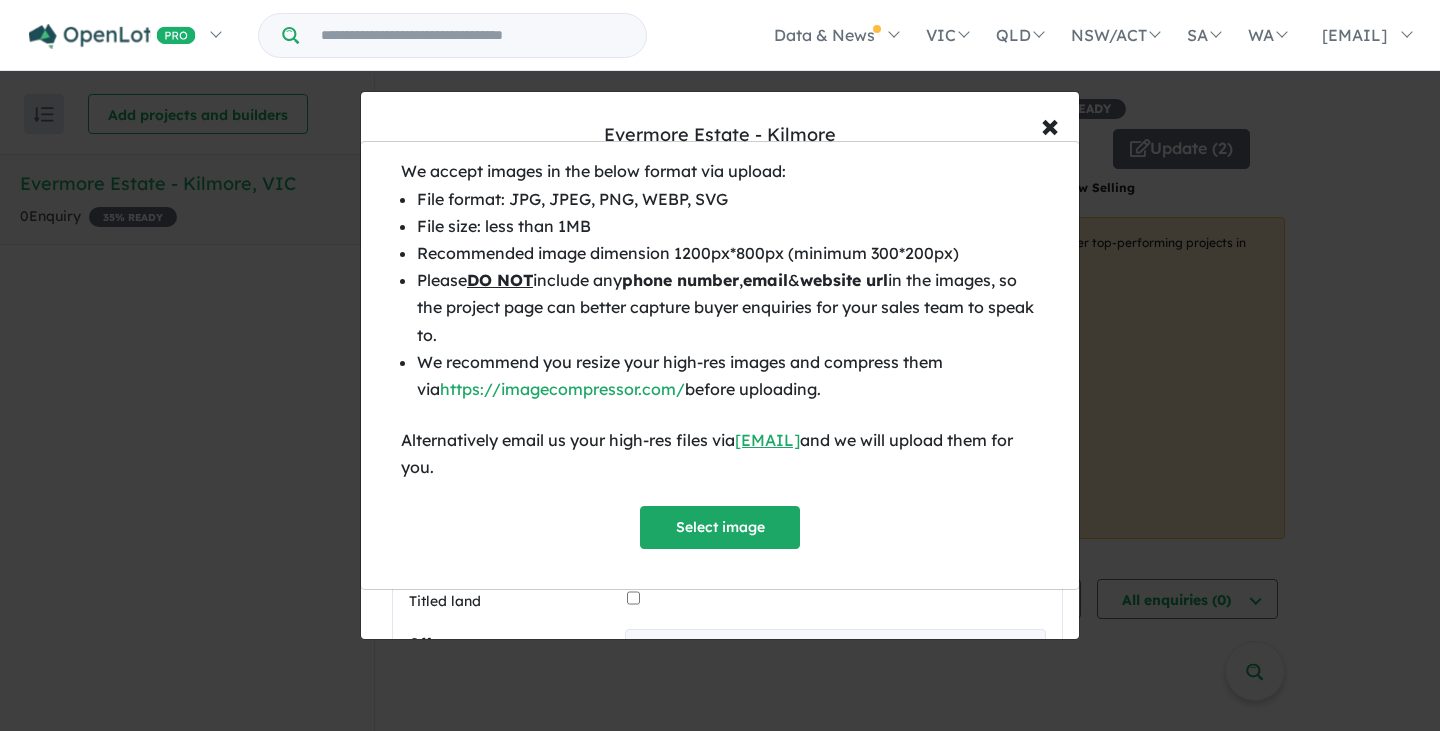 click on "Select image" at bounding box center (720, 527) 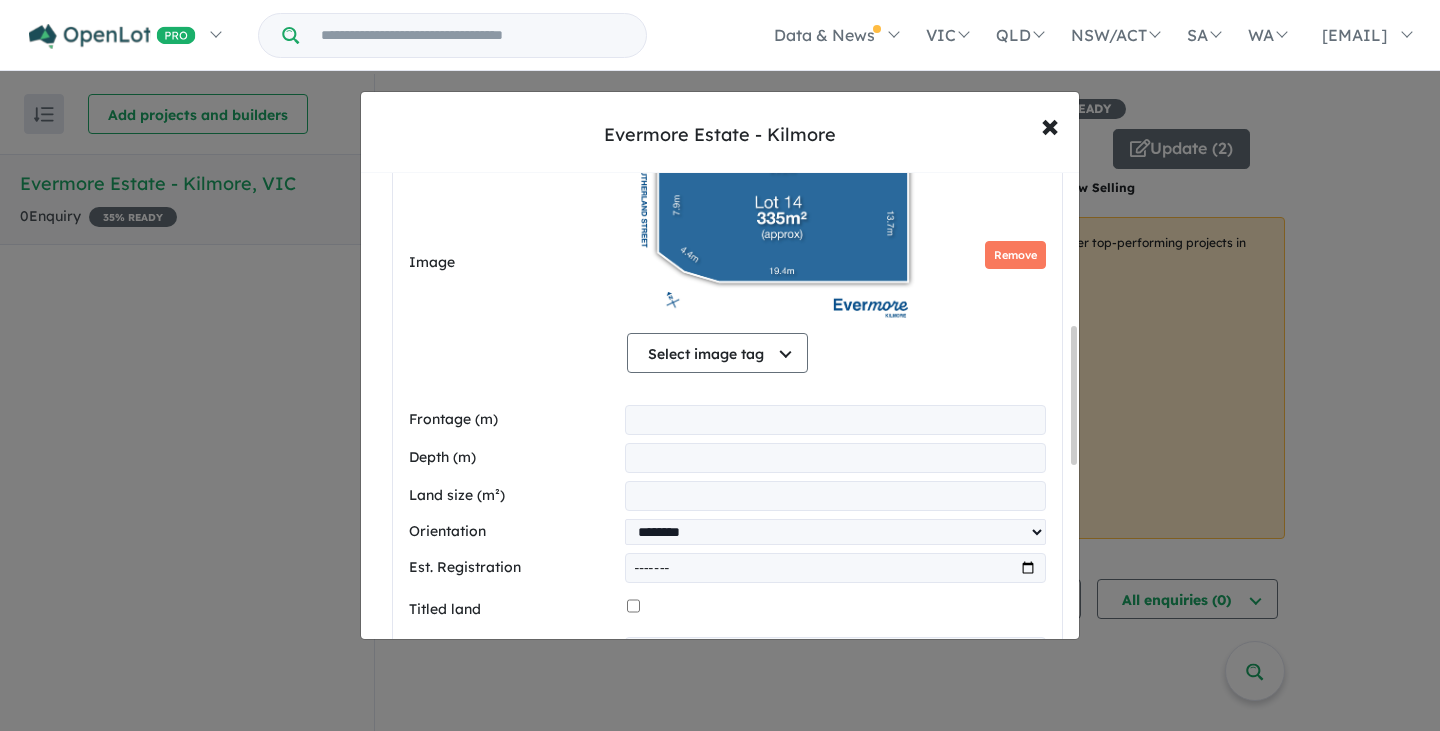 scroll, scrollTop: 517, scrollLeft: 0, axis: vertical 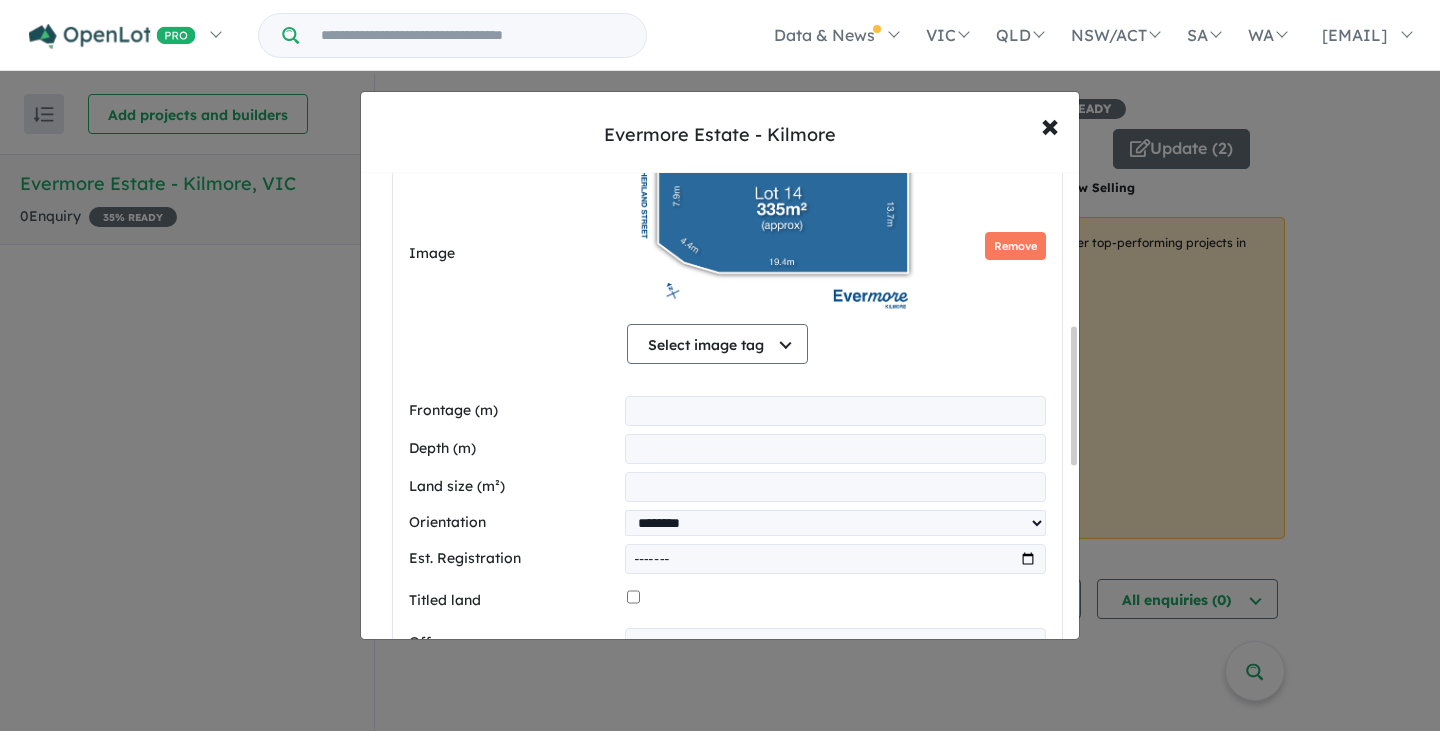 click at bounding box center (835, 487) 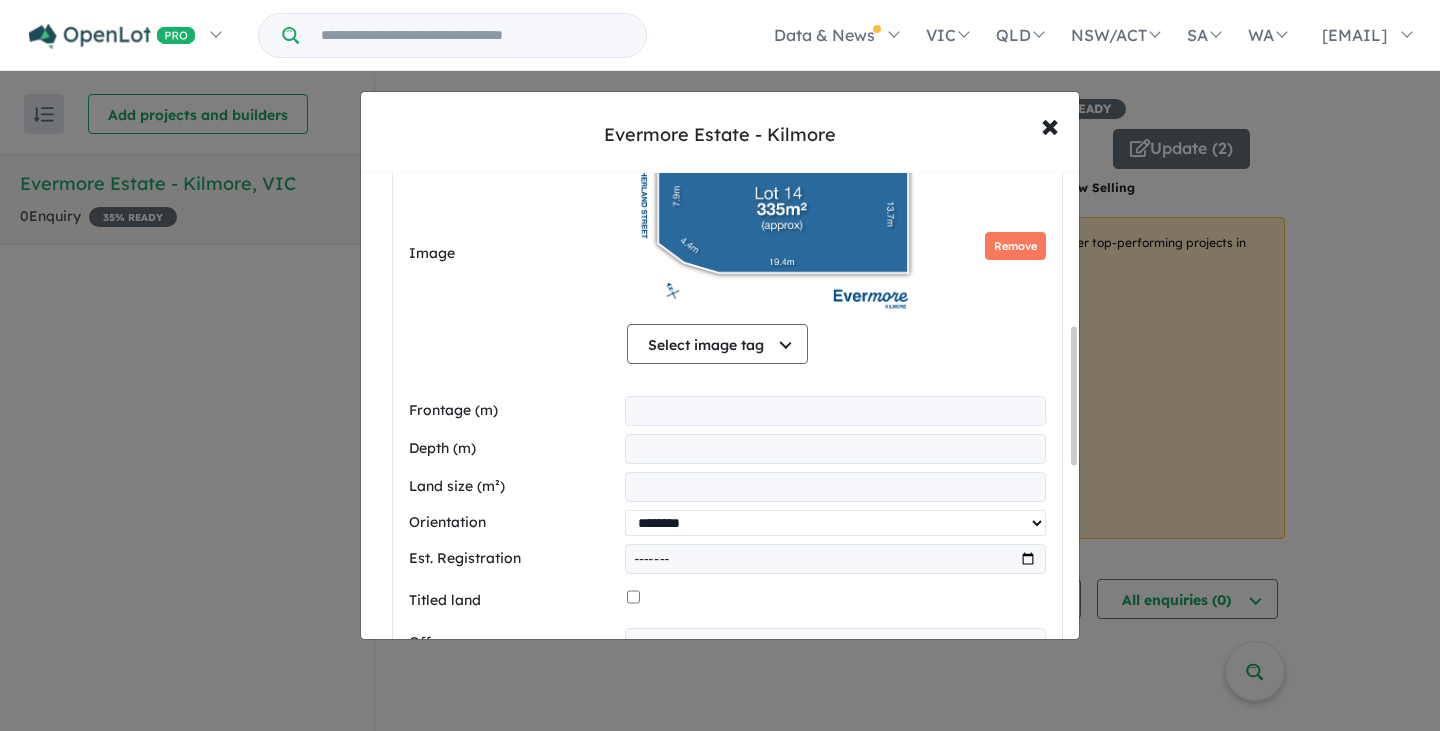 click on "**********" at bounding box center [835, 523] 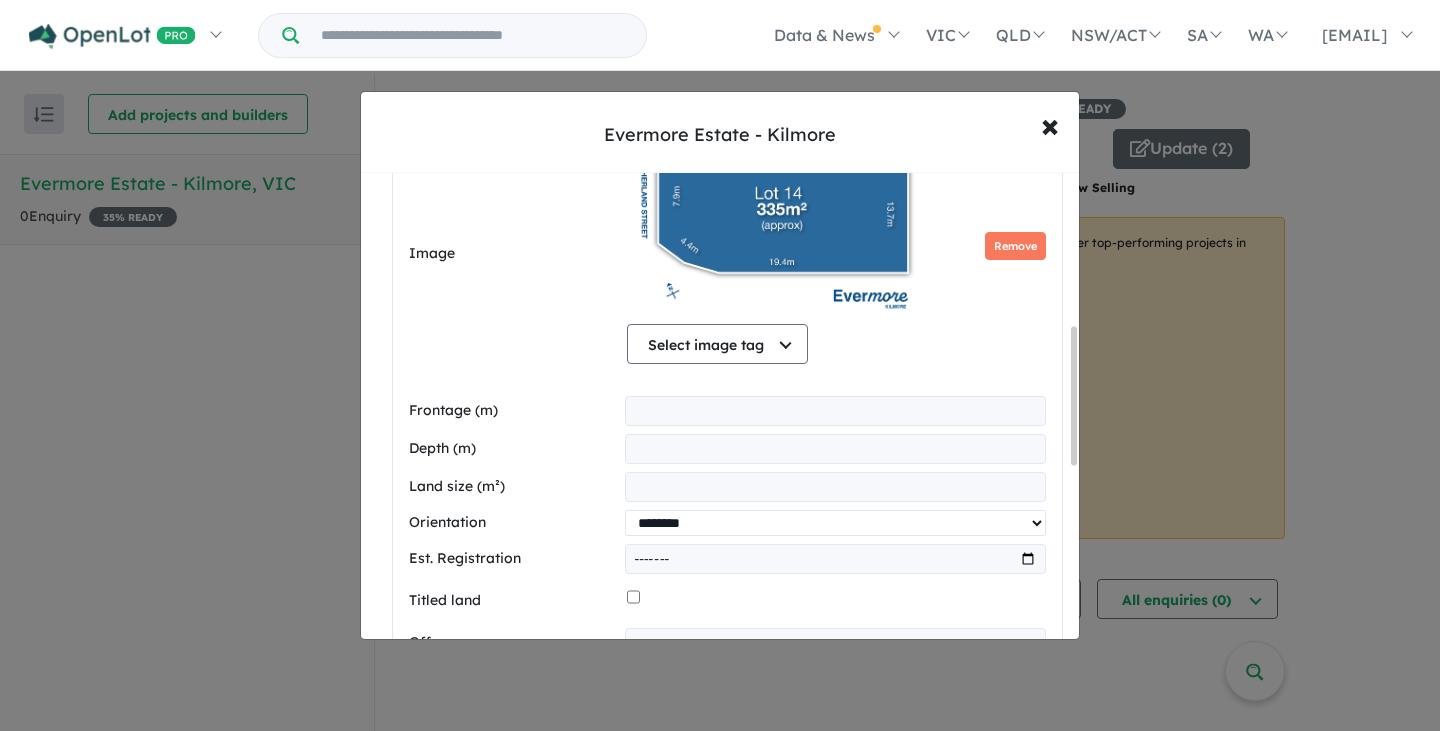 select on "****" 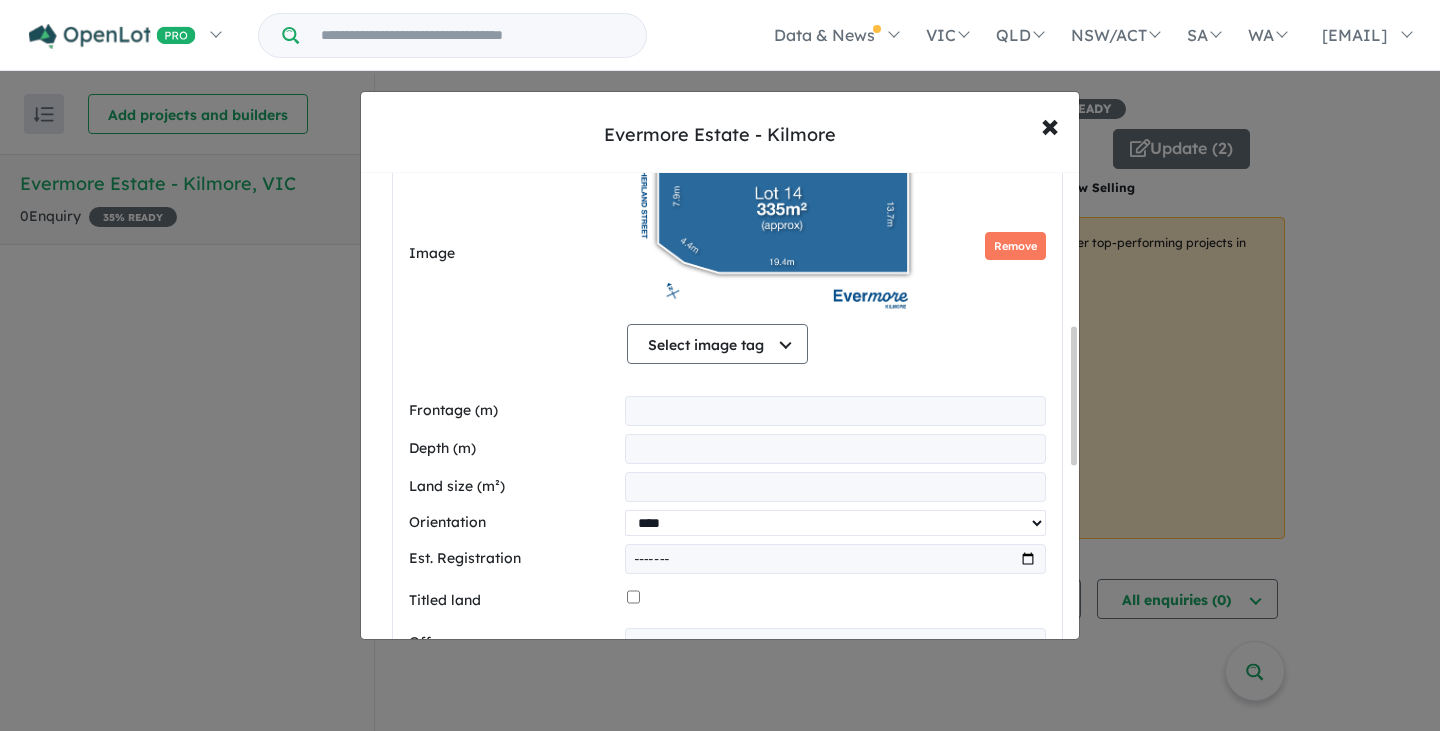 click on "**********" at bounding box center (835, 523) 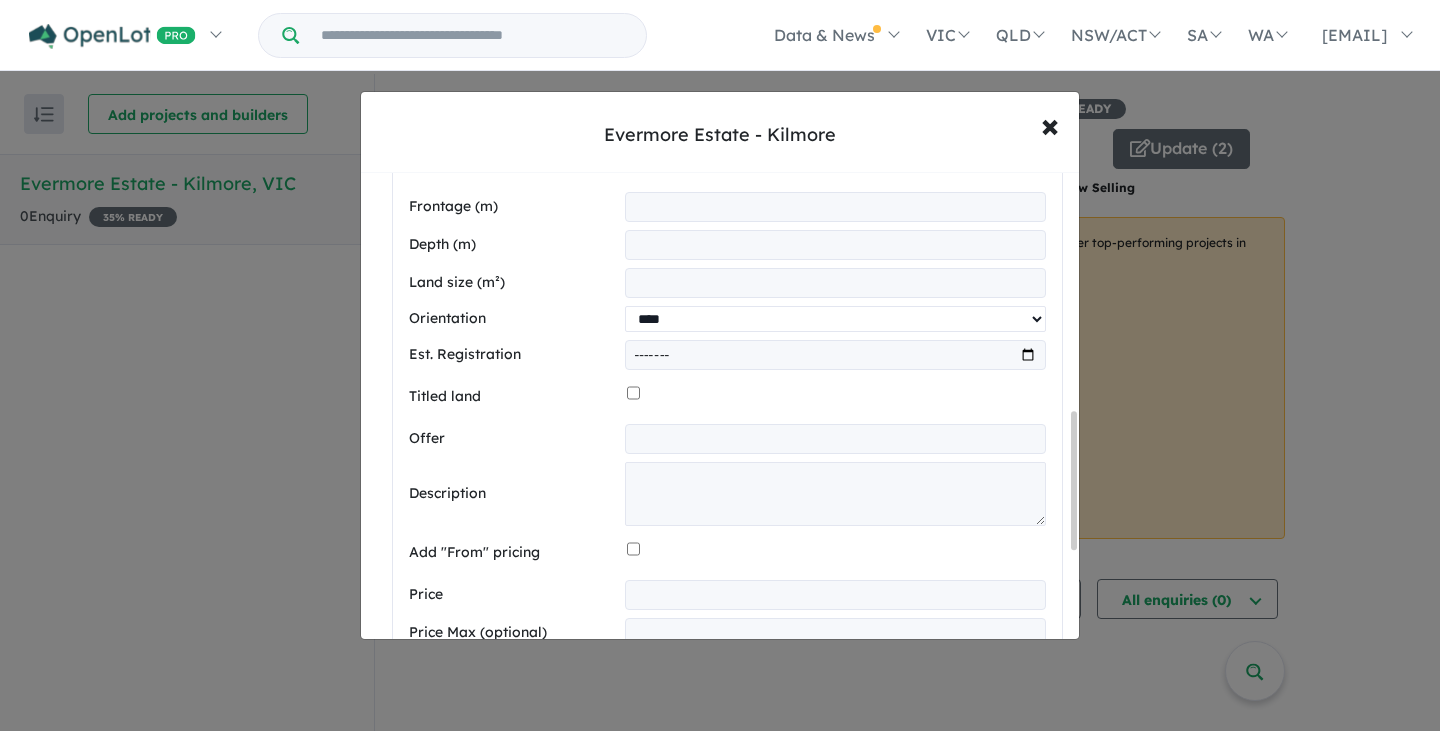 scroll, scrollTop: 819, scrollLeft: 0, axis: vertical 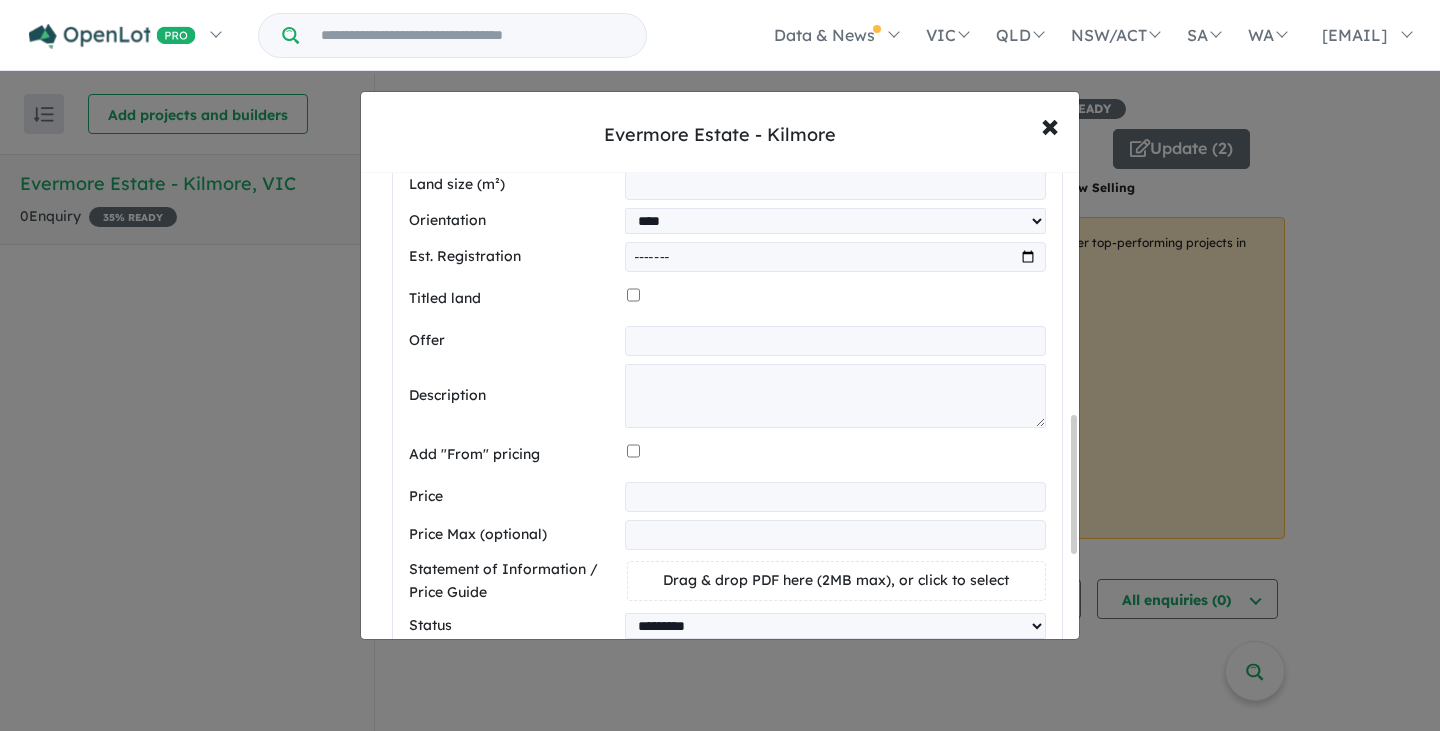 click at bounding box center (835, 497) 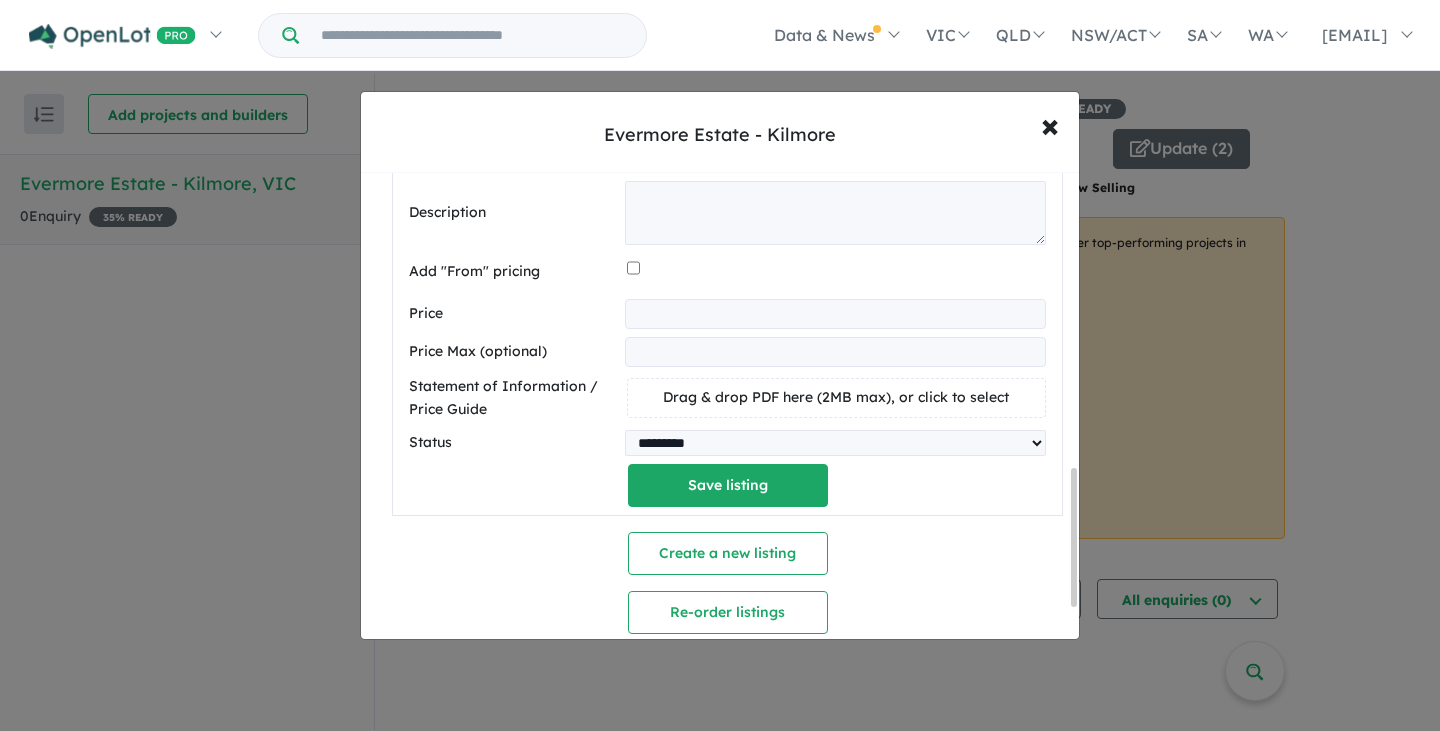 scroll, scrollTop: 1003, scrollLeft: 0, axis: vertical 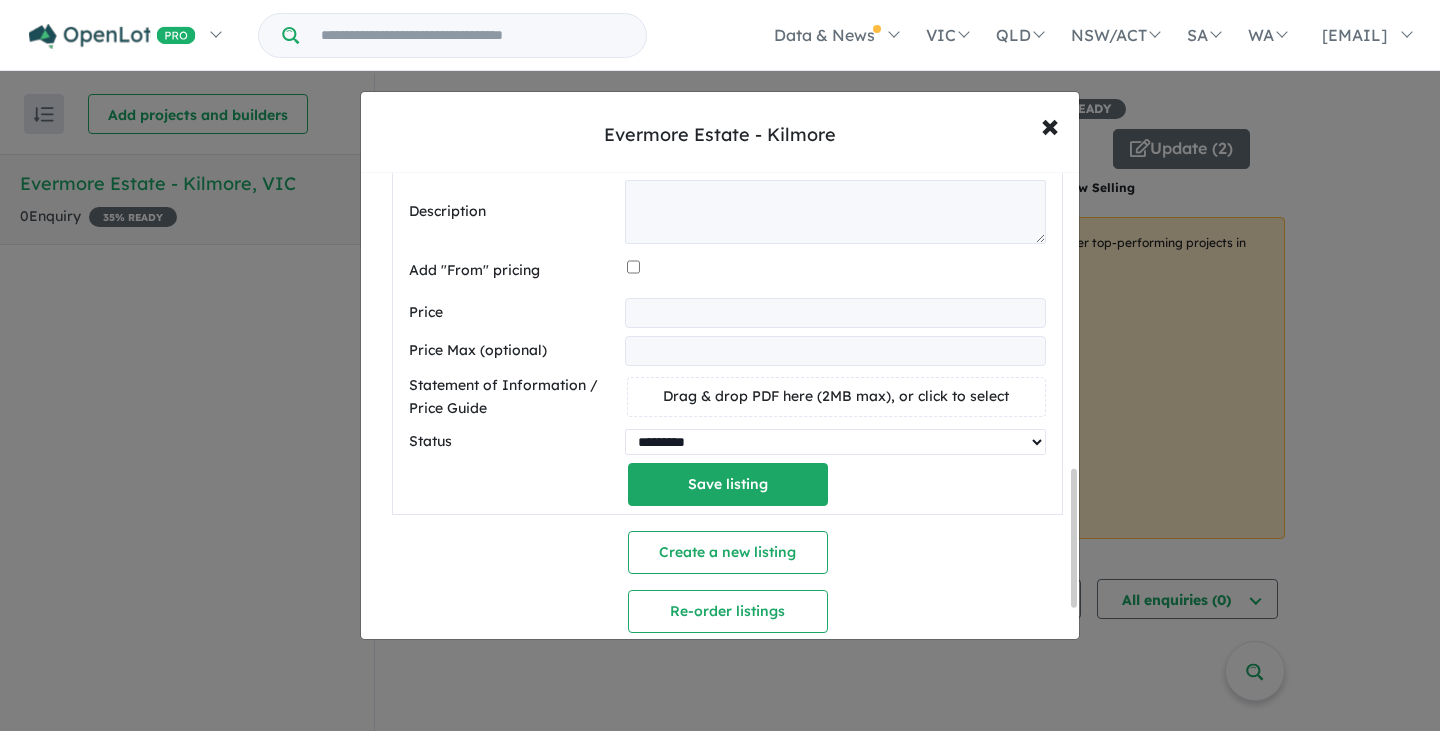 click on "********* ******** **** ******" at bounding box center (835, 442) 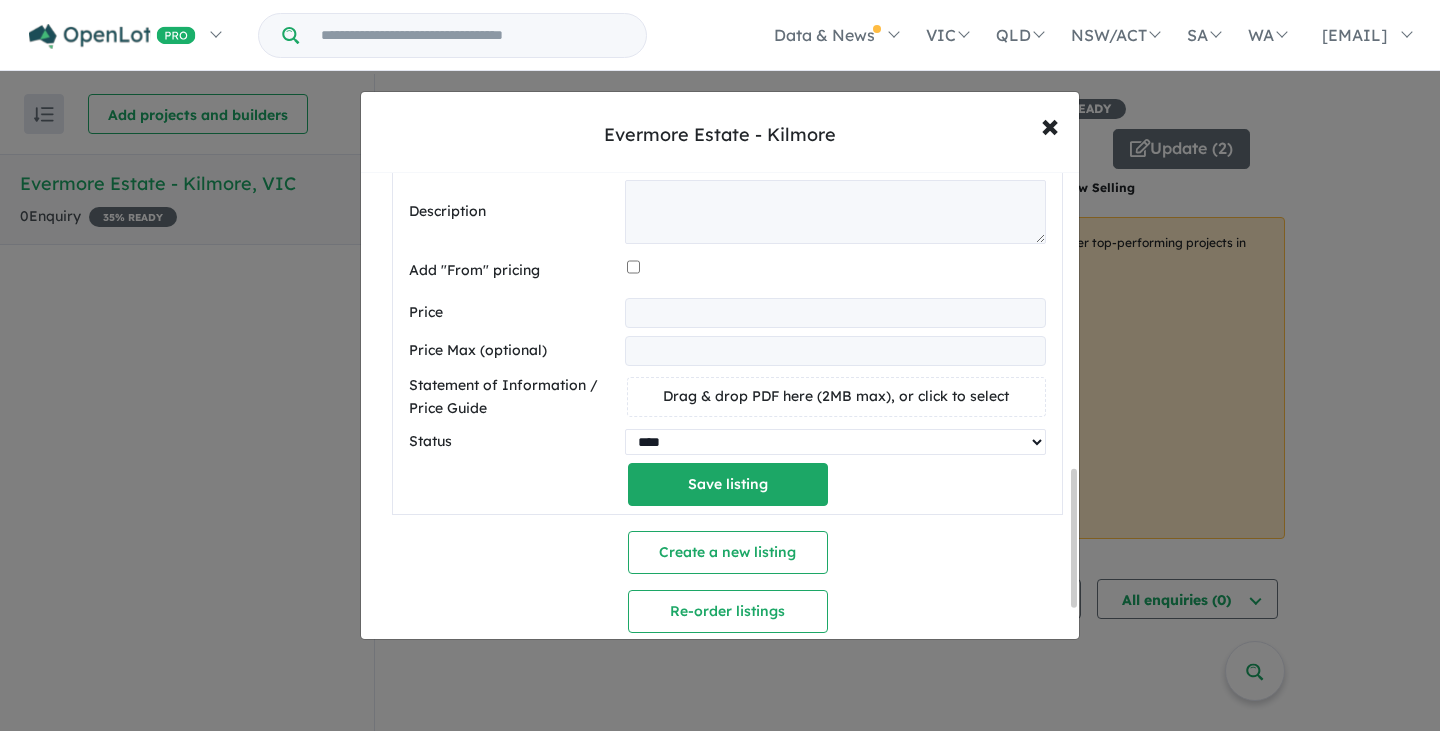 click on "********* ******** **** ******" at bounding box center [835, 442] 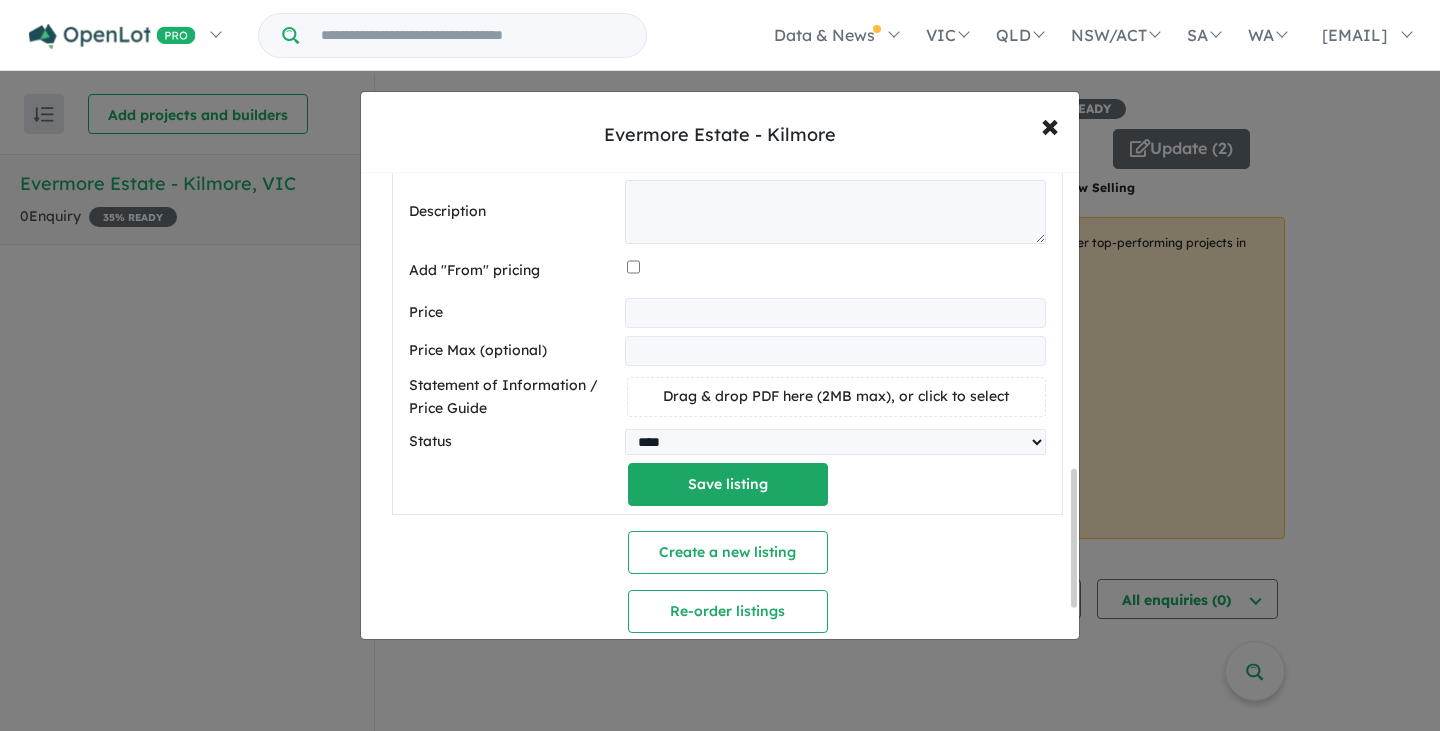 click on "Save listing" at bounding box center [728, 484] 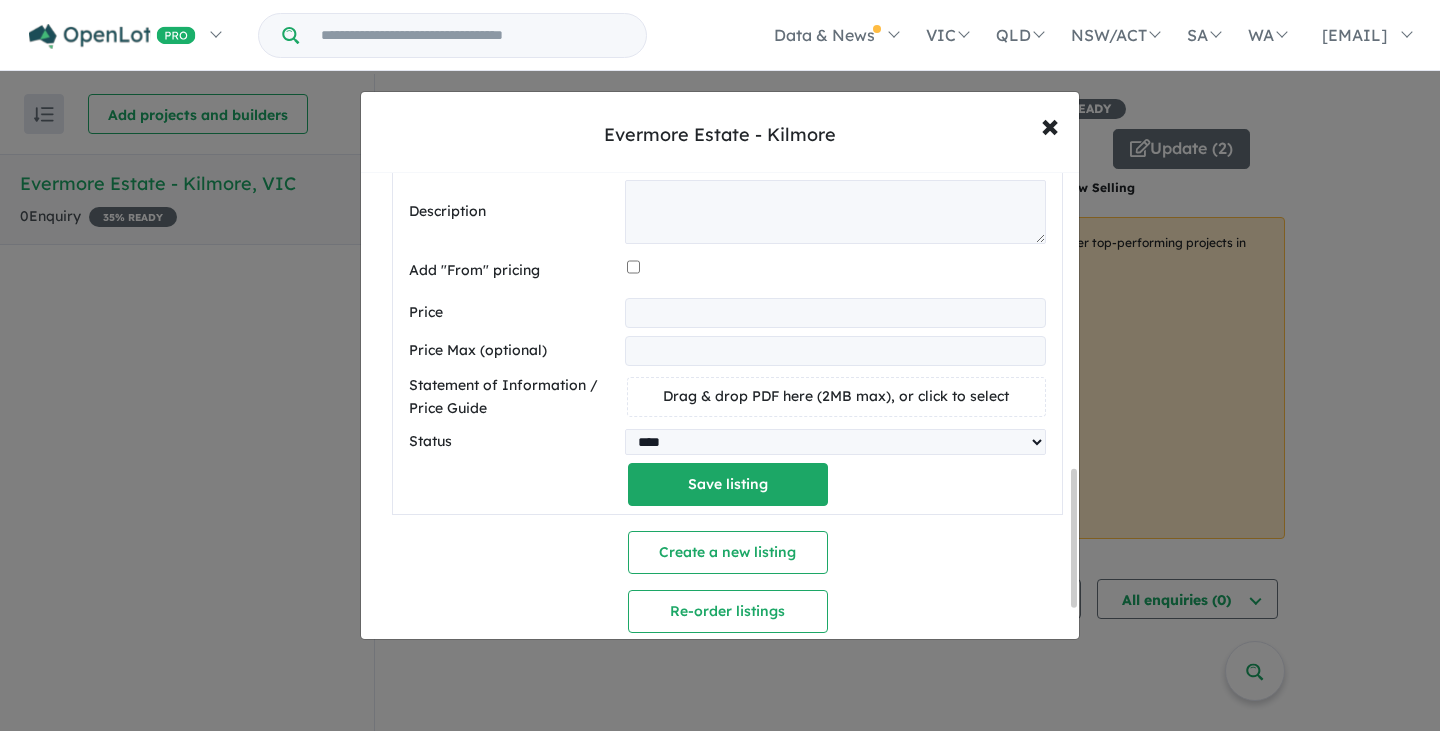 scroll, scrollTop: 128, scrollLeft: 0, axis: vertical 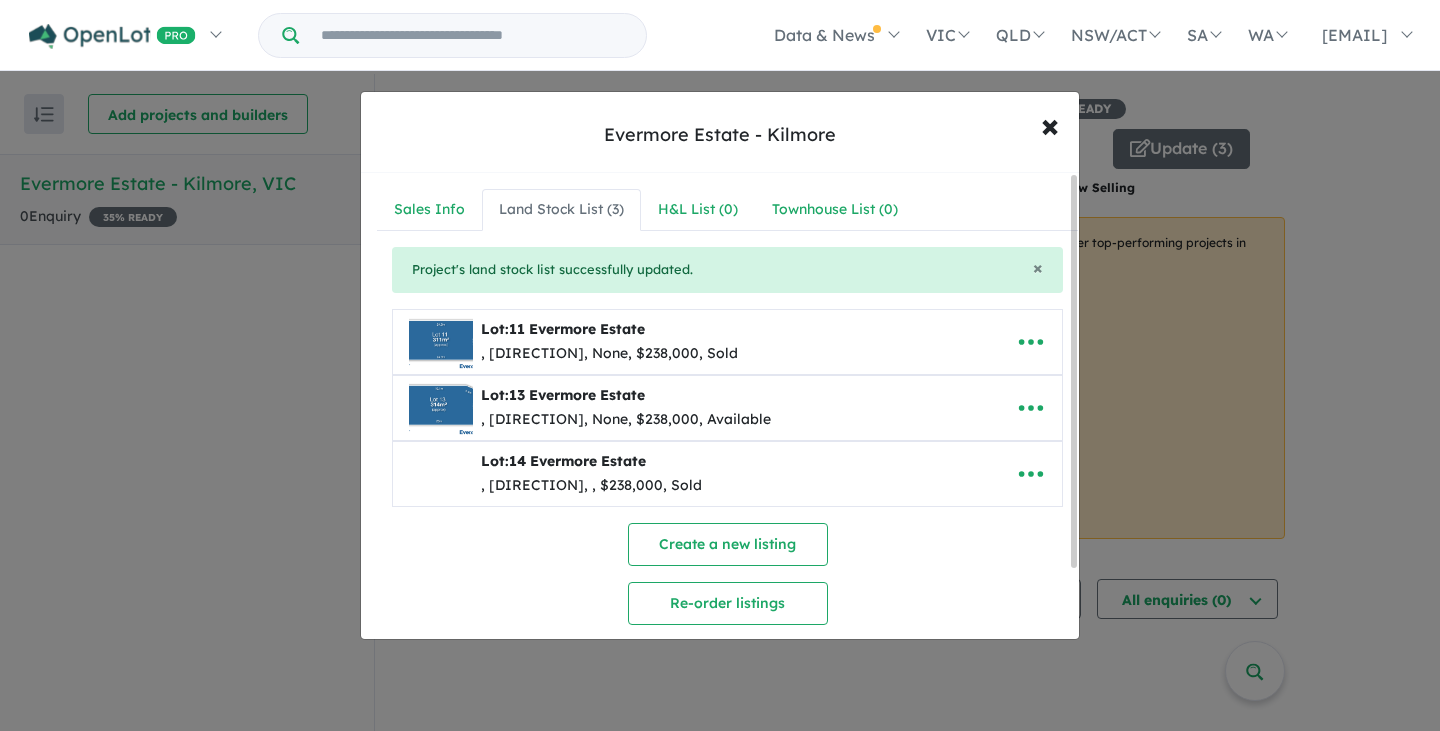 click at bounding box center [1031, 474] 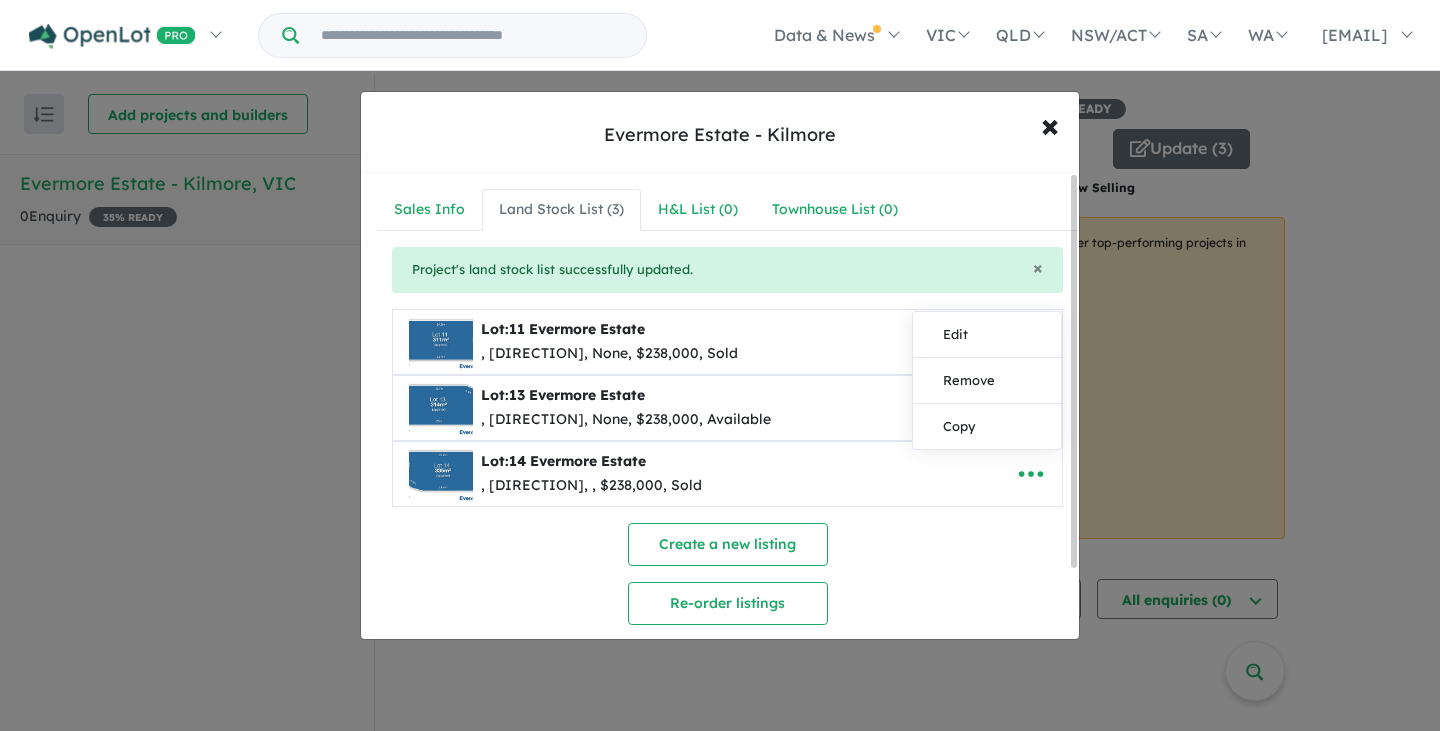 click on "Edit" at bounding box center (987, 335) 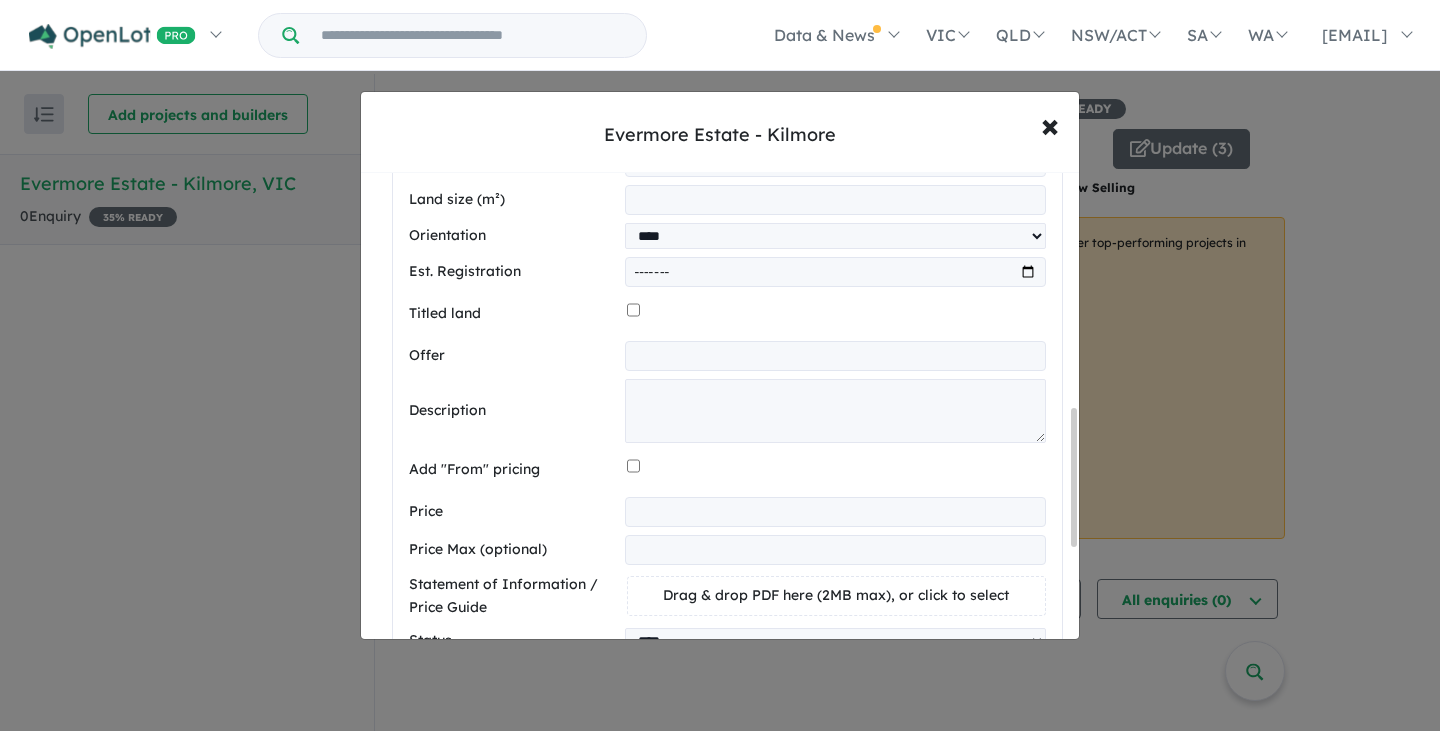scroll, scrollTop: 805, scrollLeft: 0, axis: vertical 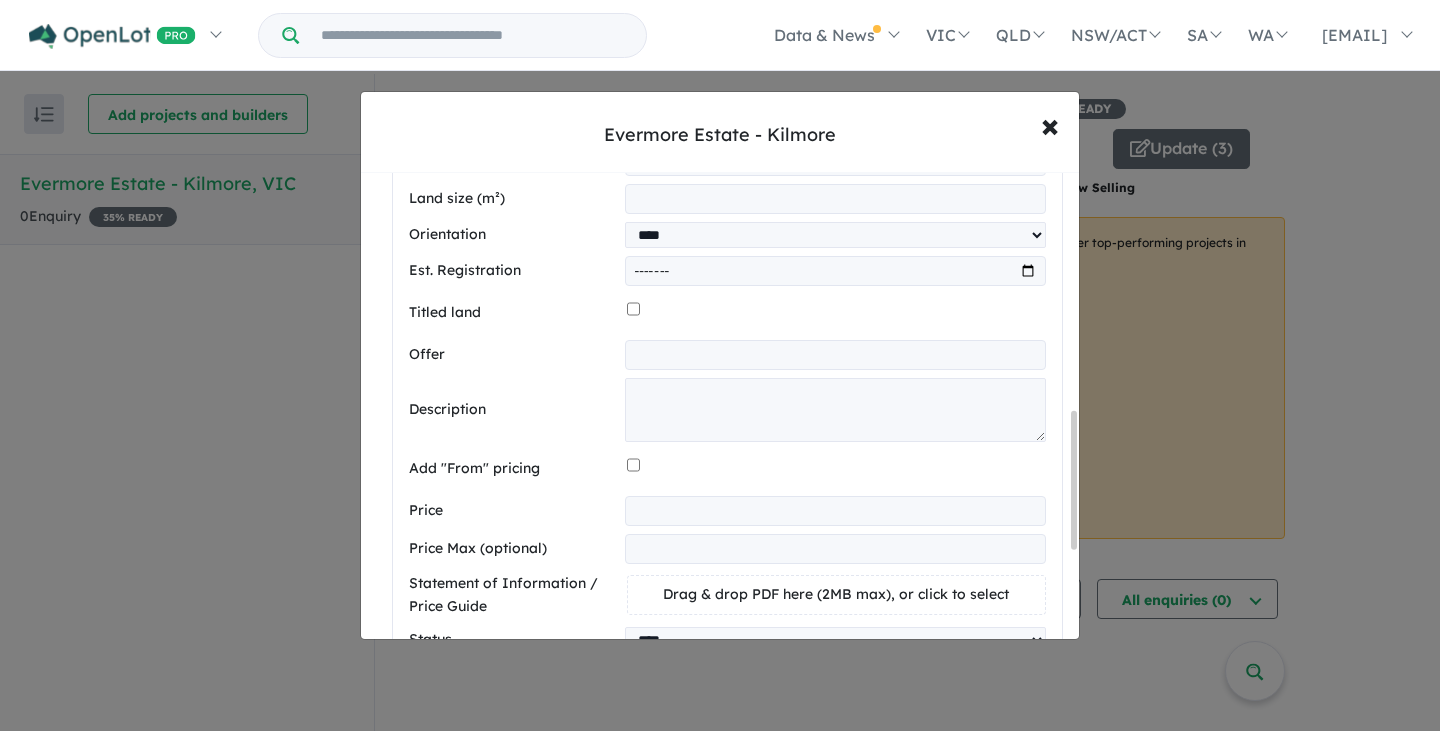 click on "******" at bounding box center [835, 511] 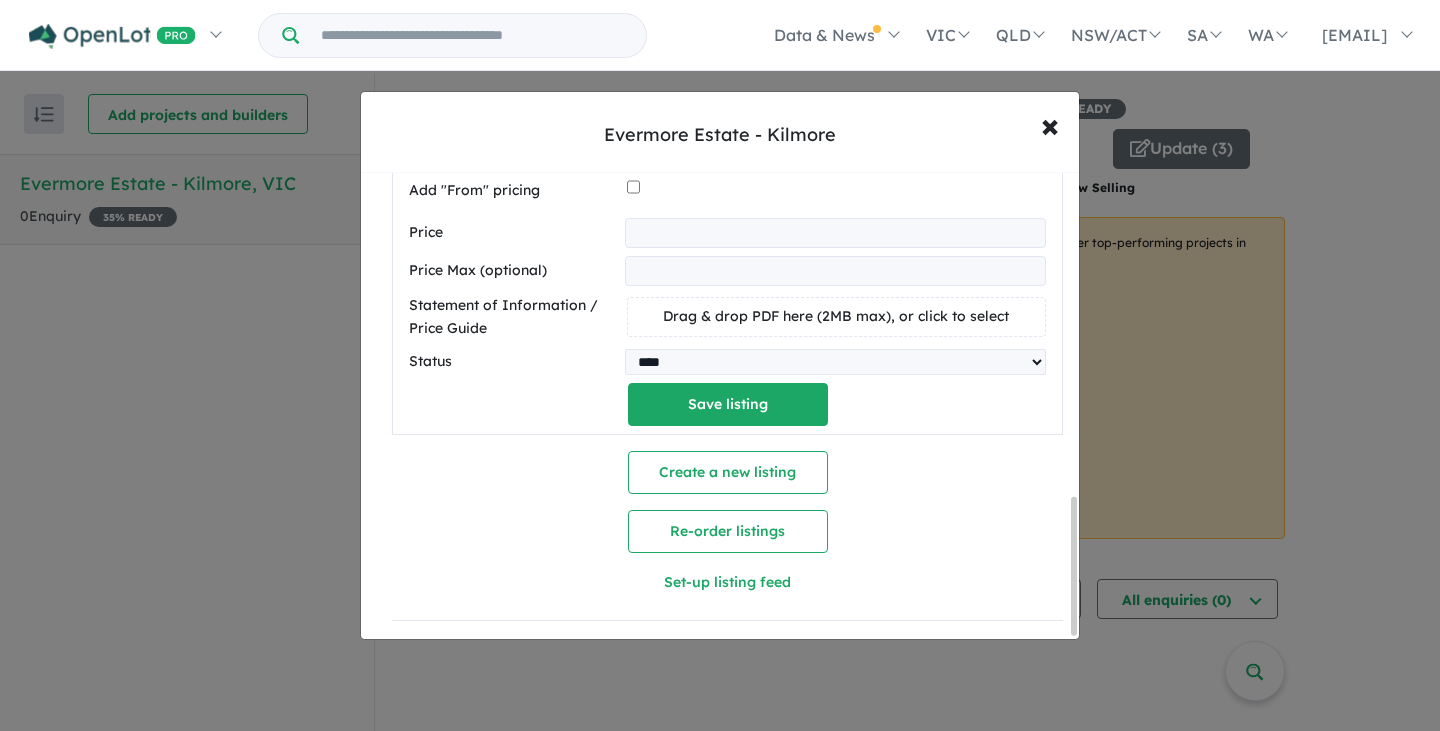 type 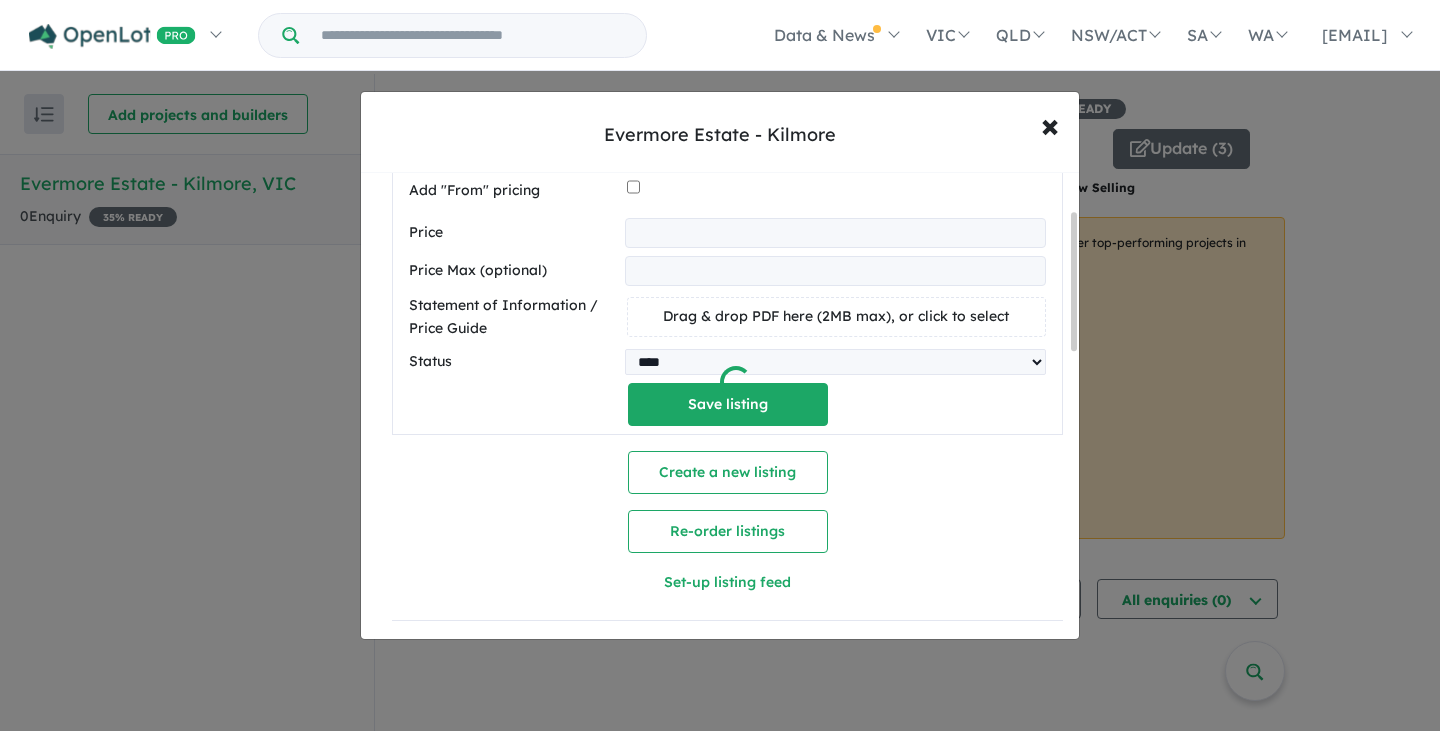scroll, scrollTop: 128, scrollLeft: 0, axis: vertical 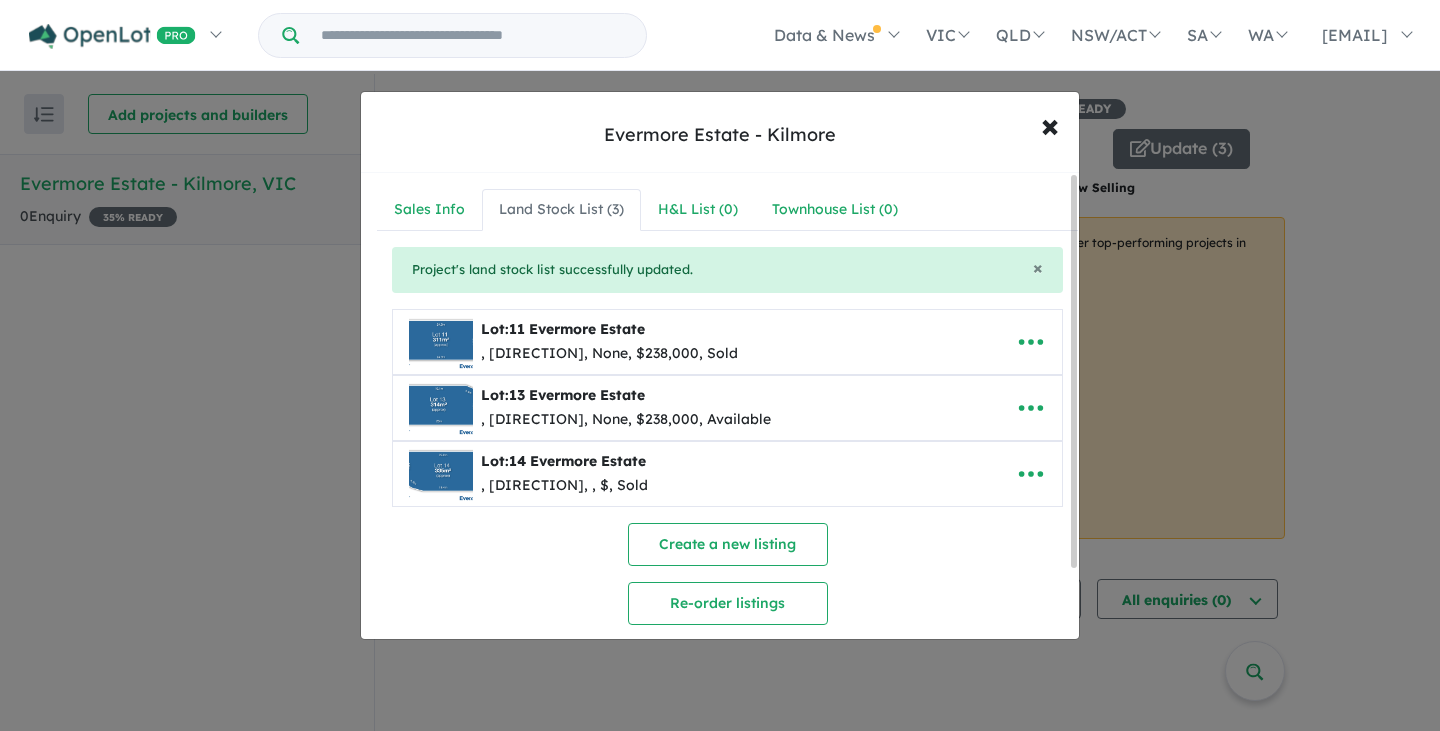 click at bounding box center (1031, 342) 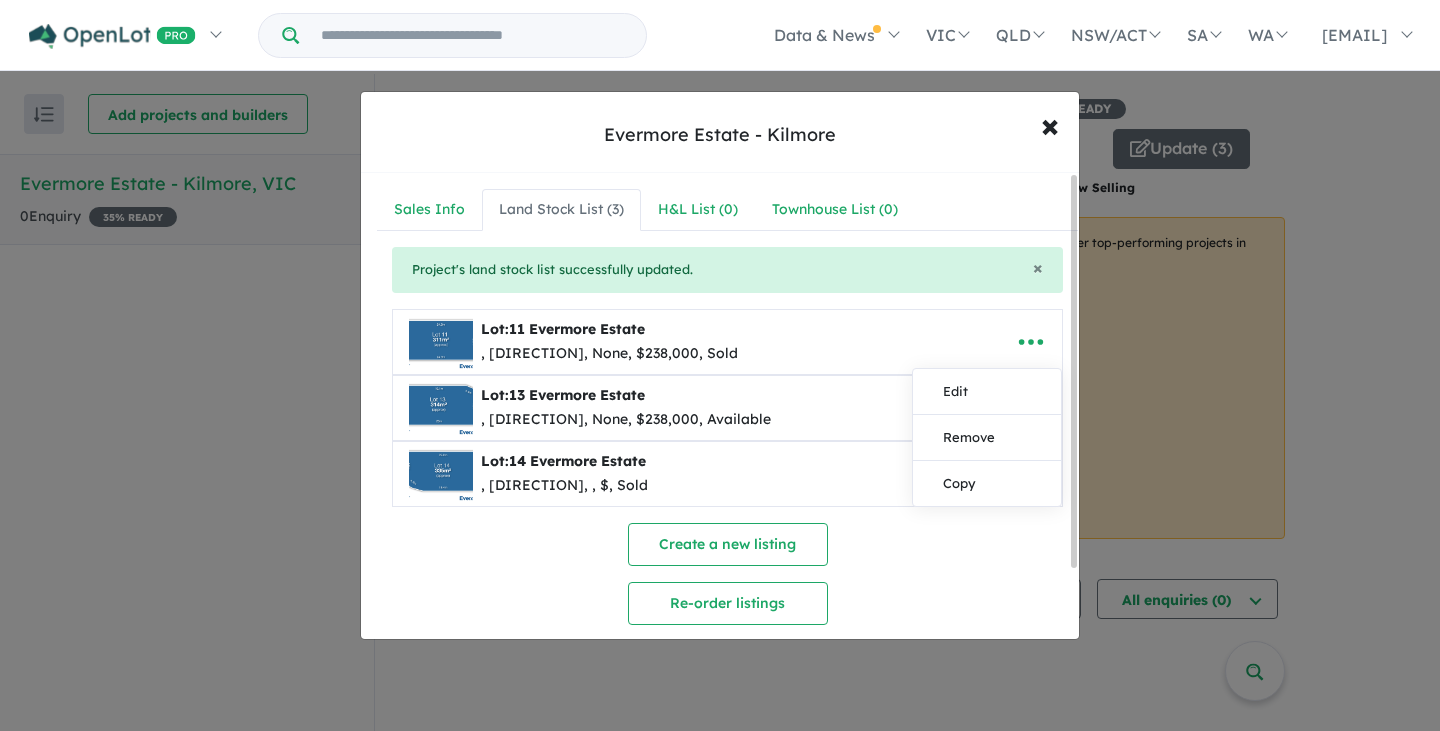 click on "Edit" at bounding box center [987, 392] 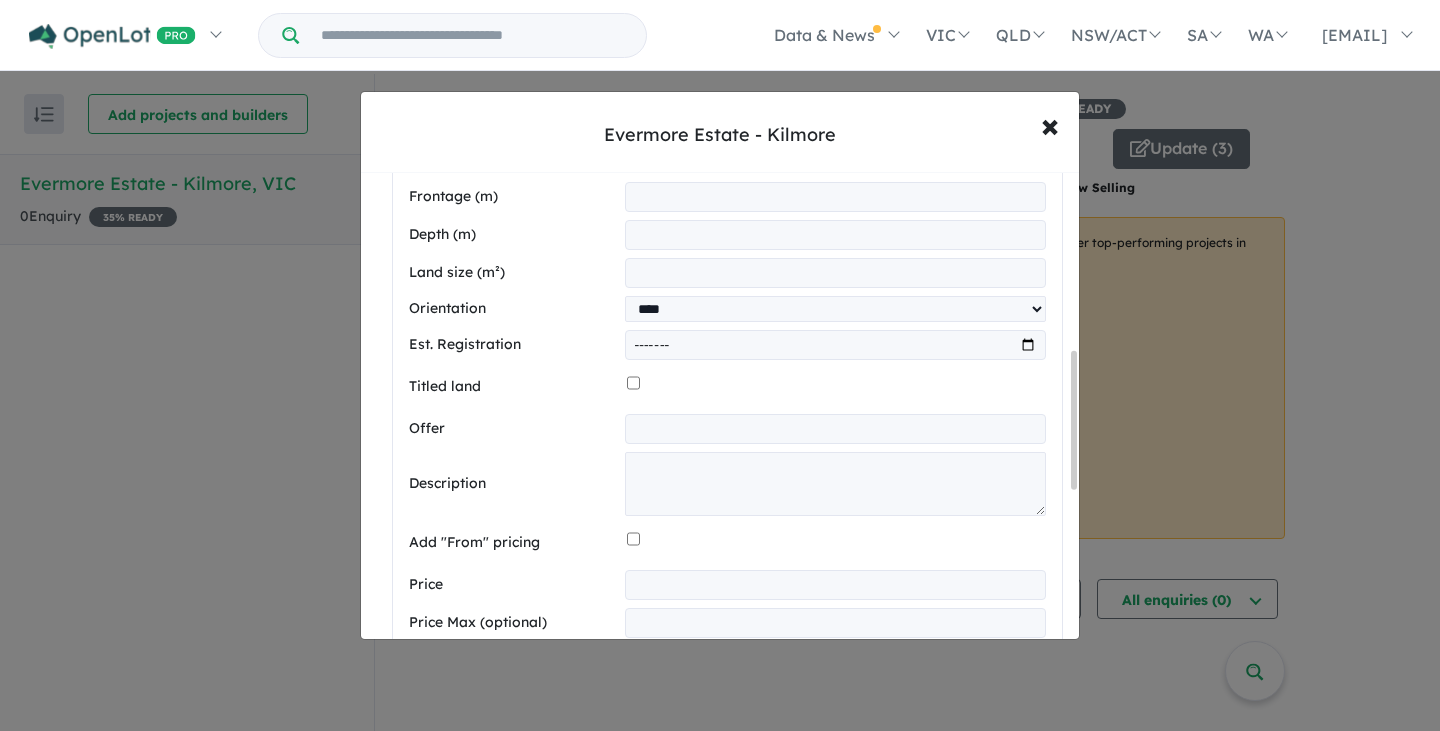 scroll, scrollTop: 600, scrollLeft: 0, axis: vertical 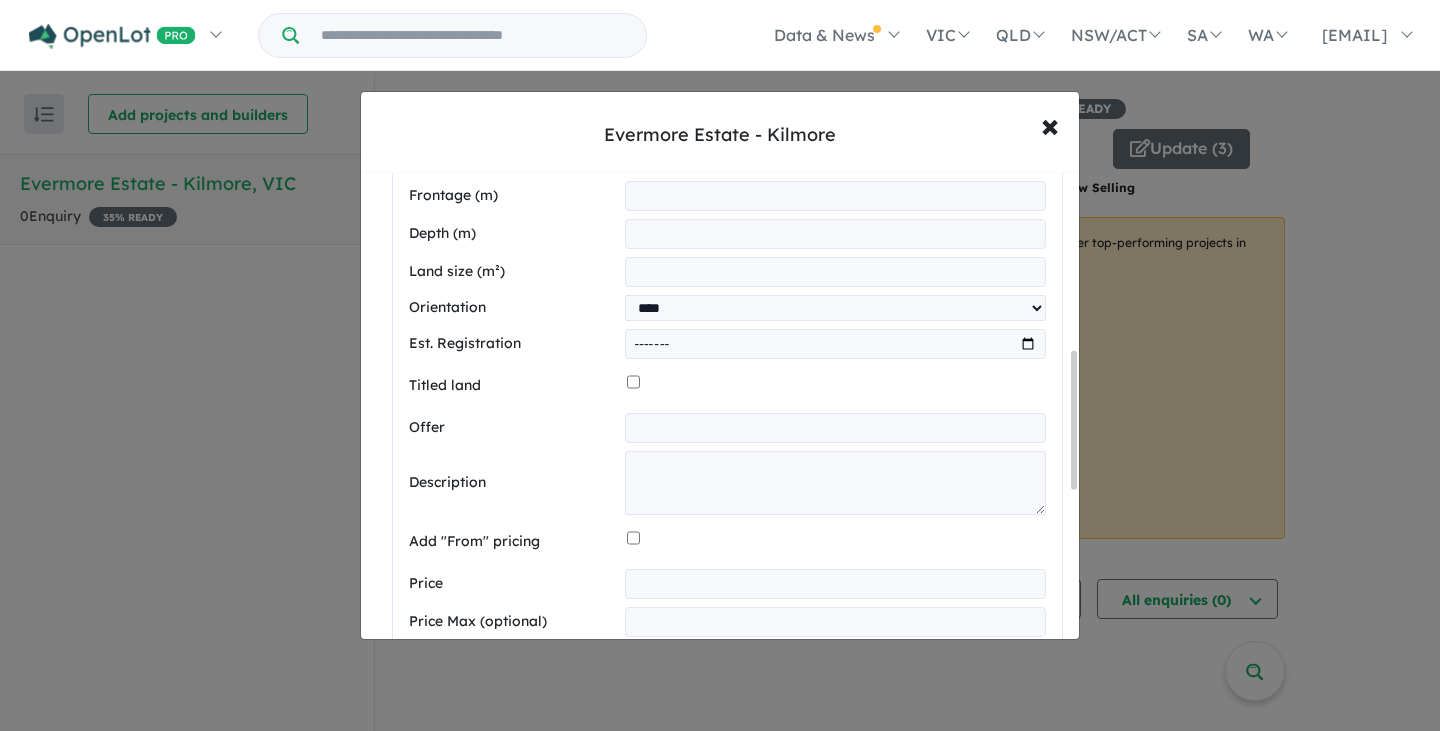 click on "*********" at bounding box center [835, 584] 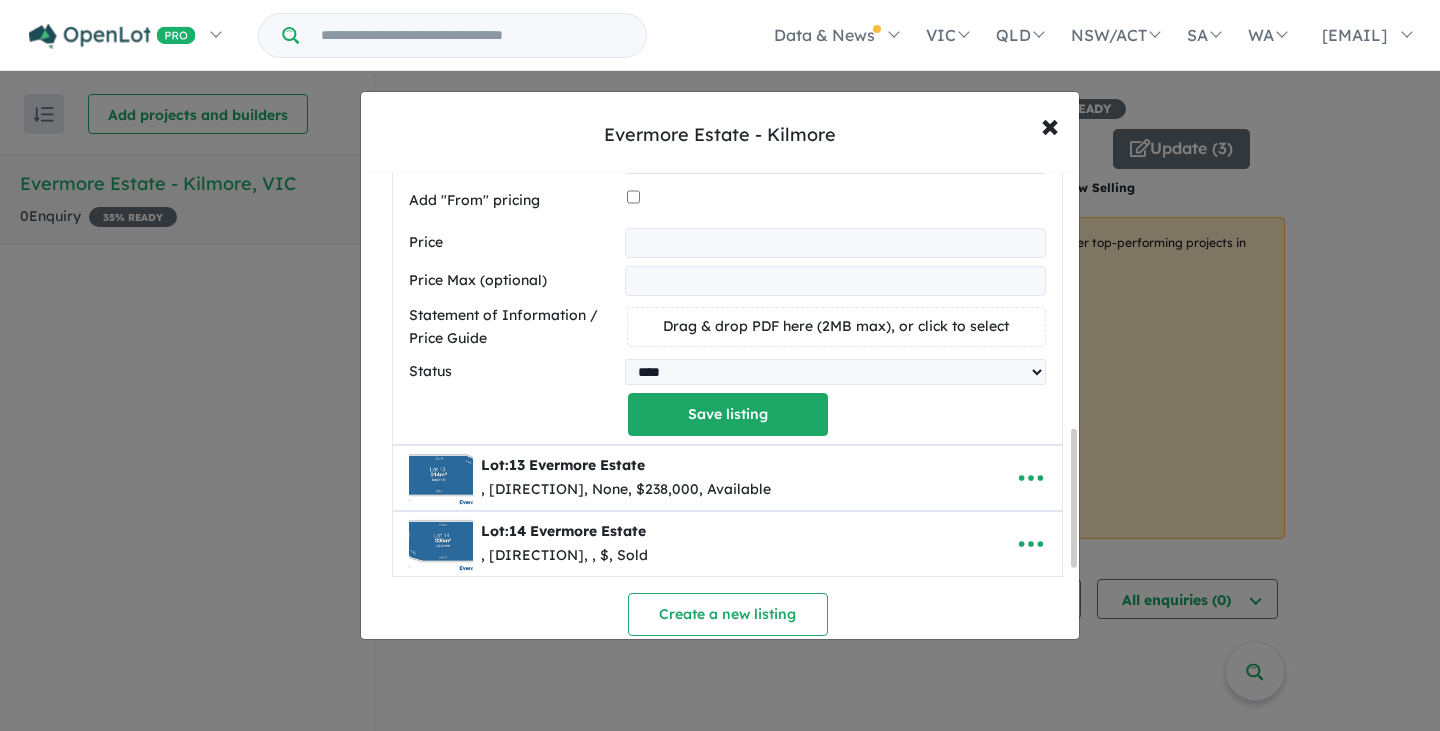 scroll, scrollTop: 972, scrollLeft: 0, axis: vertical 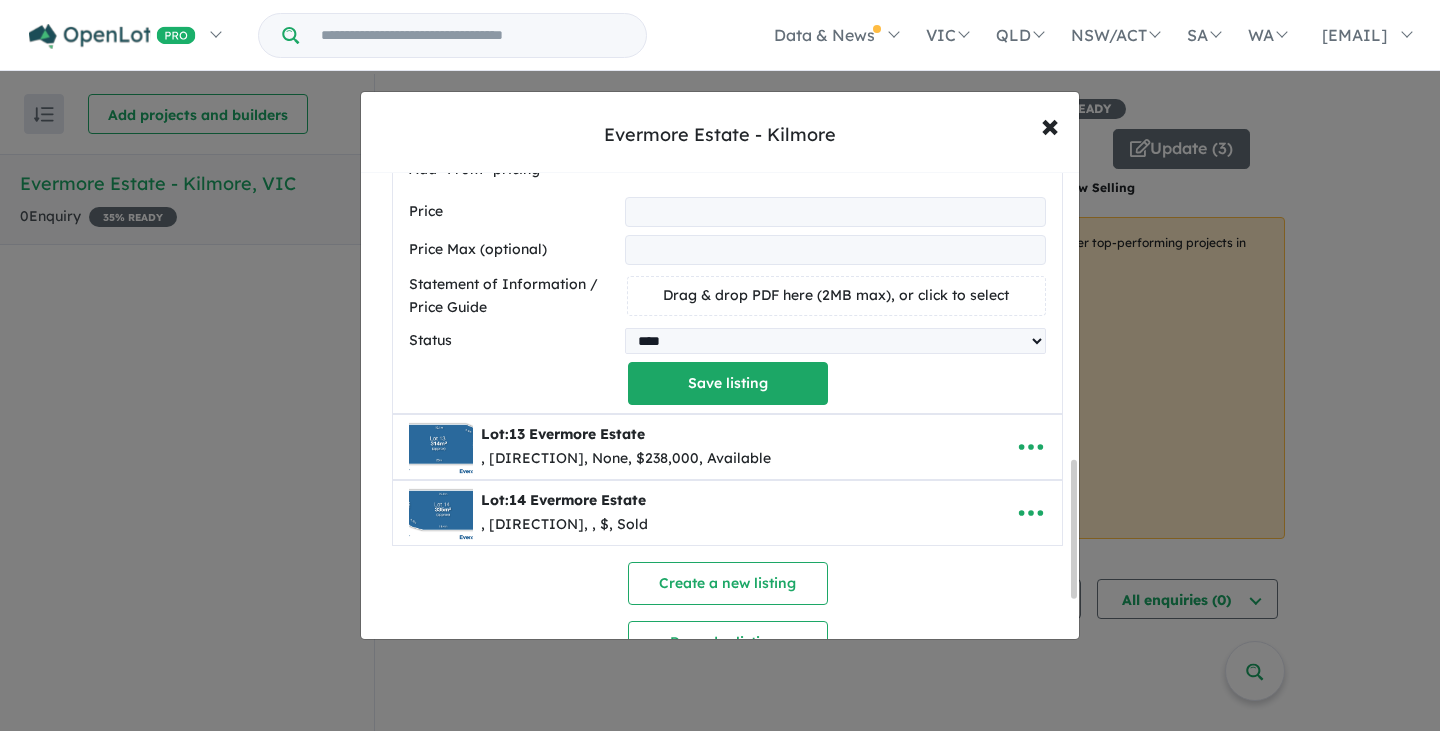 type 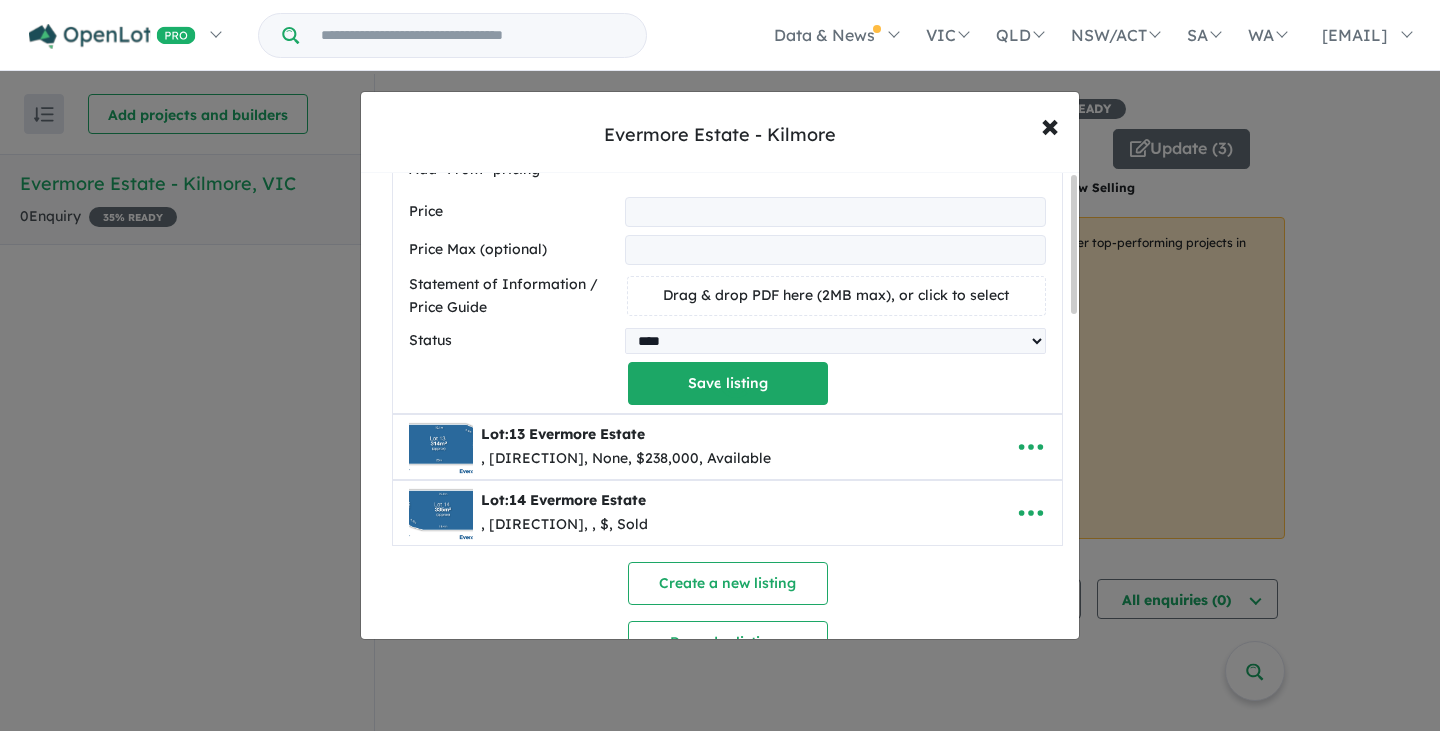 scroll, scrollTop: 0, scrollLeft: 0, axis: both 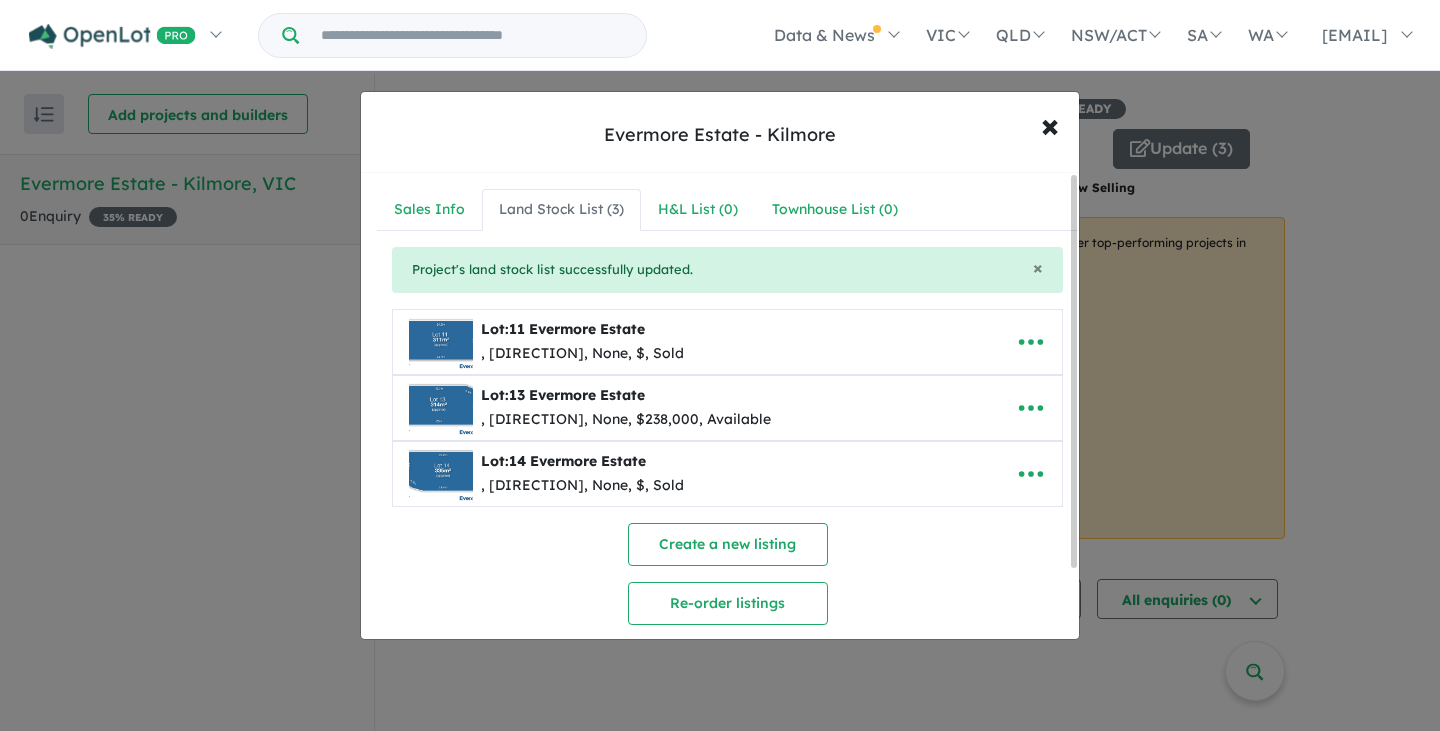 click on "Create a new listing" at bounding box center [728, 544] 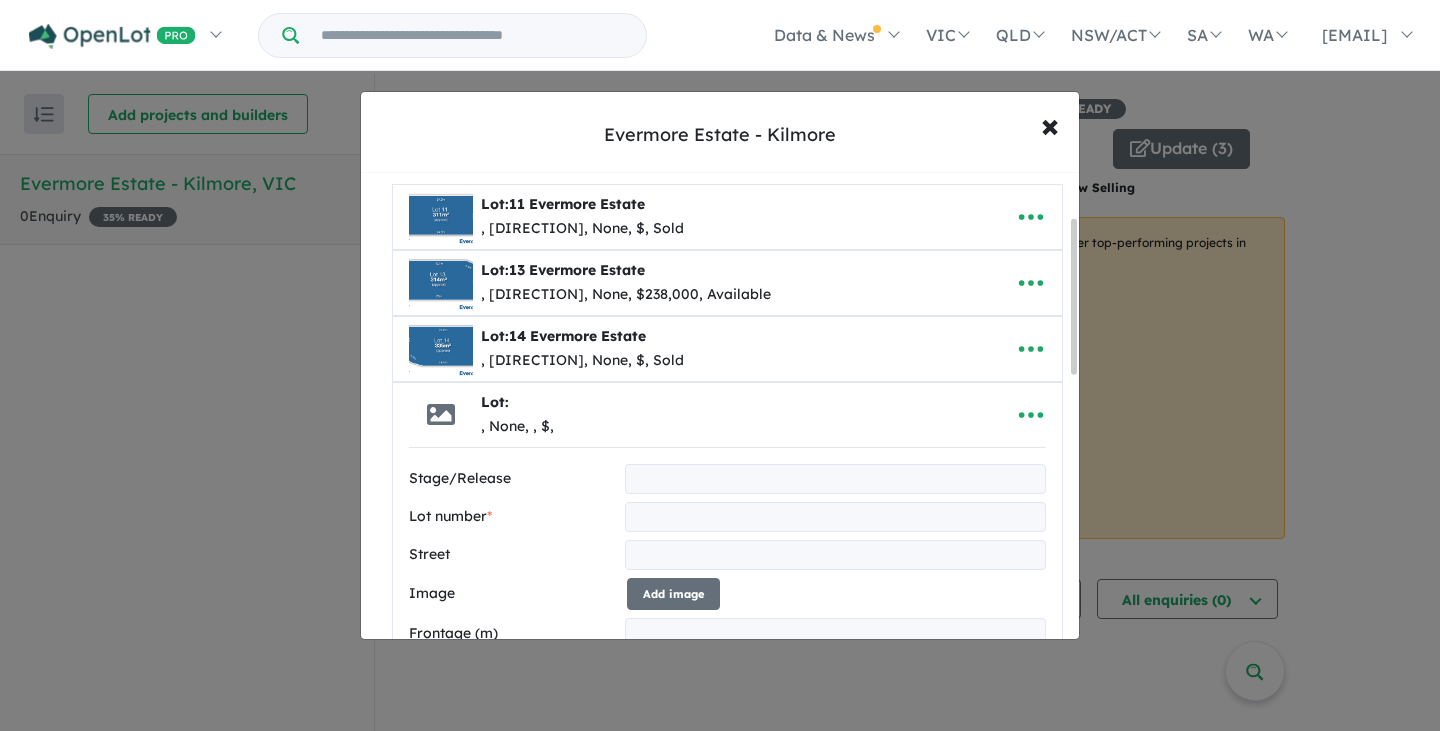 scroll, scrollTop: 133, scrollLeft: 0, axis: vertical 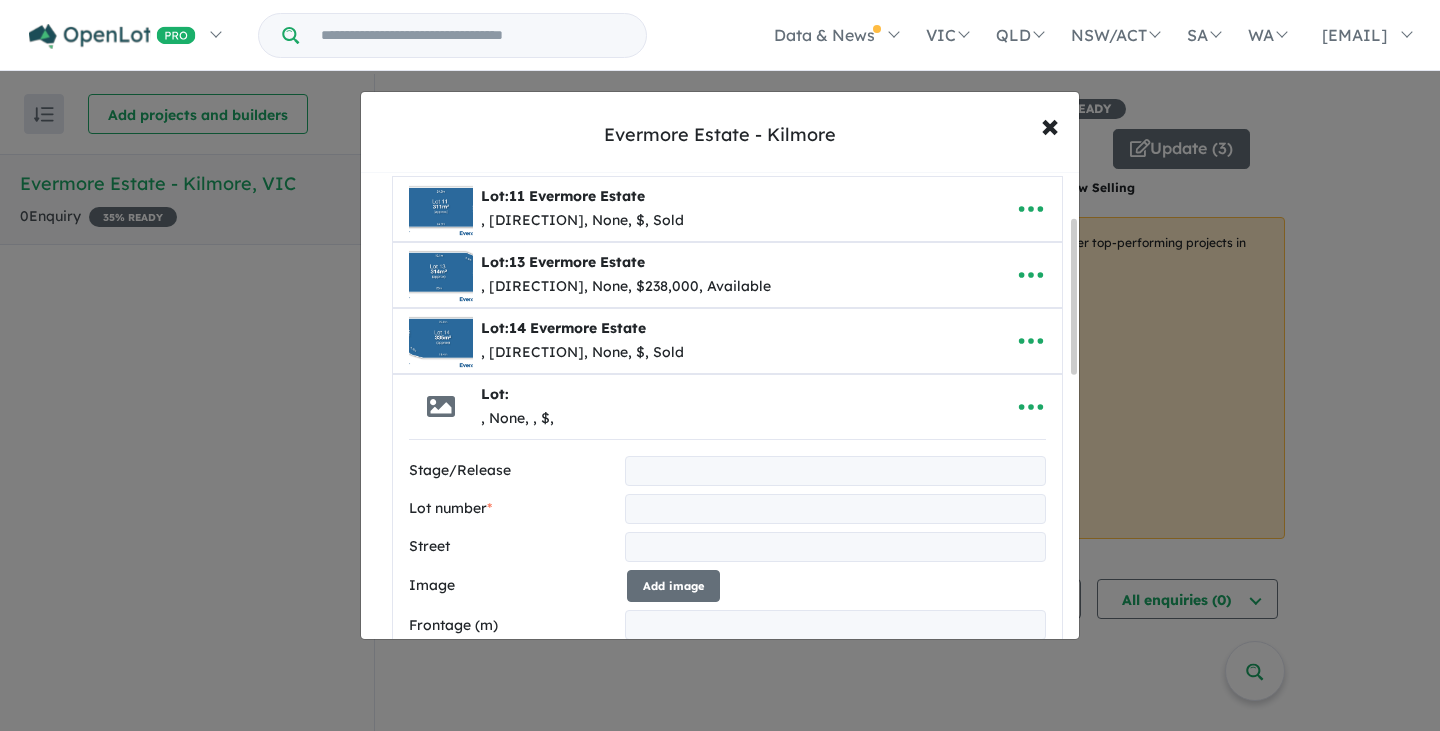 click at bounding box center (835, 509) 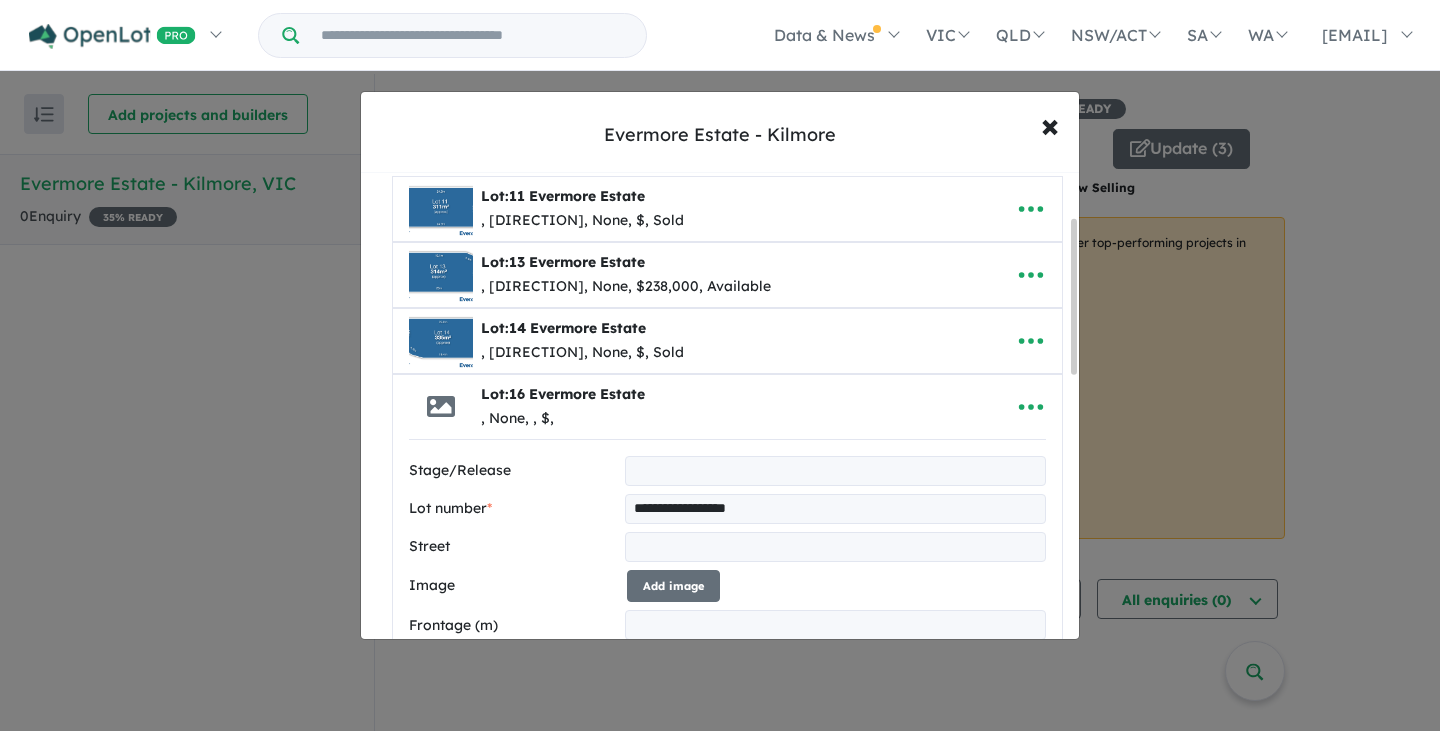 type on "**********" 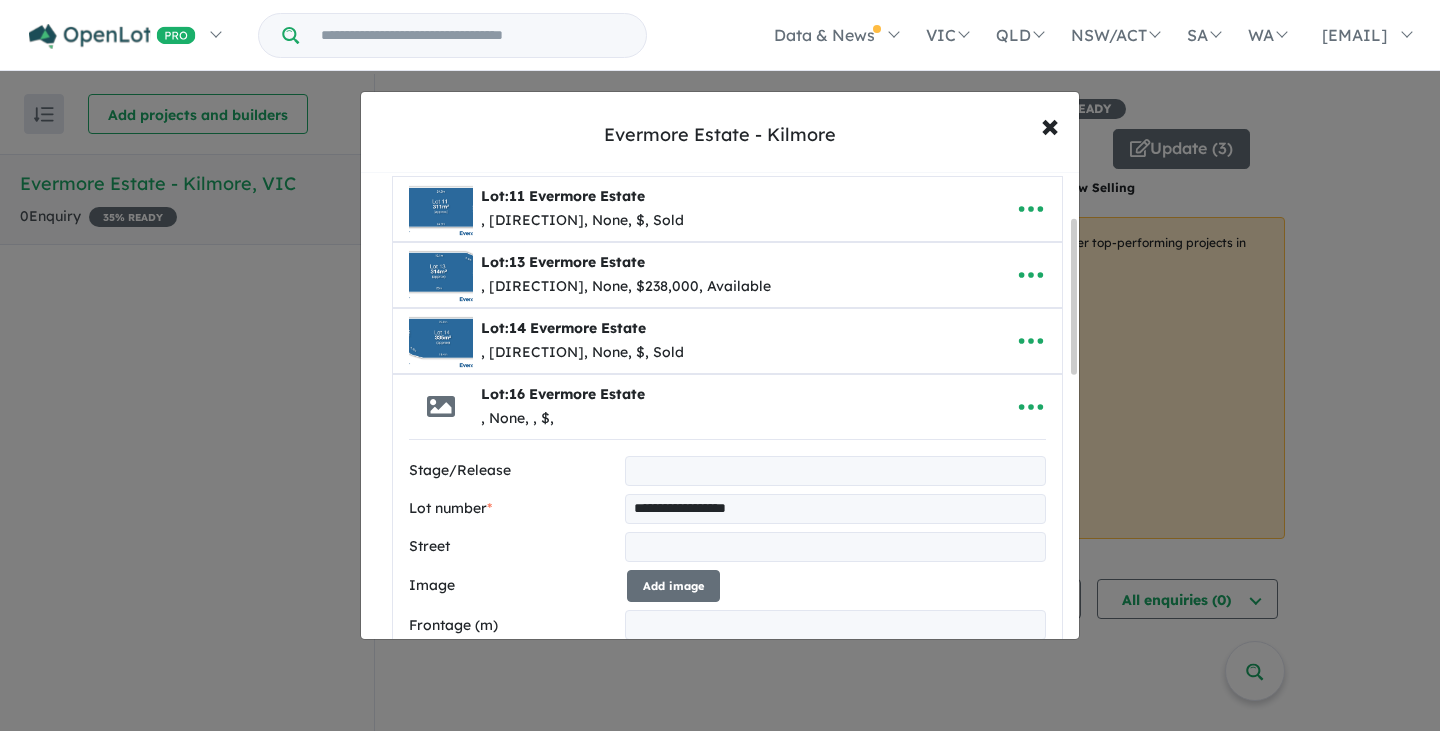 click on "Add image" at bounding box center (673, 586) 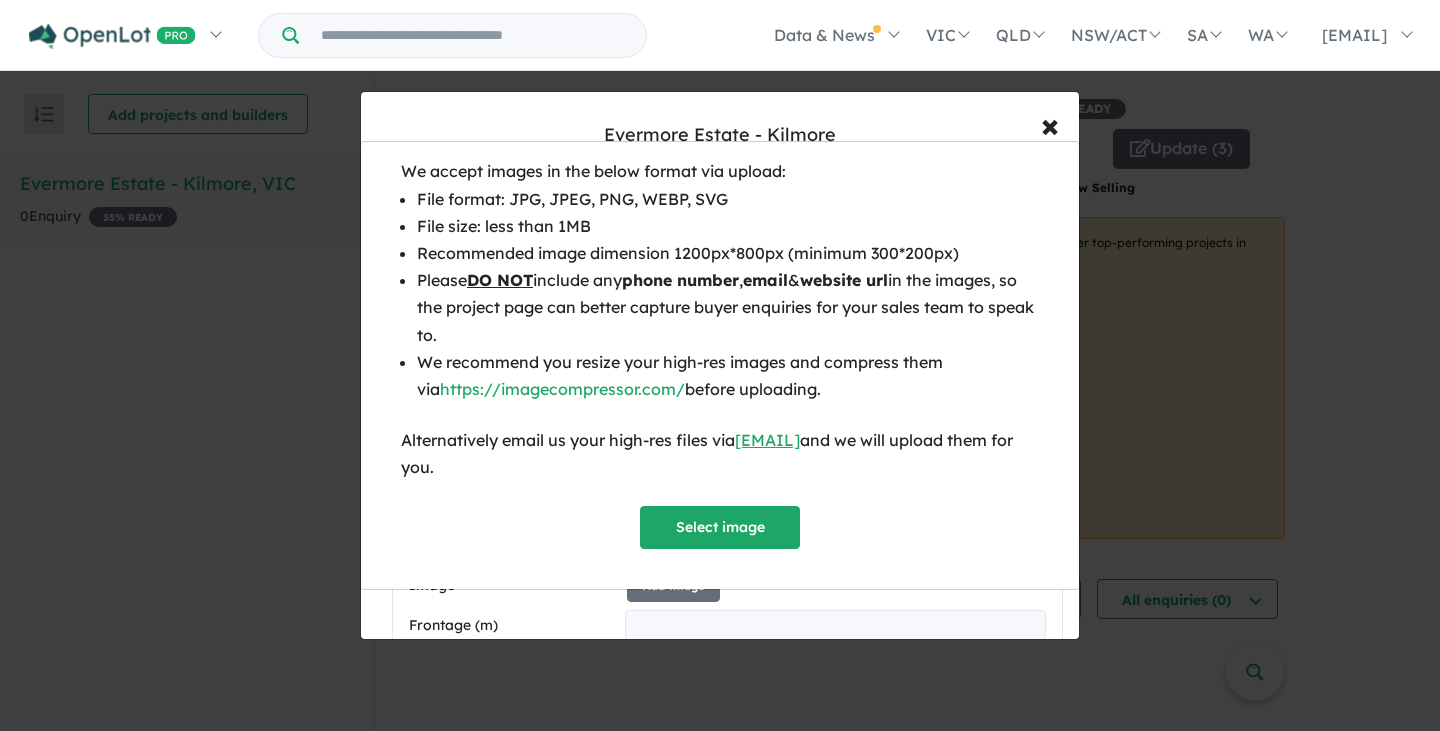 click on "Select image" at bounding box center (720, 527) 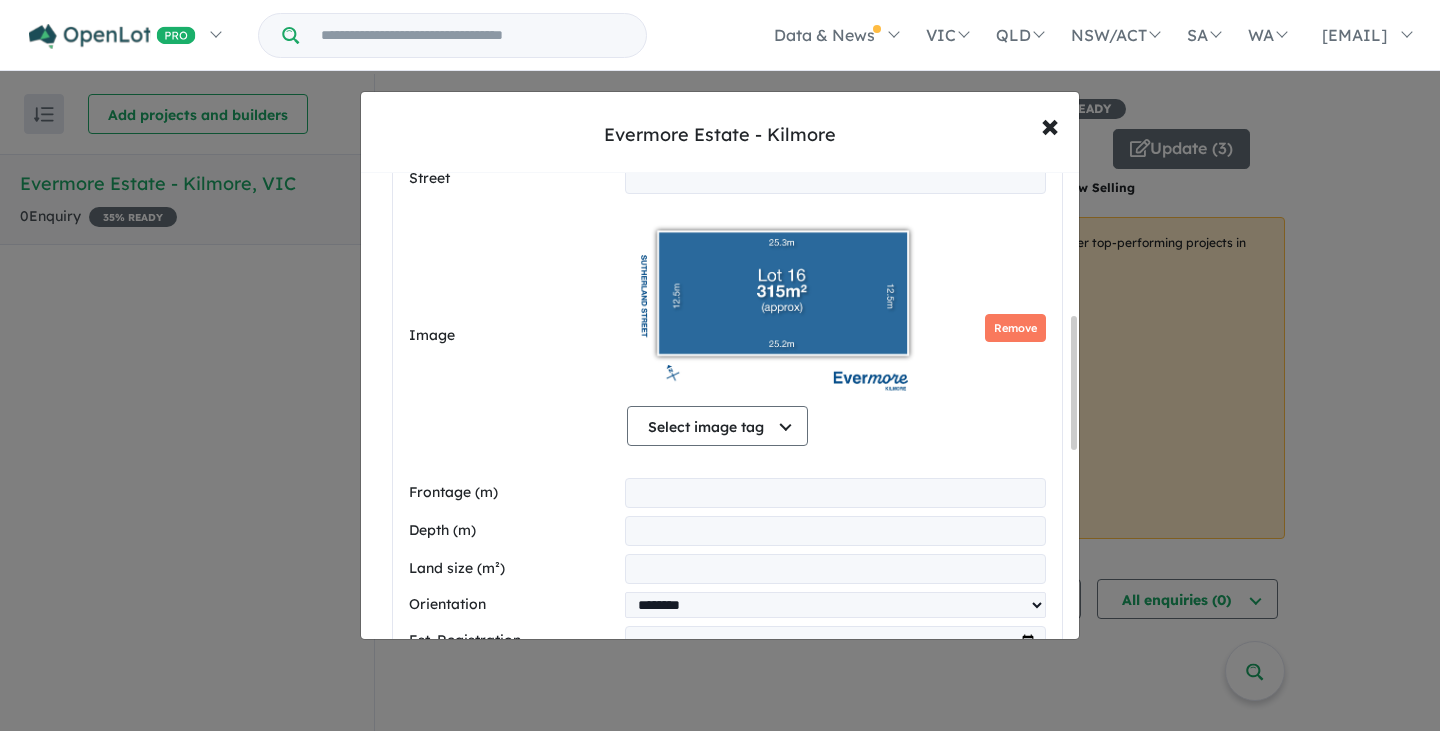 scroll, scrollTop: 502, scrollLeft: 0, axis: vertical 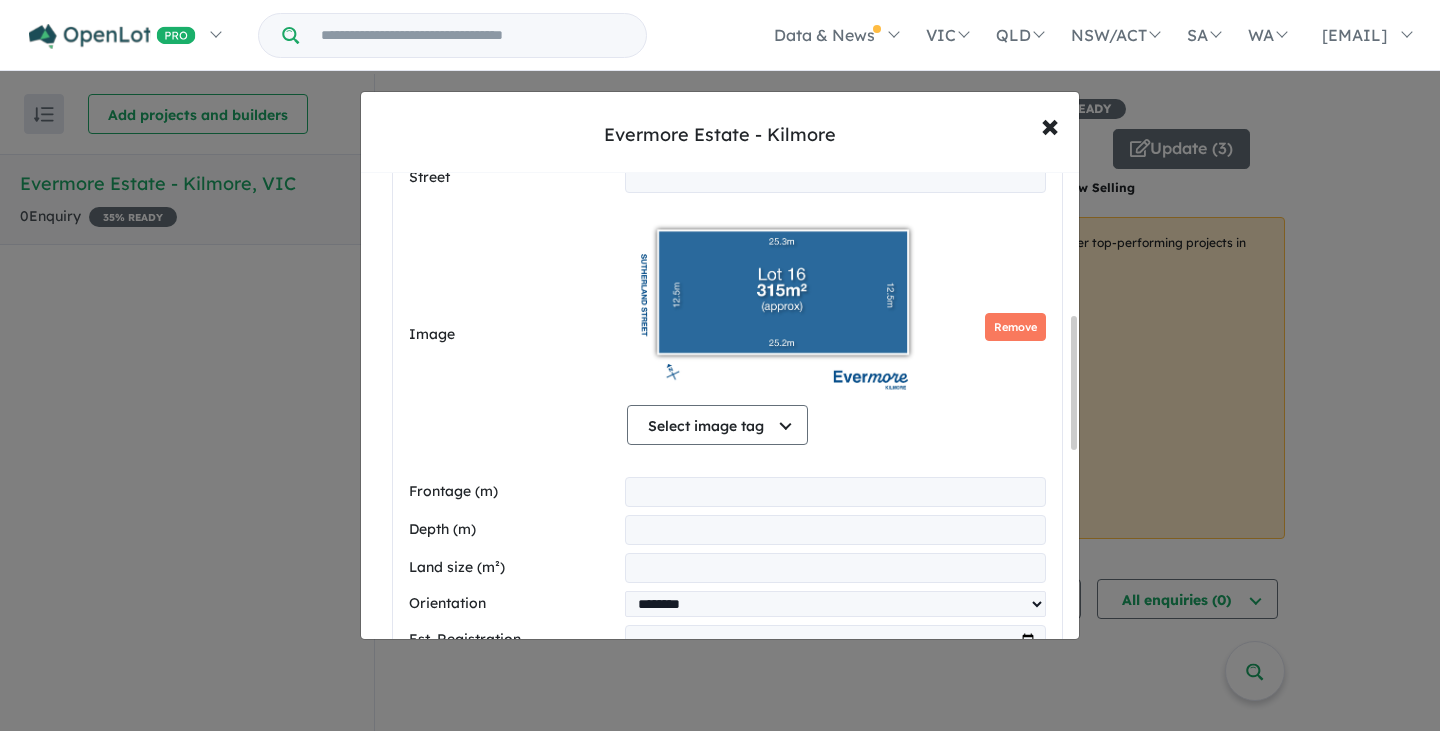 click at bounding box center [835, 492] 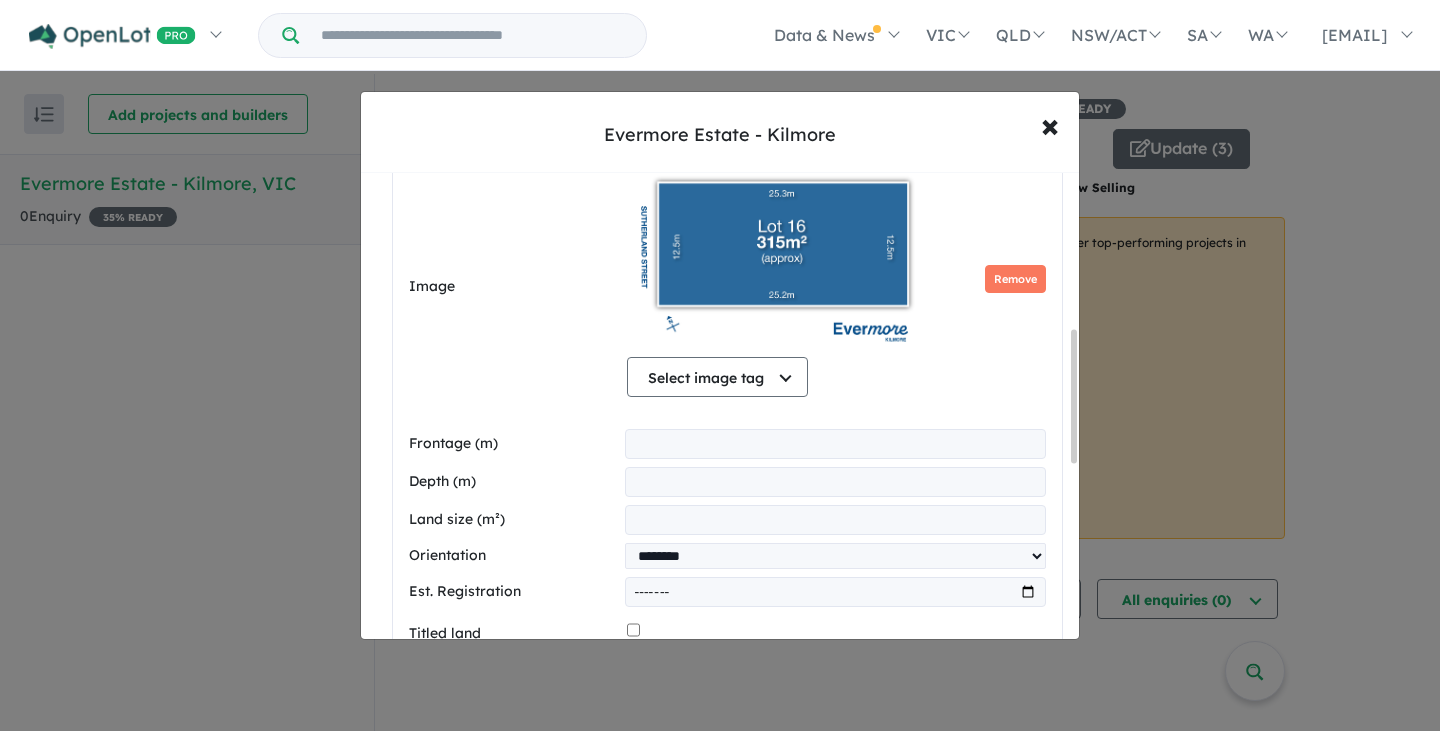 scroll, scrollTop: 549, scrollLeft: 0, axis: vertical 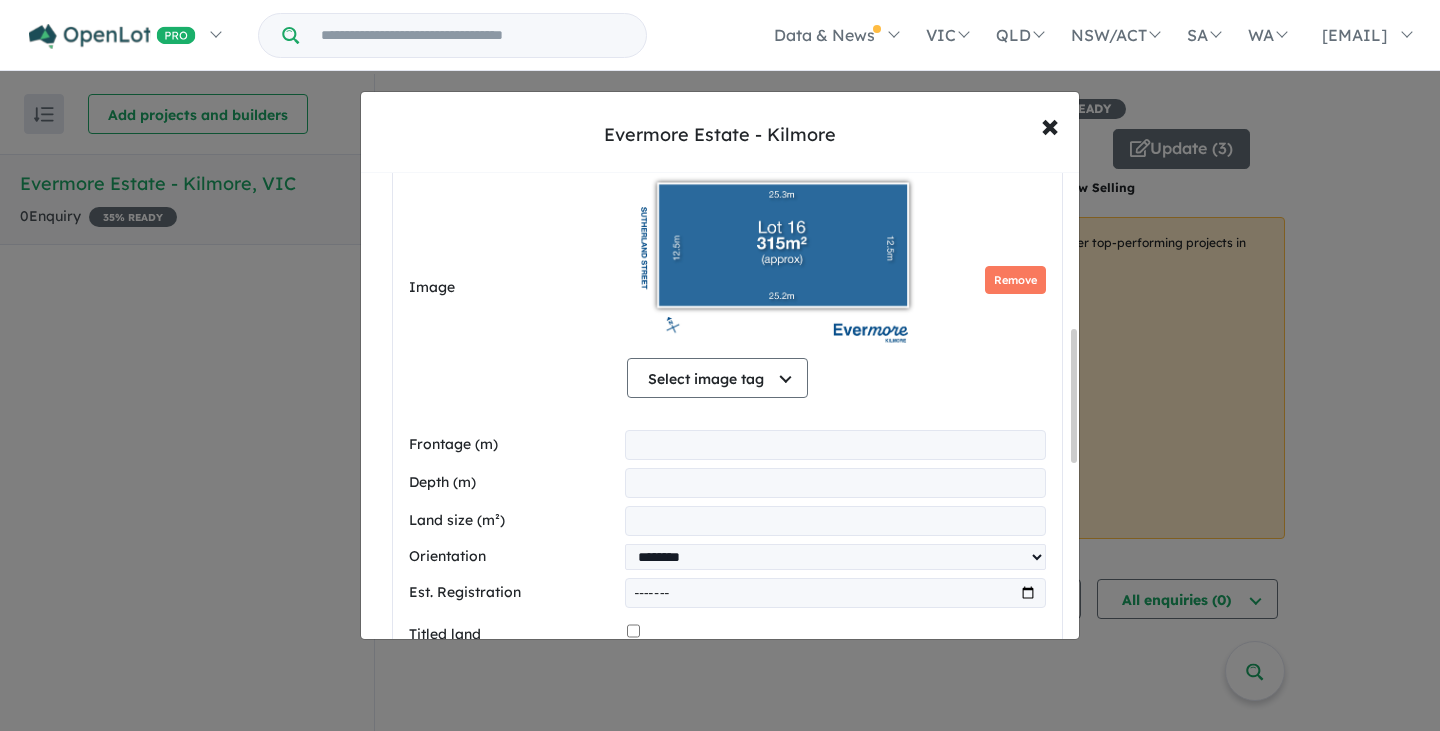 type on "****" 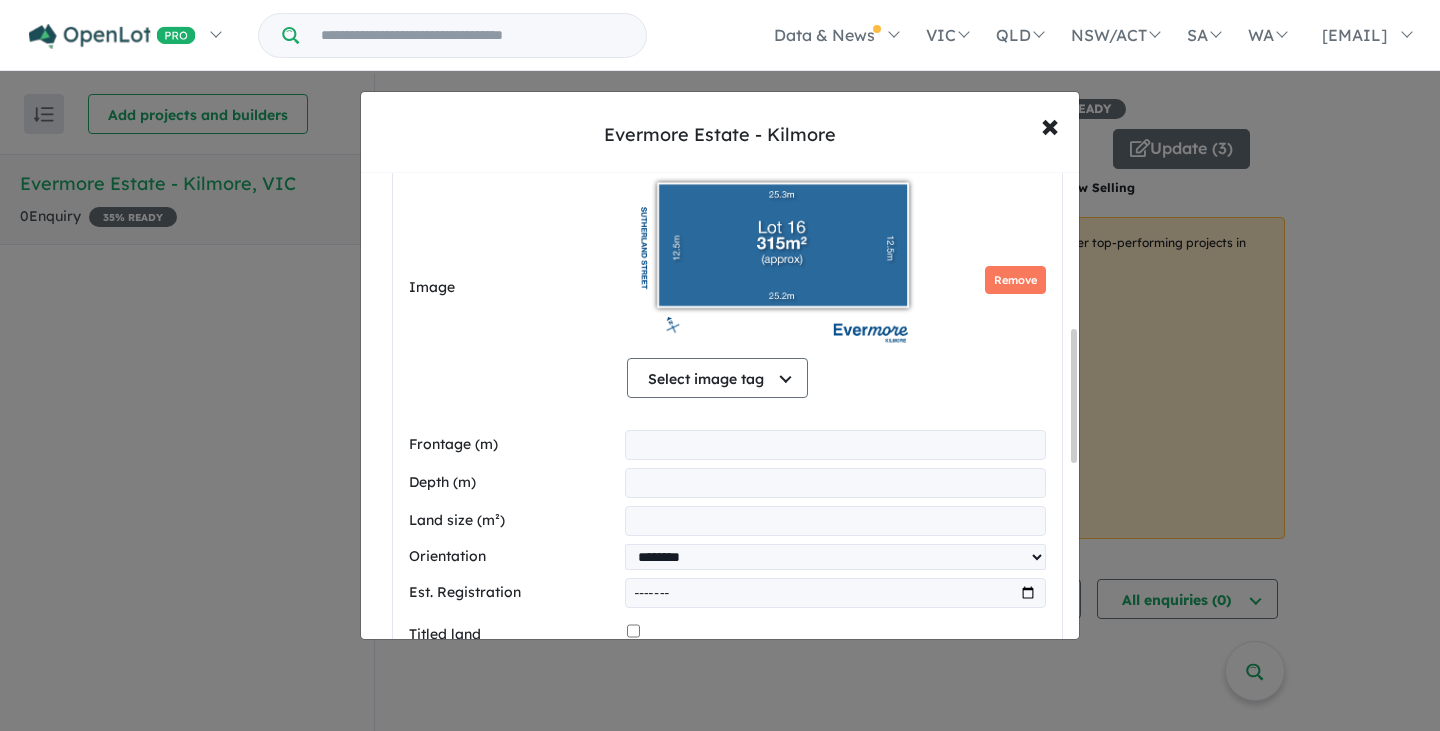 click at bounding box center (835, 521) 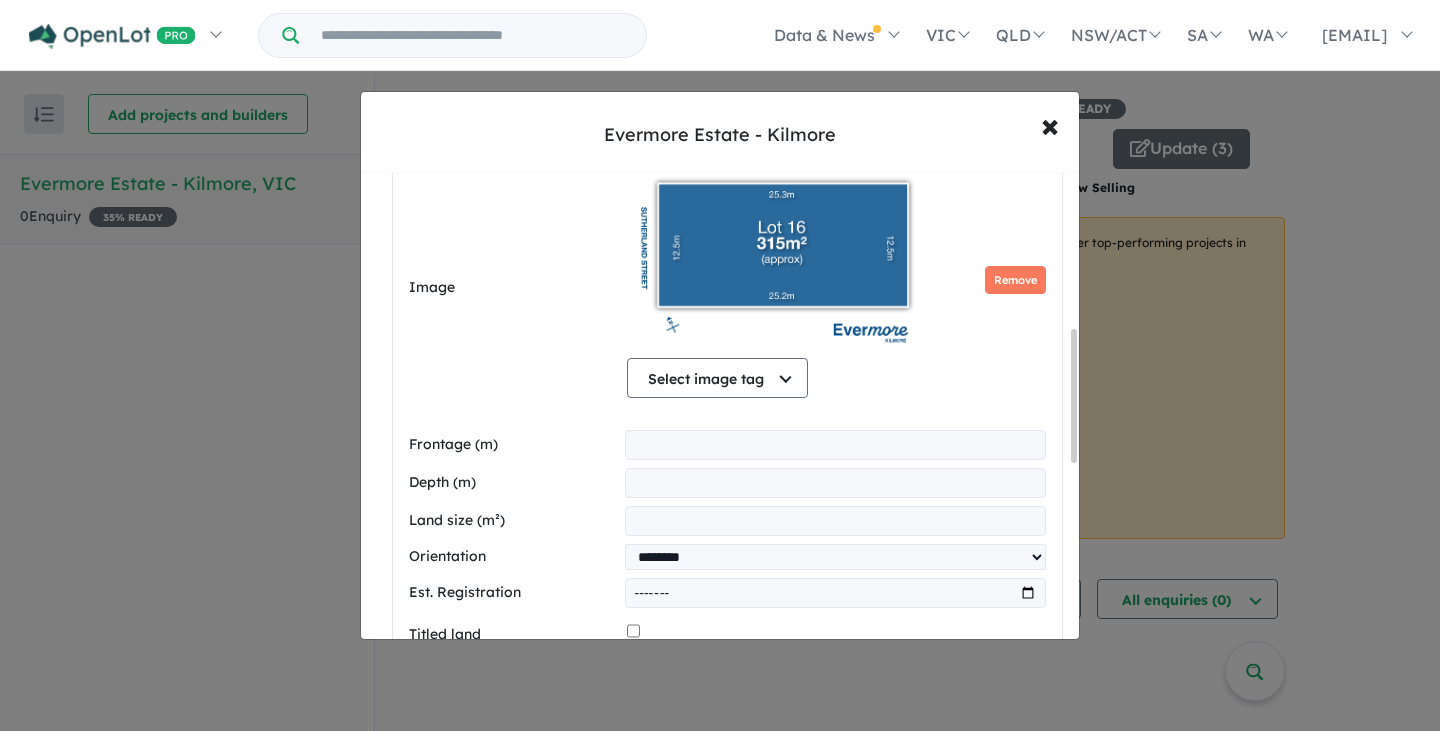 type on "***" 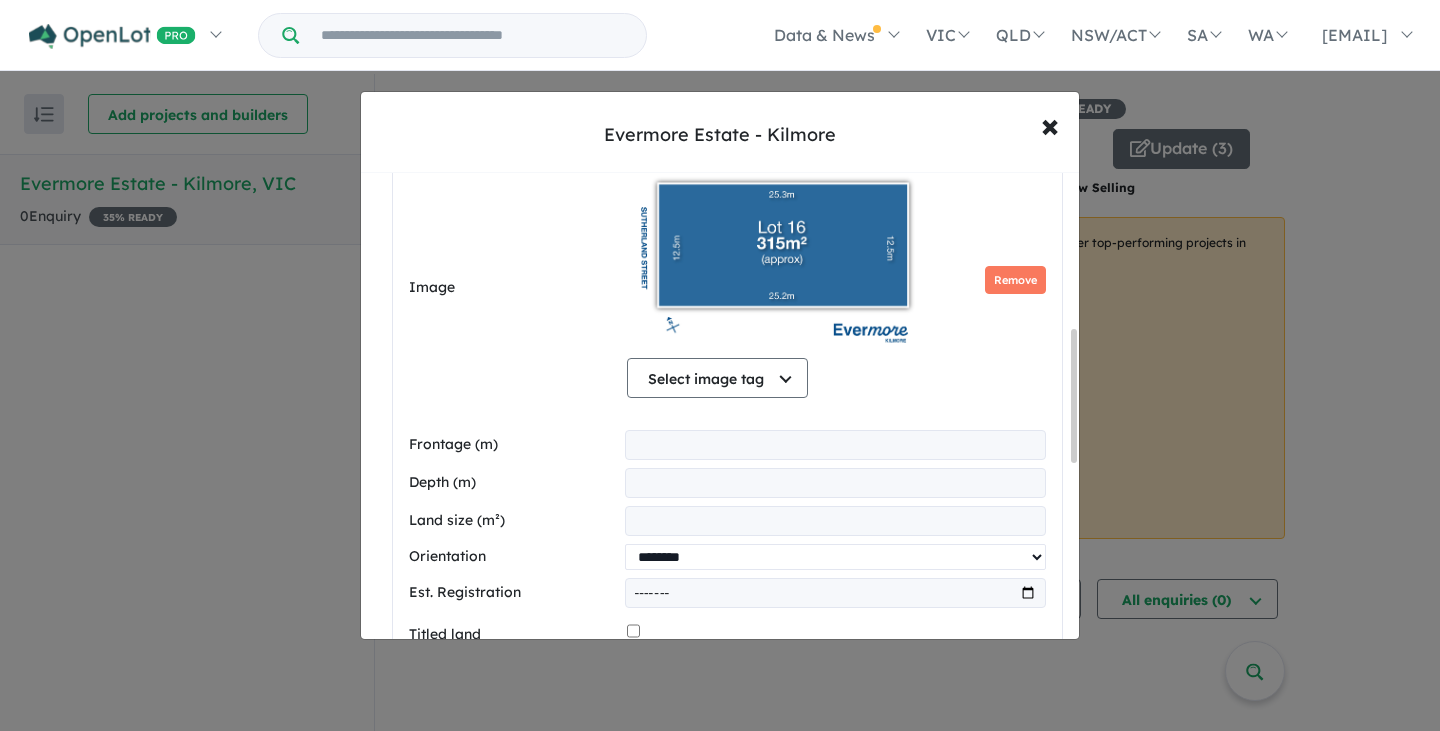 click on "**********" at bounding box center (835, 557) 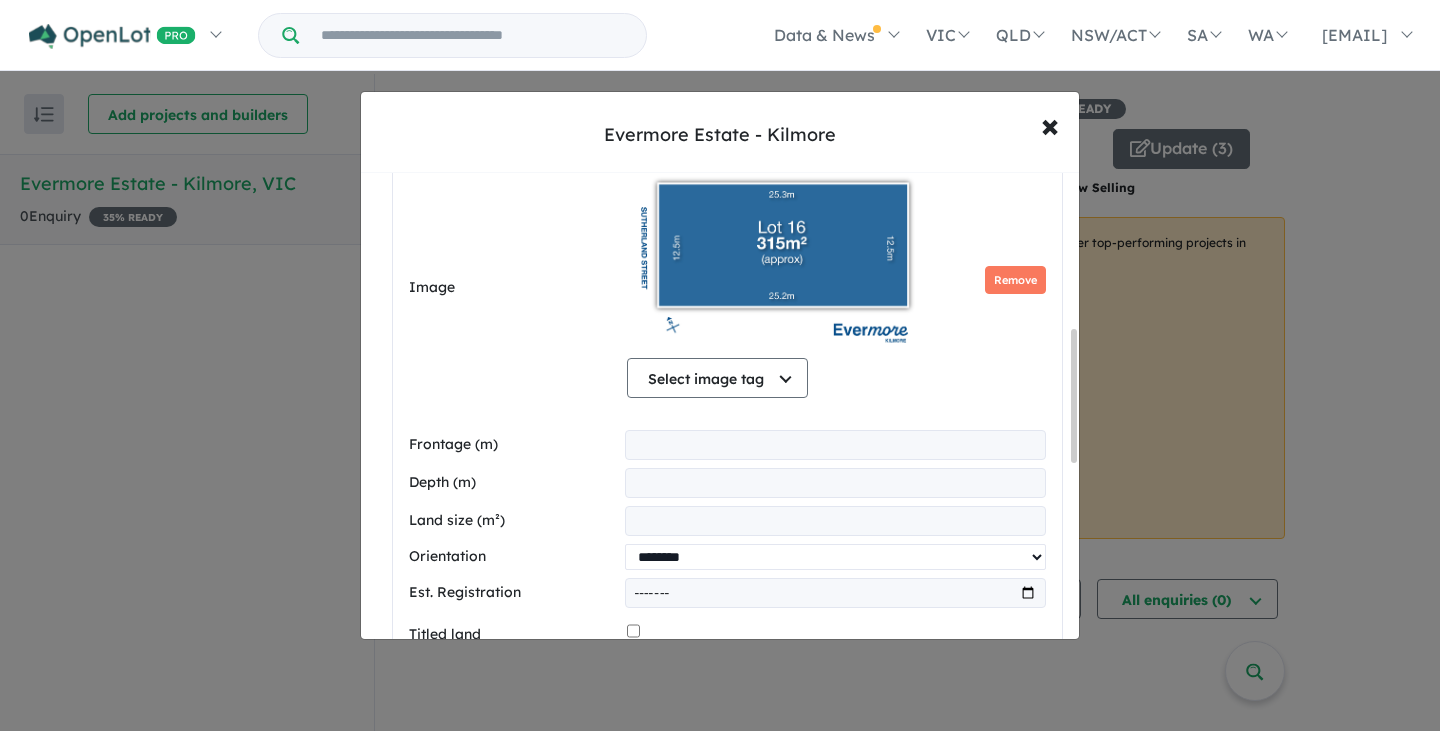 select on "****" 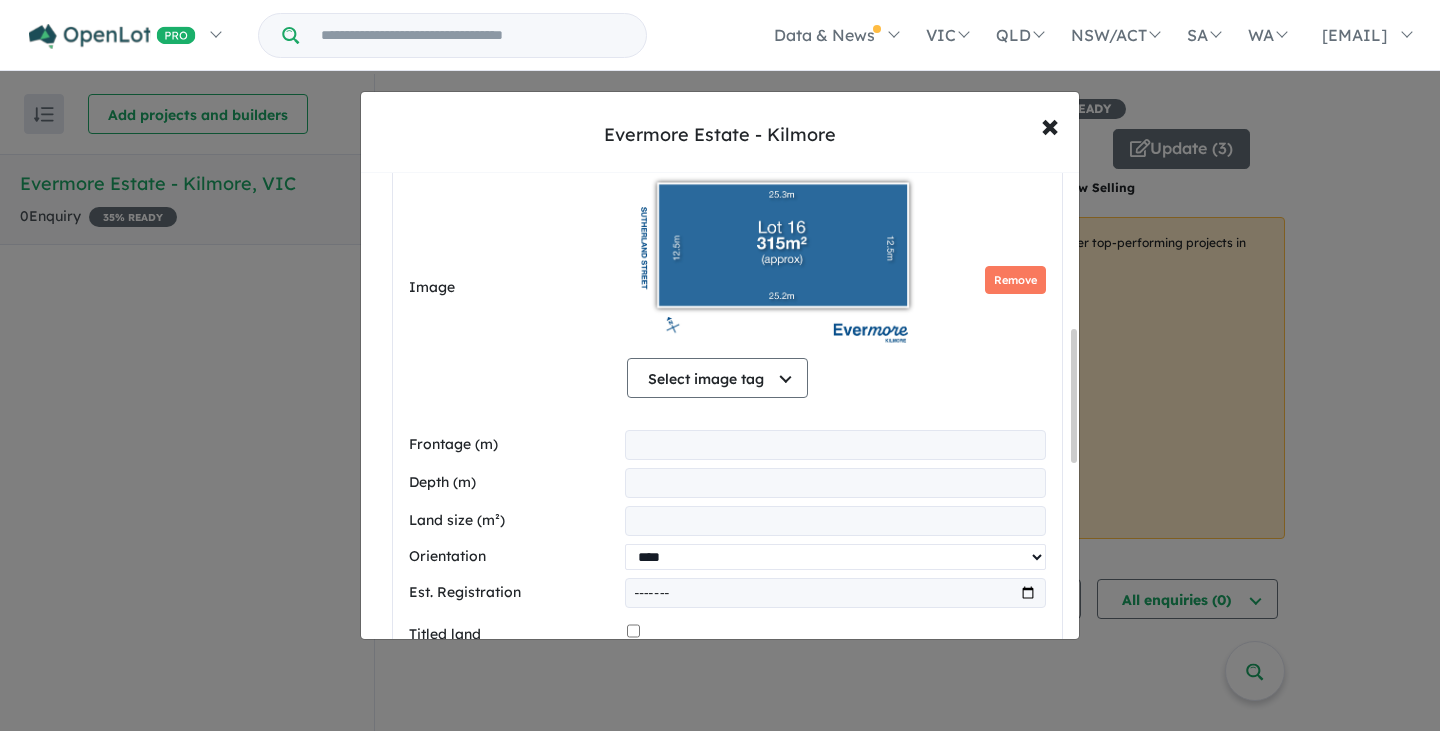 click on "**********" at bounding box center (835, 557) 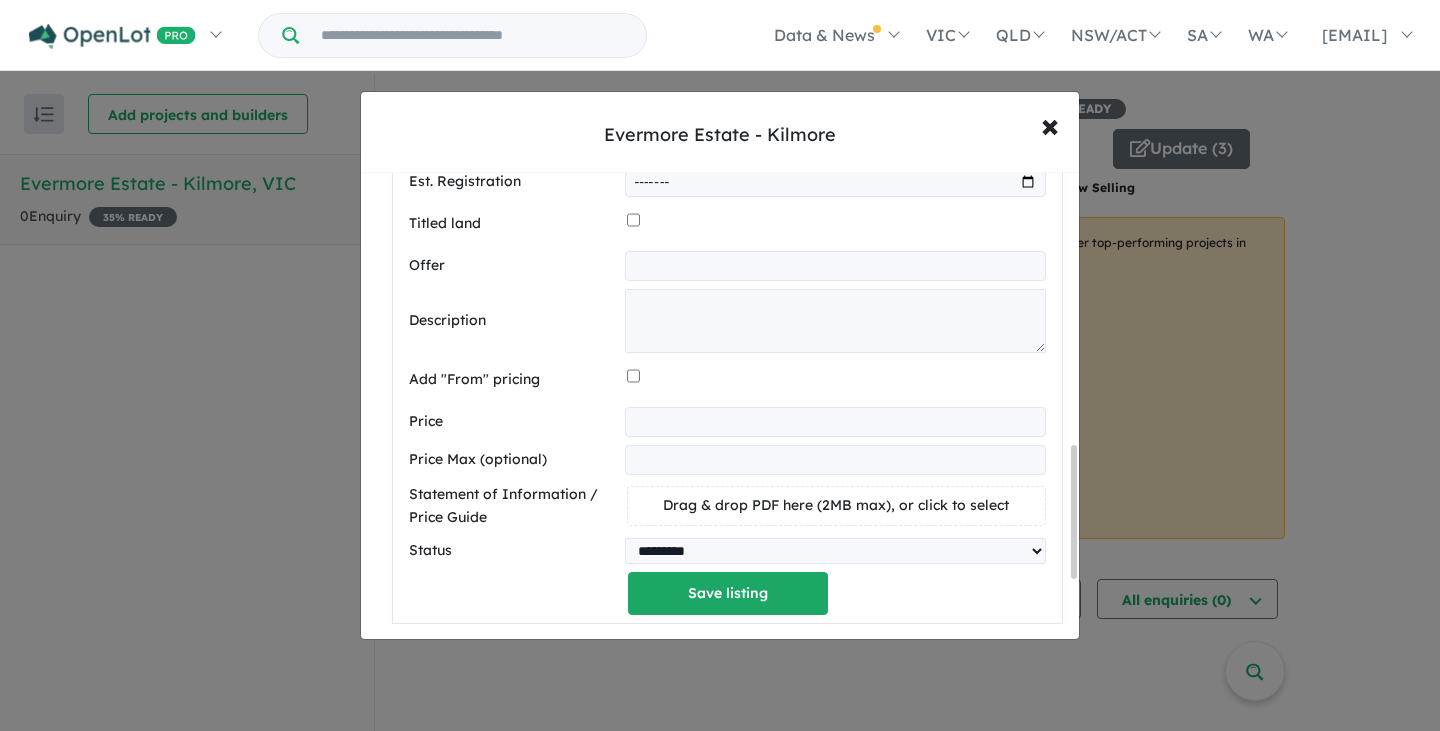 scroll, scrollTop: 962, scrollLeft: 0, axis: vertical 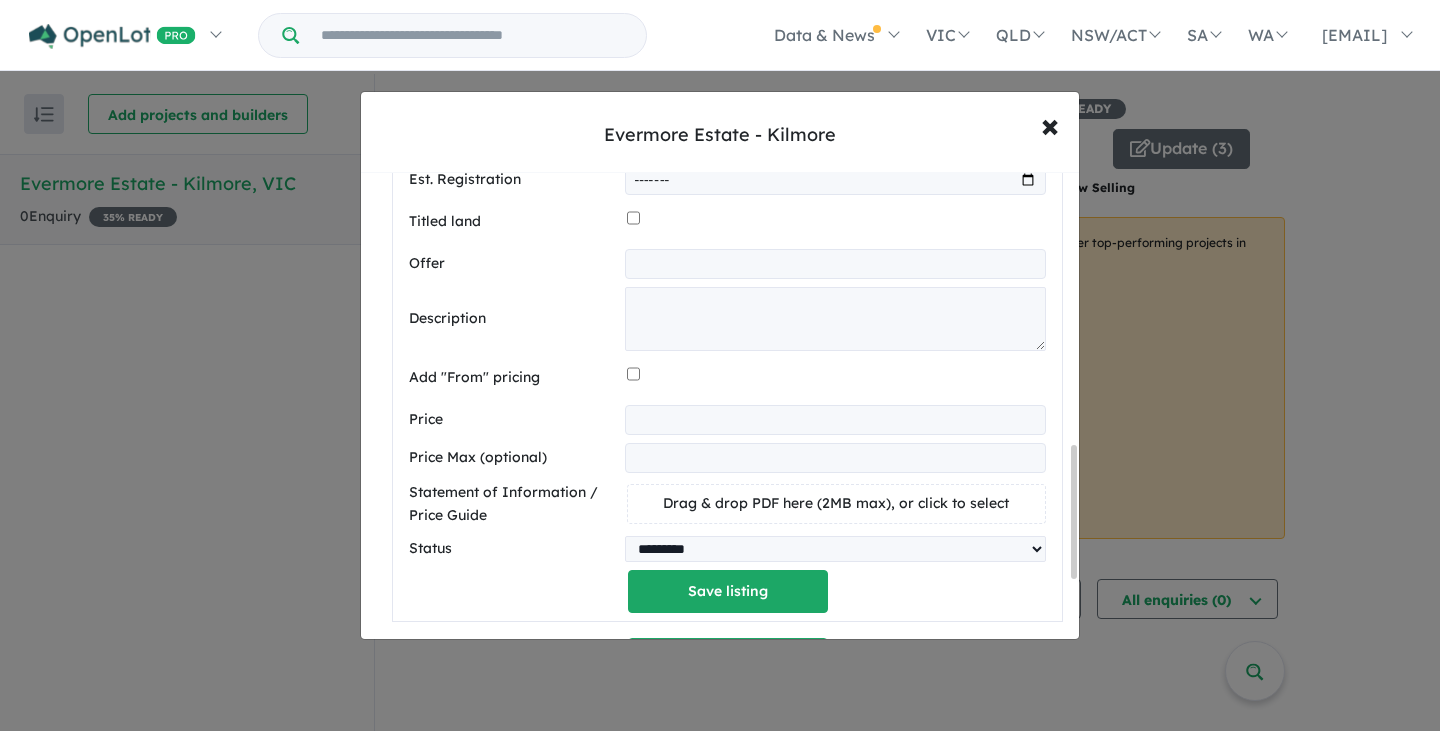 click at bounding box center (835, 420) 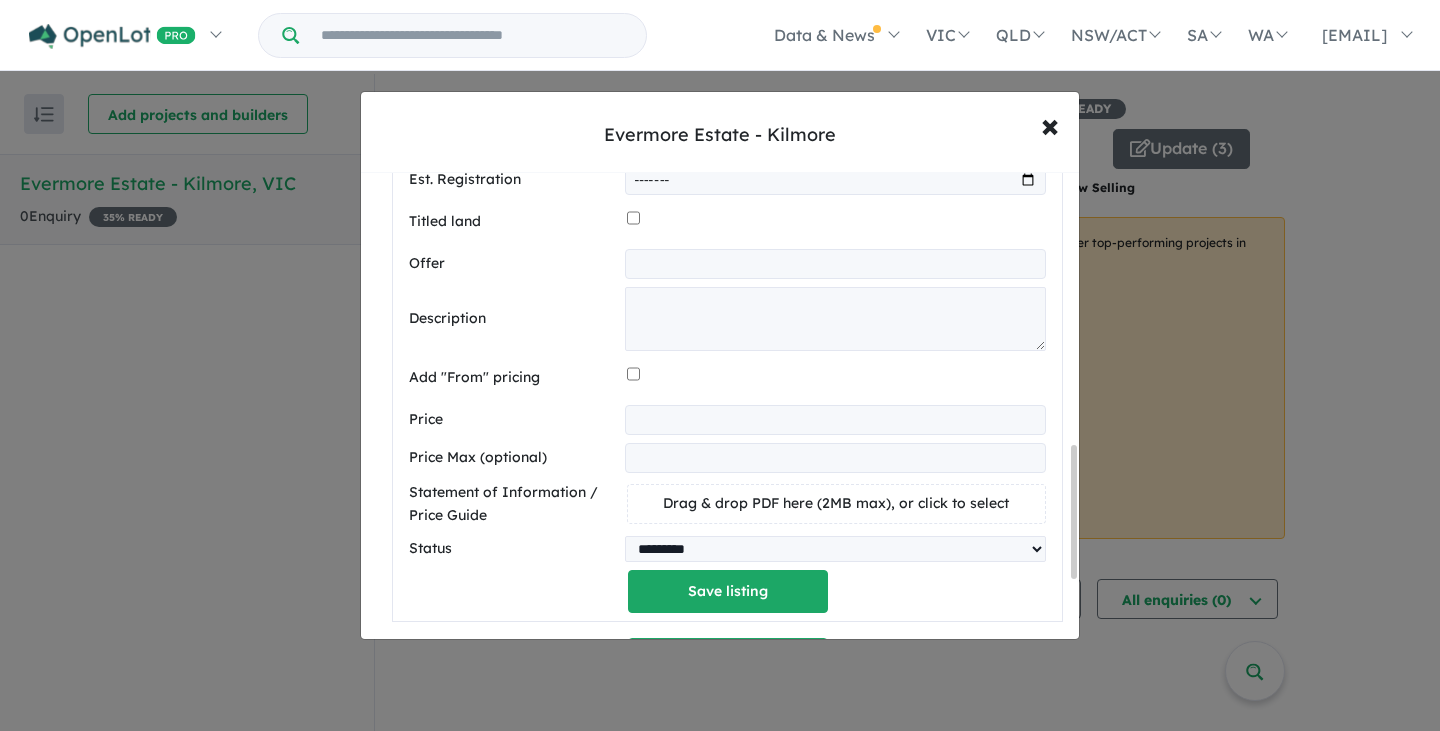 scroll, scrollTop: 194, scrollLeft: 0, axis: vertical 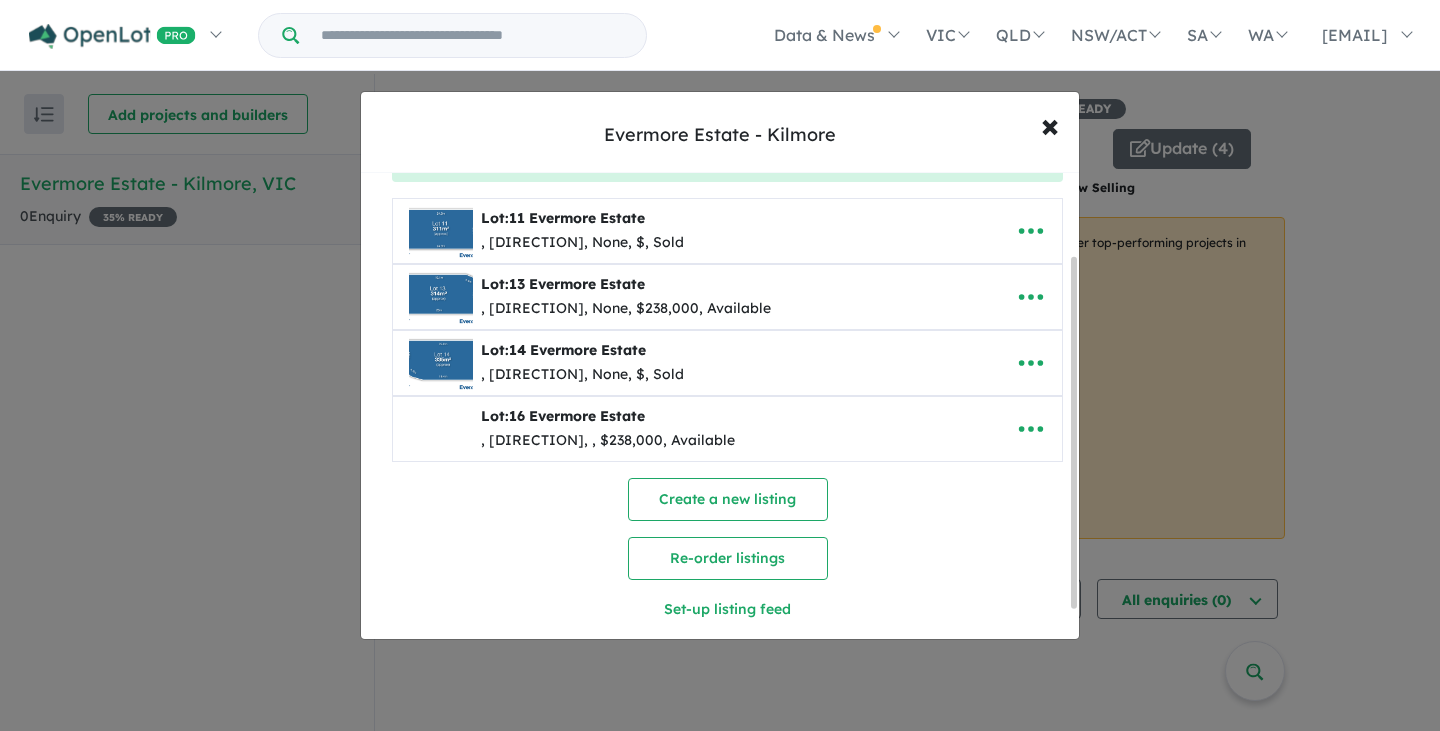 click on "Create a new listing" at bounding box center [728, 499] 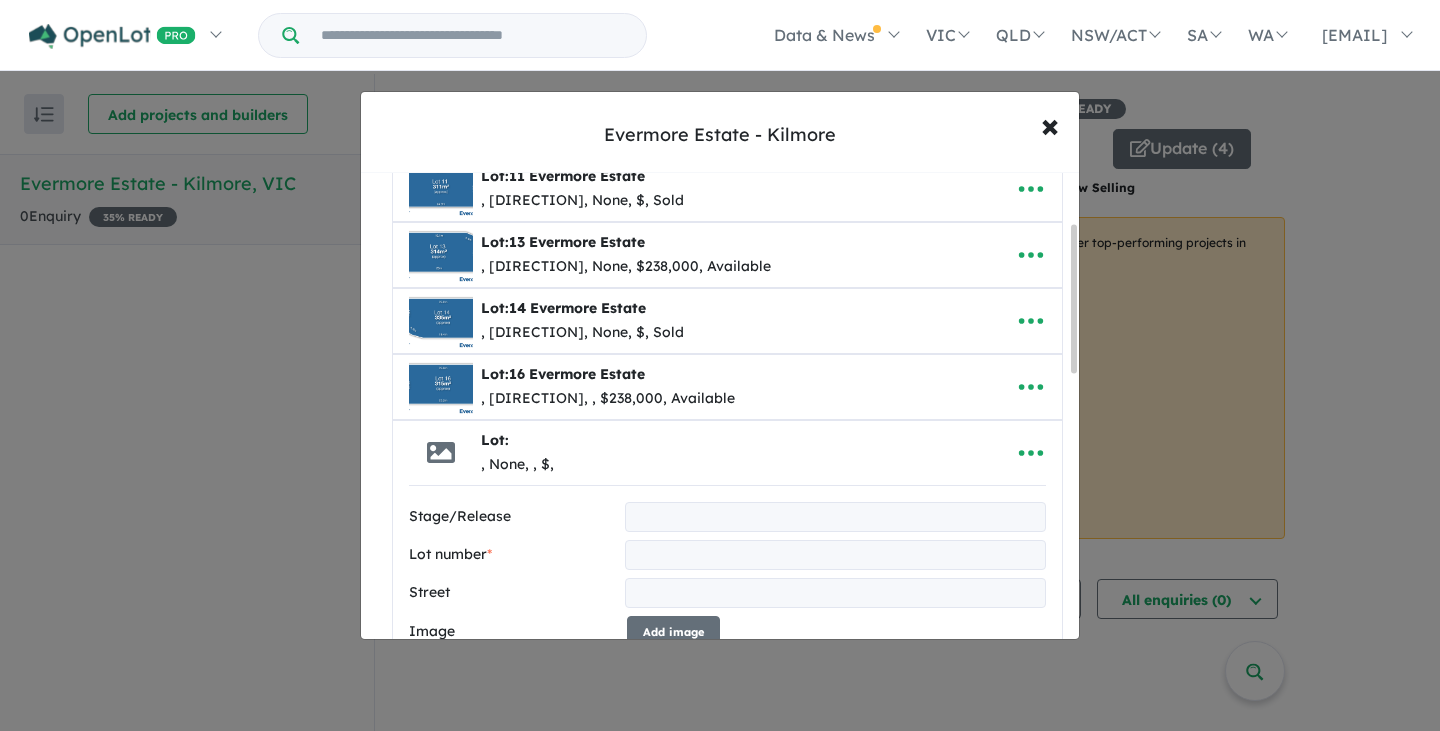 scroll, scrollTop: 158, scrollLeft: 0, axis: vertical 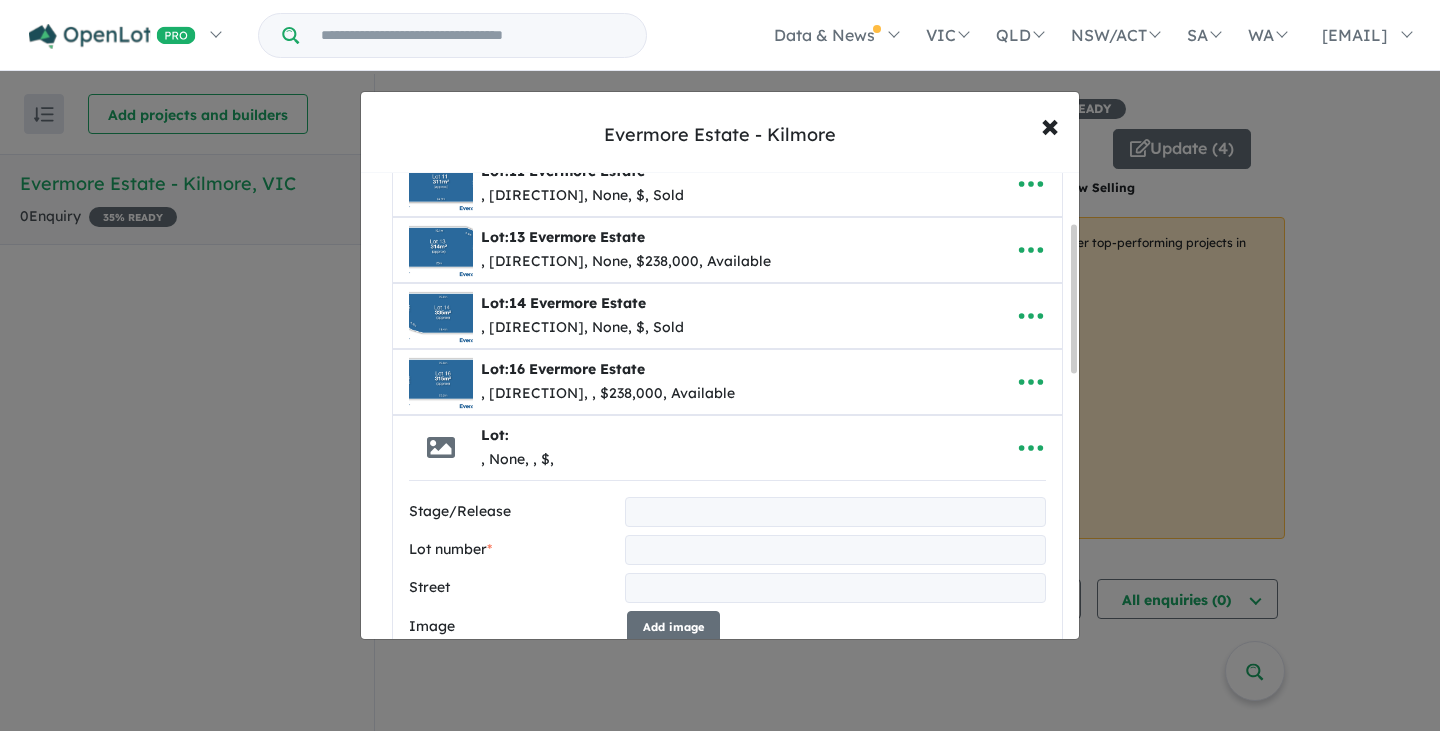 click on "**********" at bounding box center (727, 872) 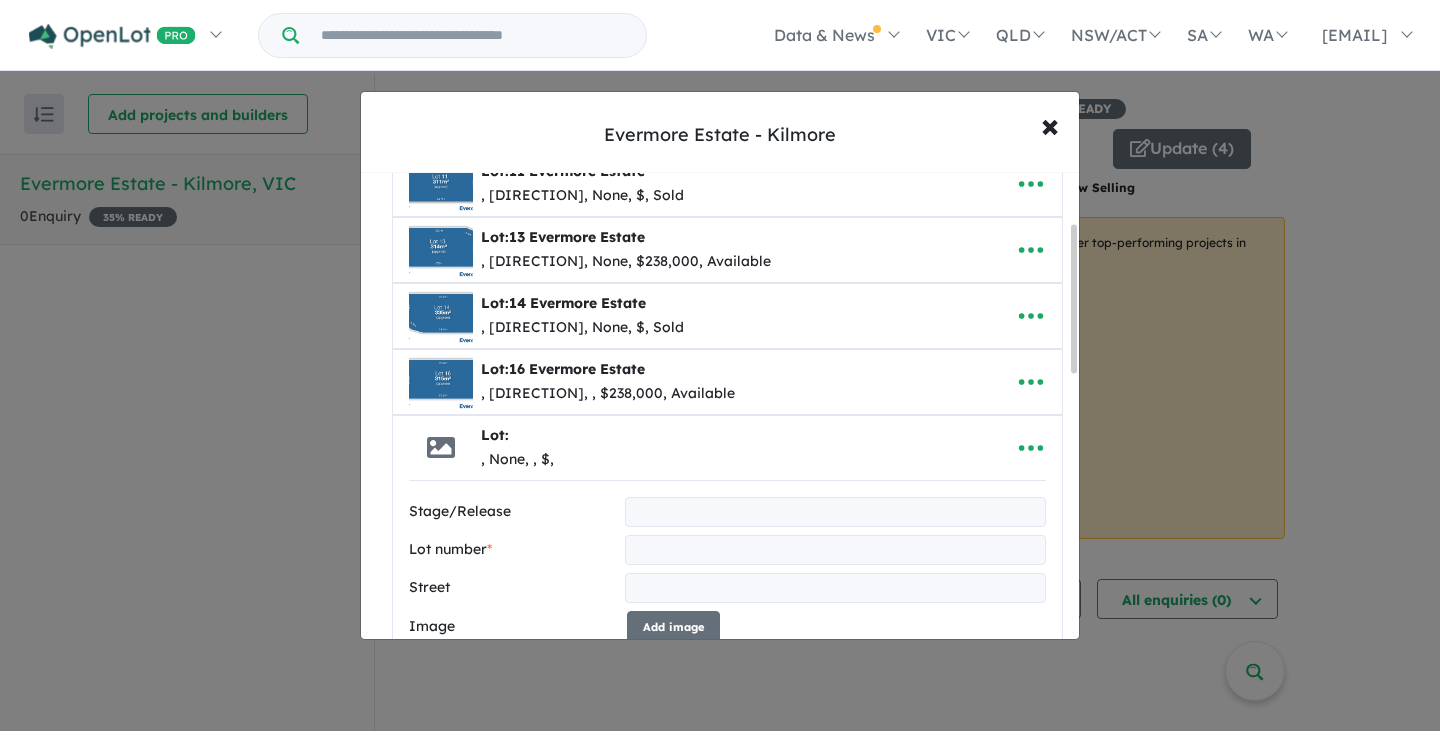 click at bounding box center [835, 550] 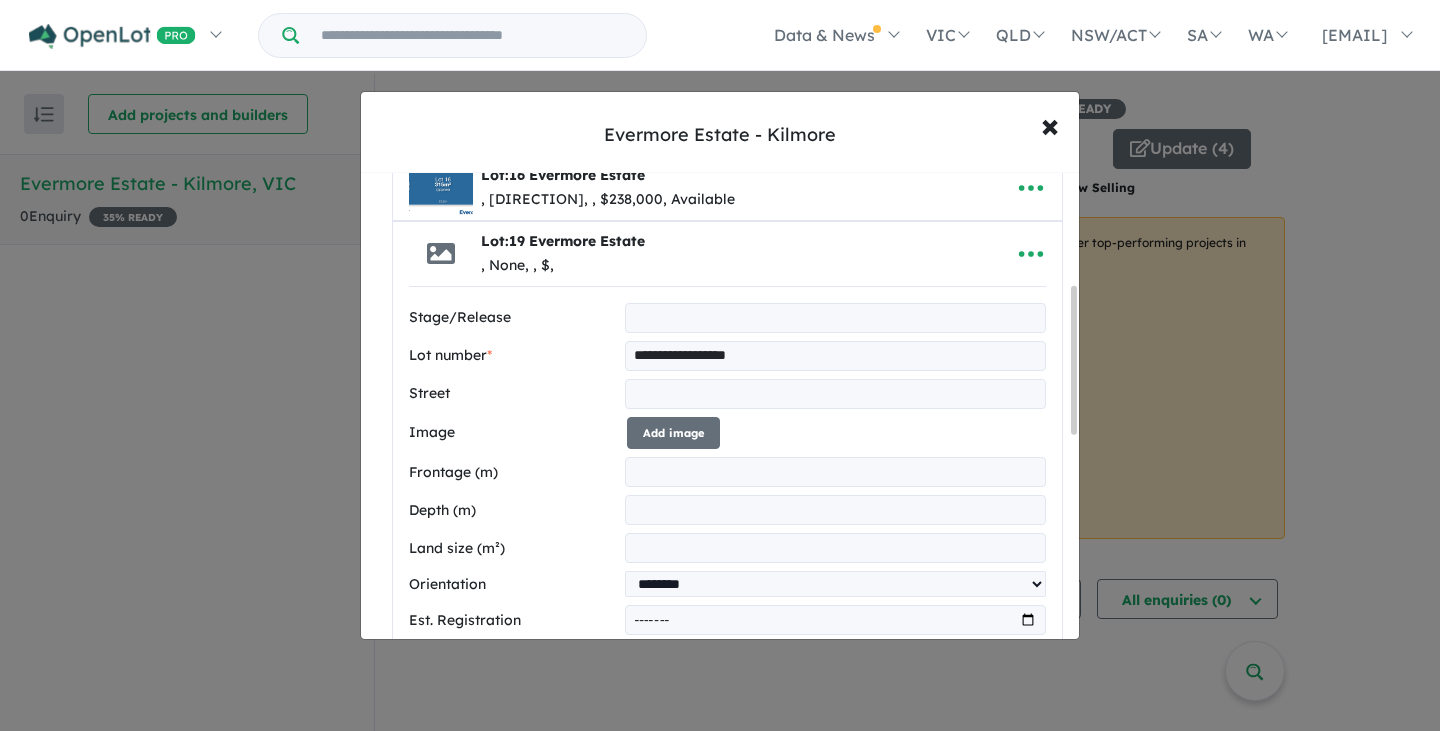 scroll, scrollTop: 353, scrollLeft: 0, axis: vertical 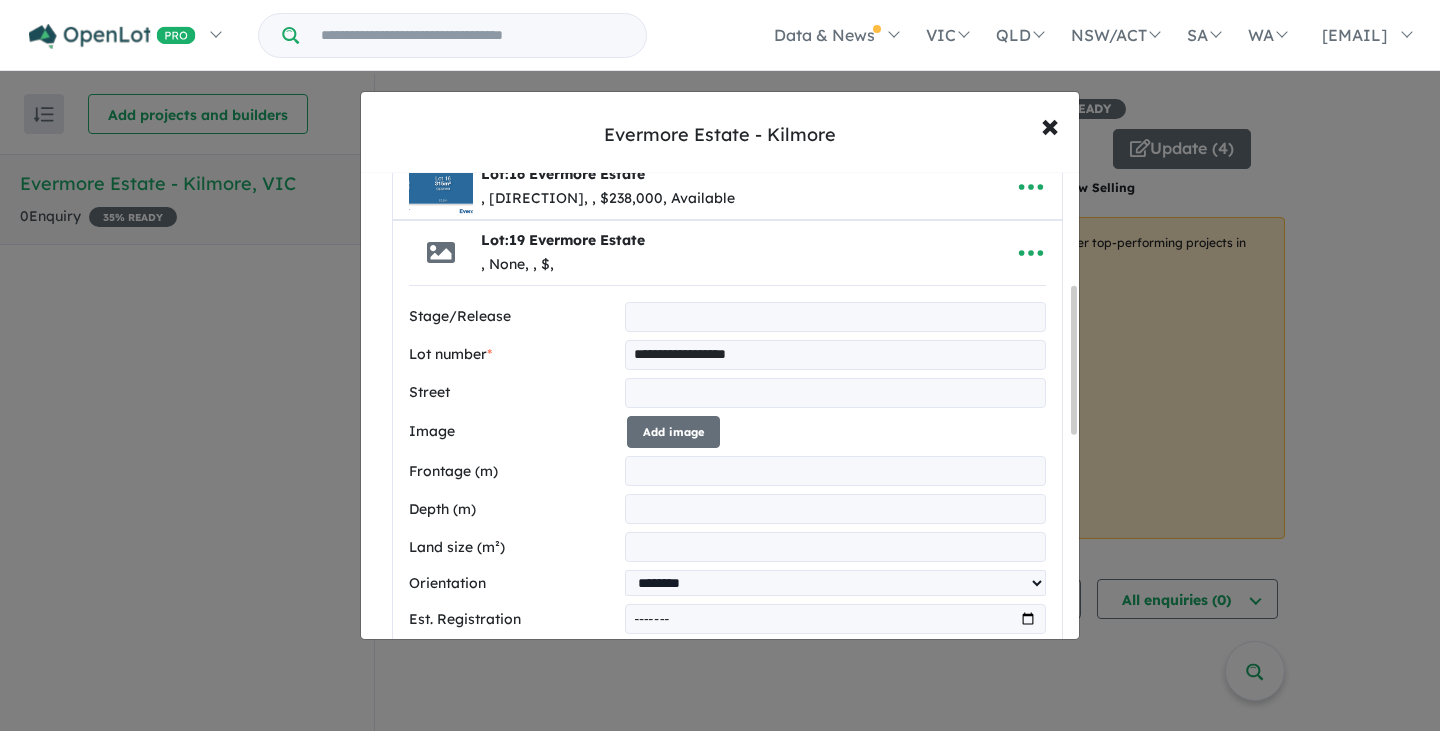 type on "**********" 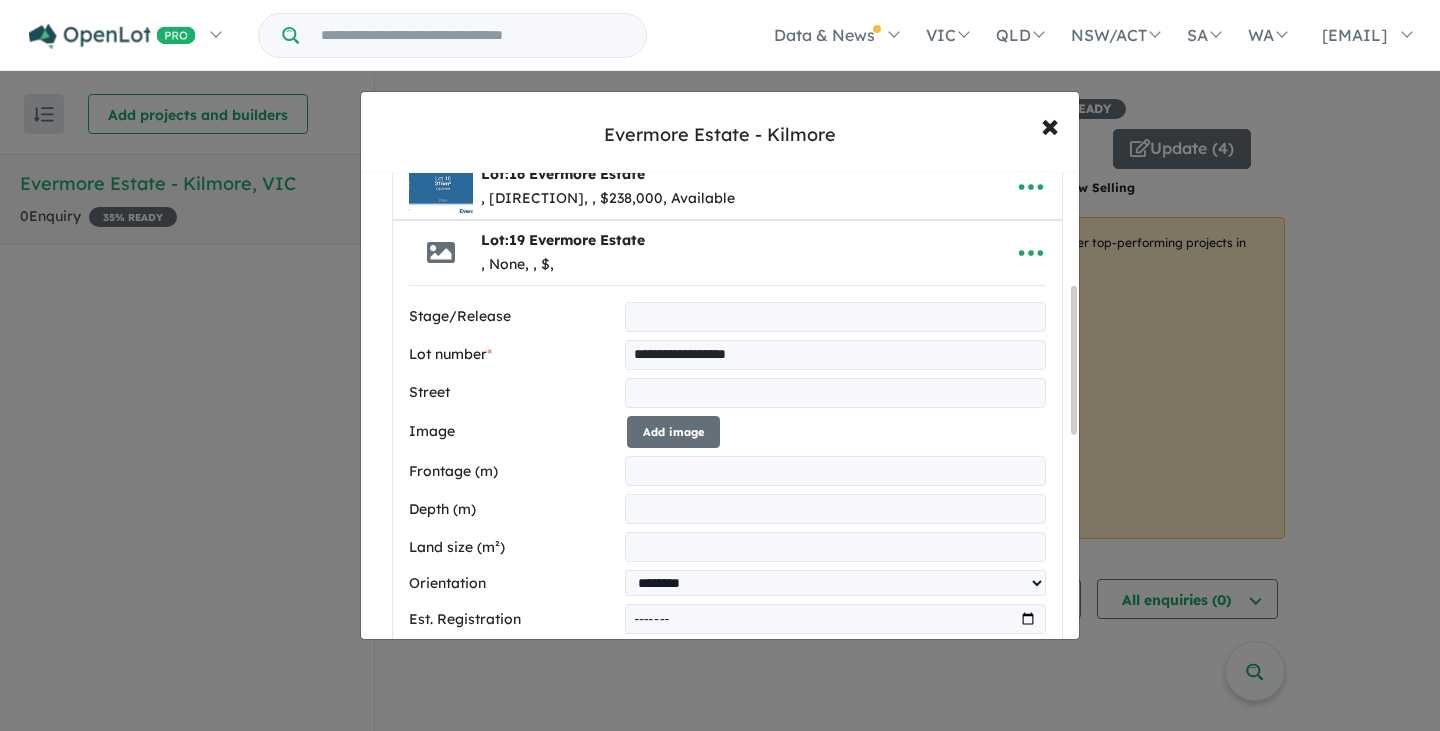click on "Add image" at bounding box center (673, 432) 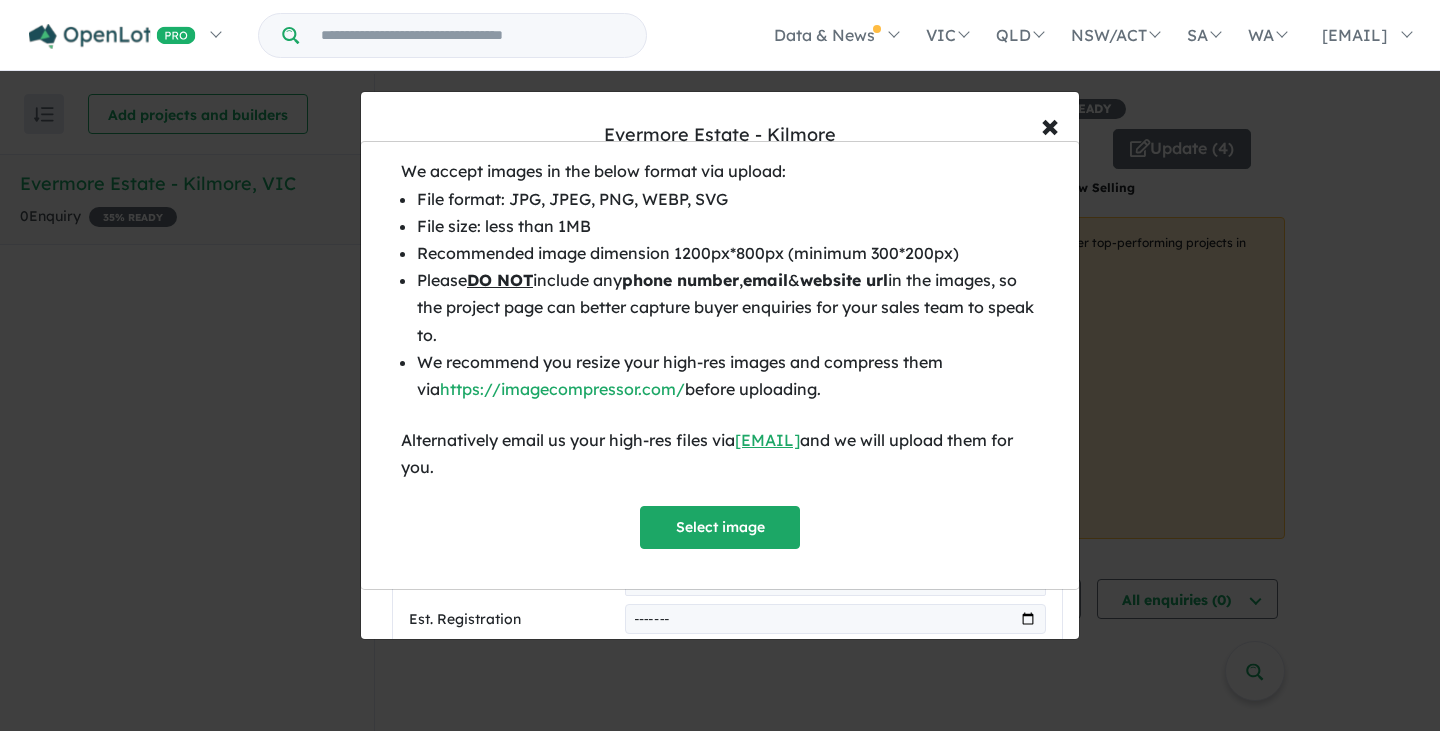 click on "Select image" at bounding box center (720, 527) 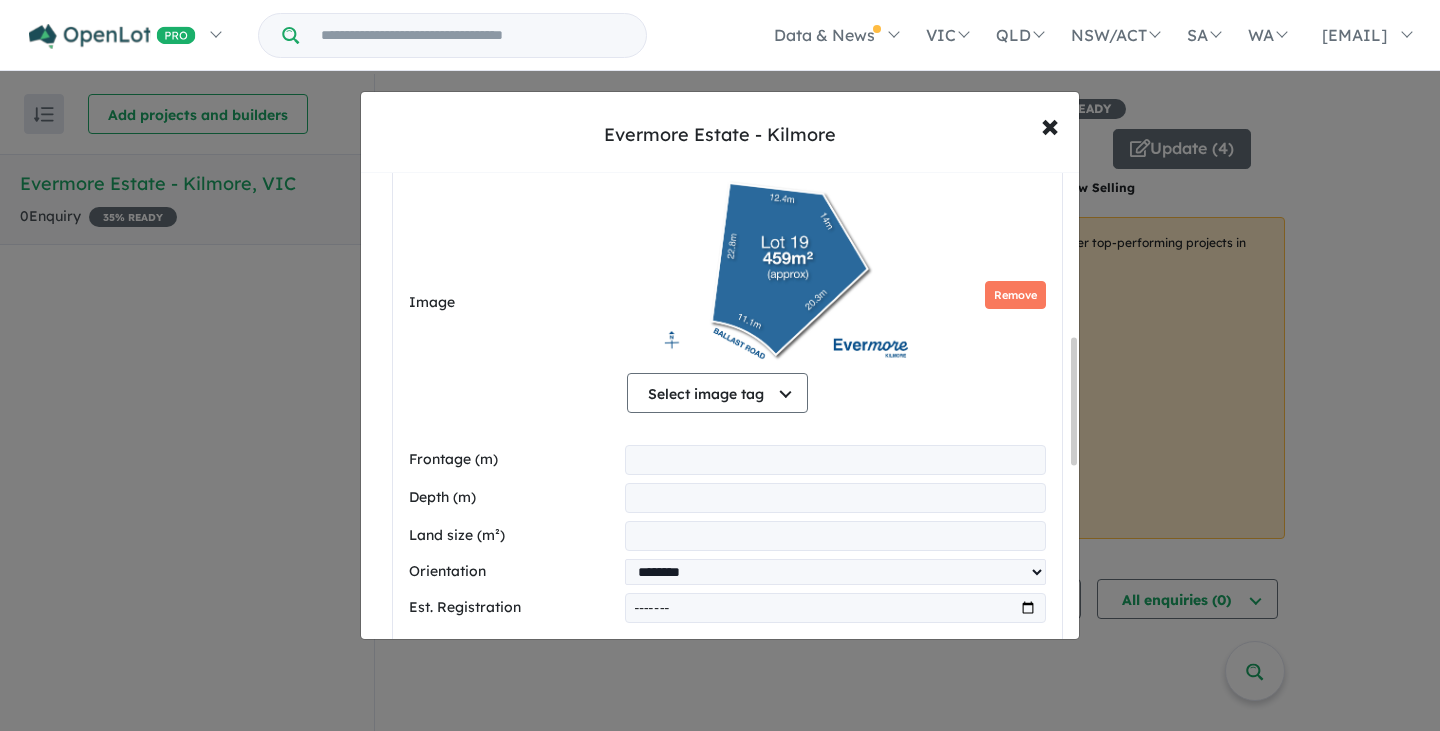 scroll, scrollTop: 601, scrollLeft: 0, axis: vertical 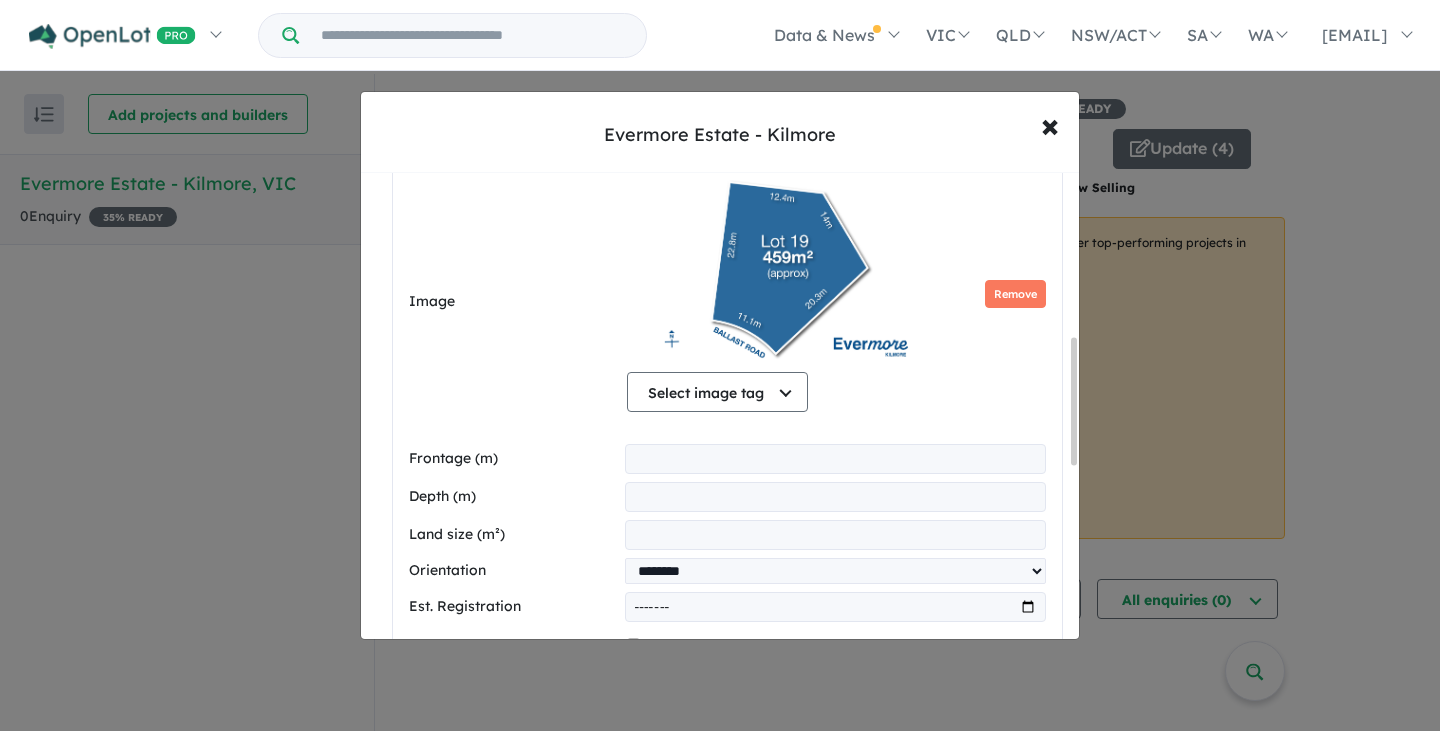 click at bounding box center (835, 459) 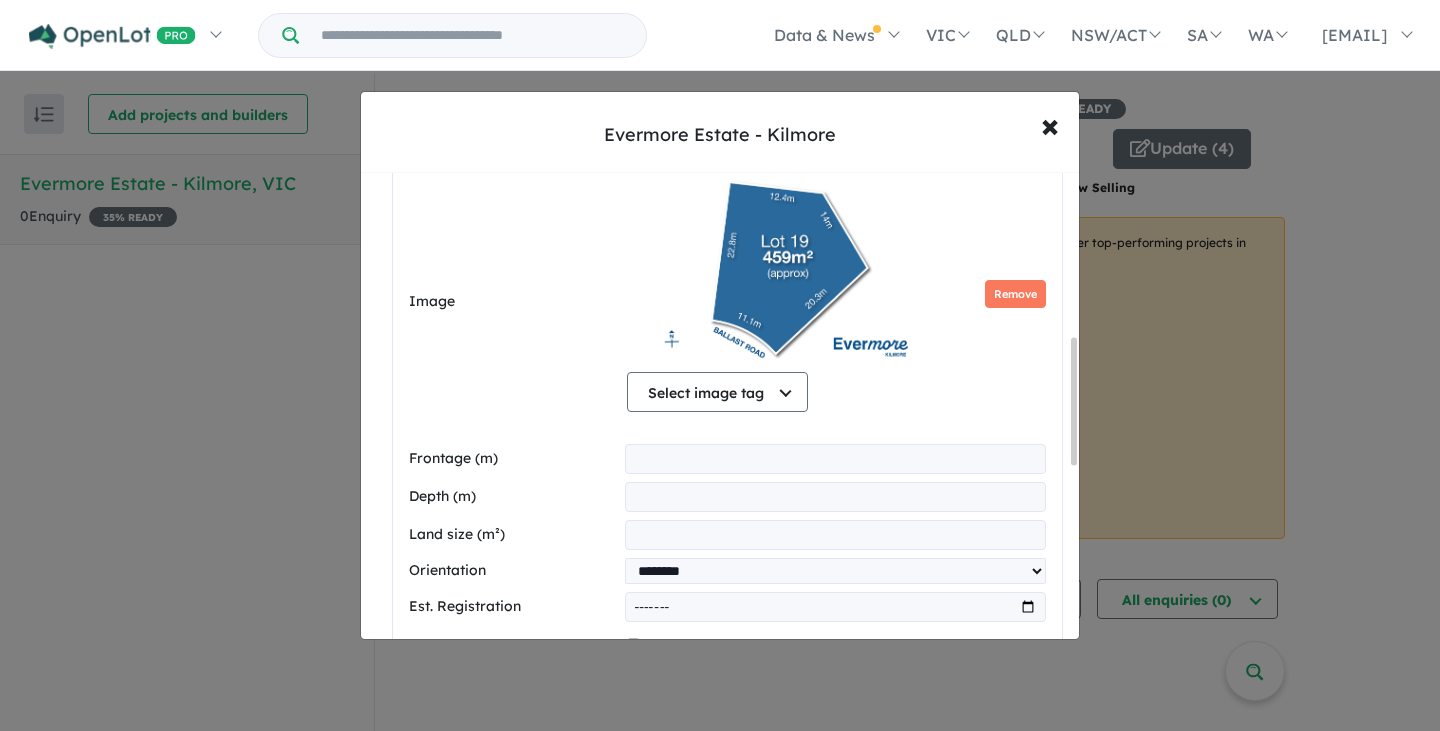 click at bounding box center [835, 497] 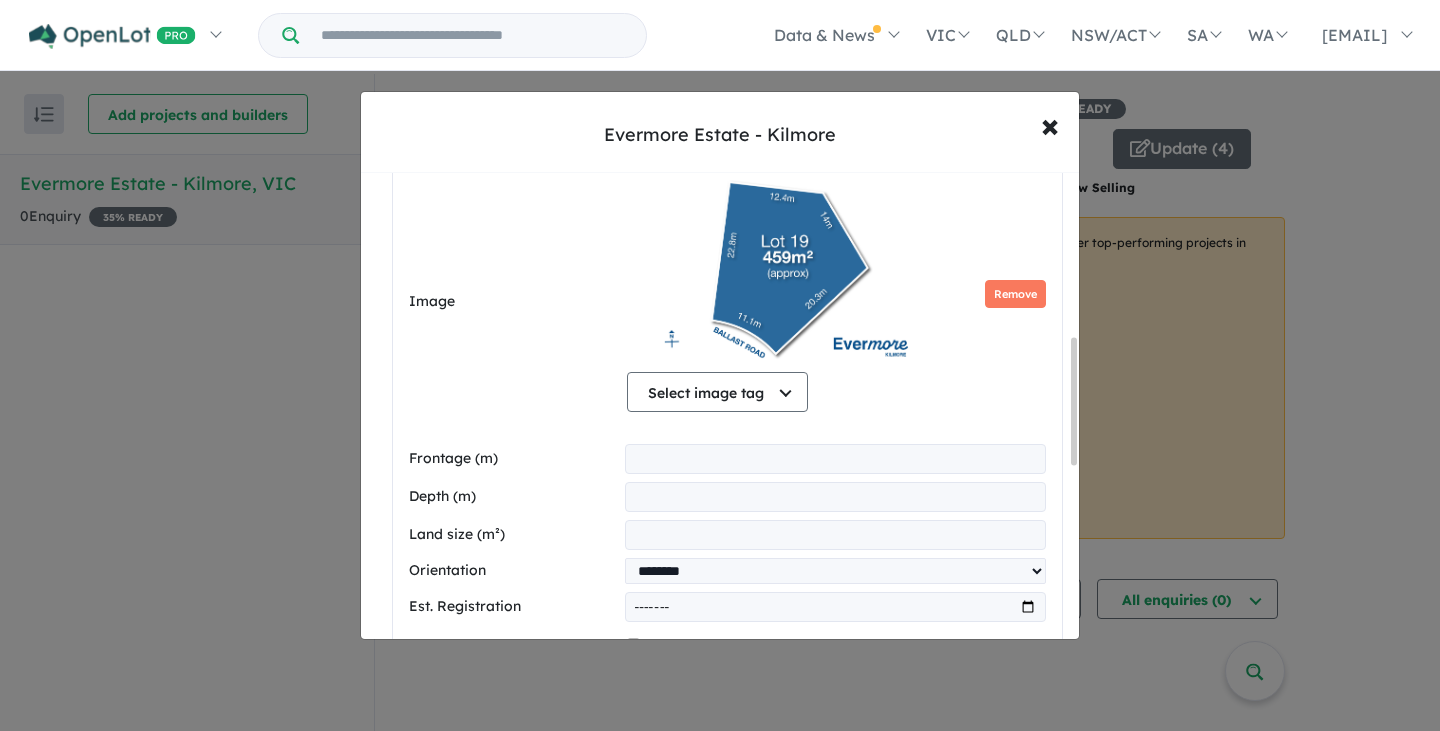 type 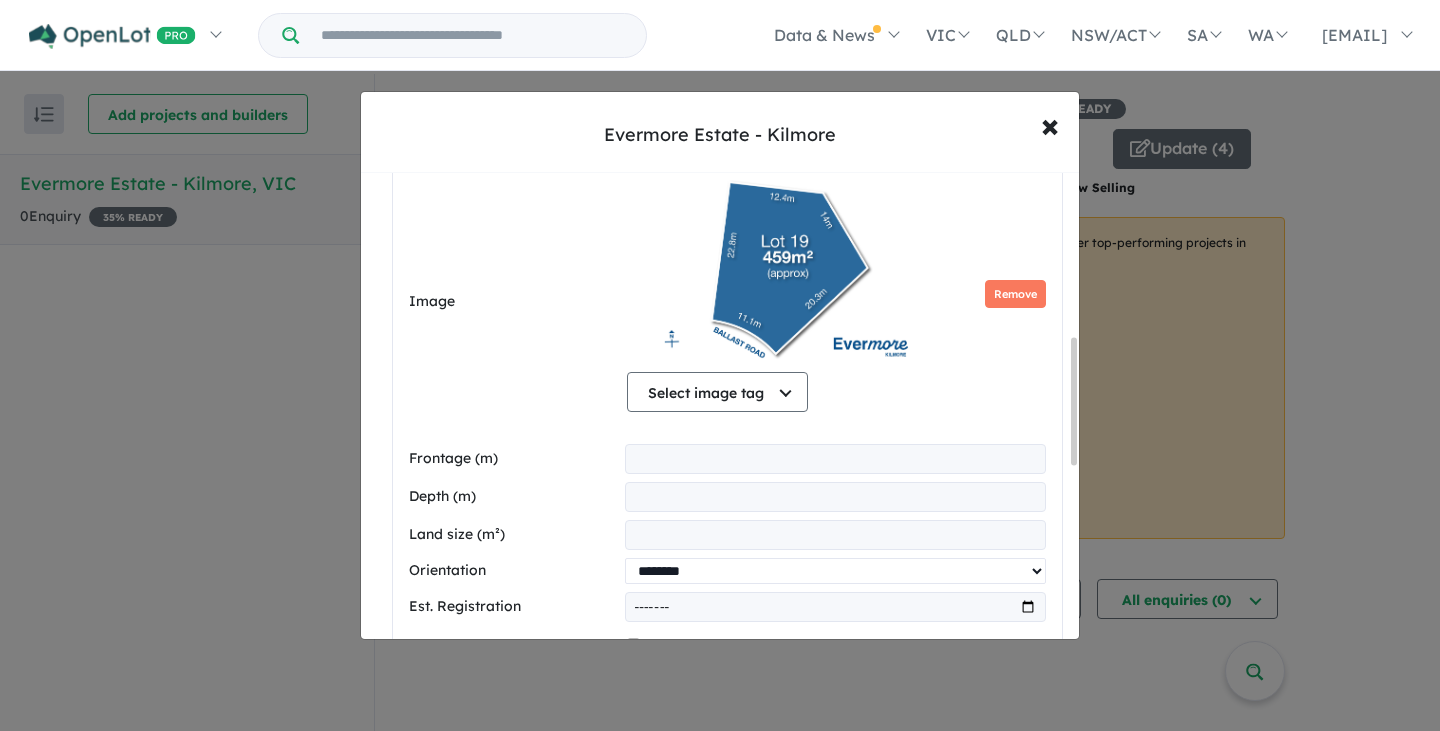 click on "**********" at bounding box center (835, 571) 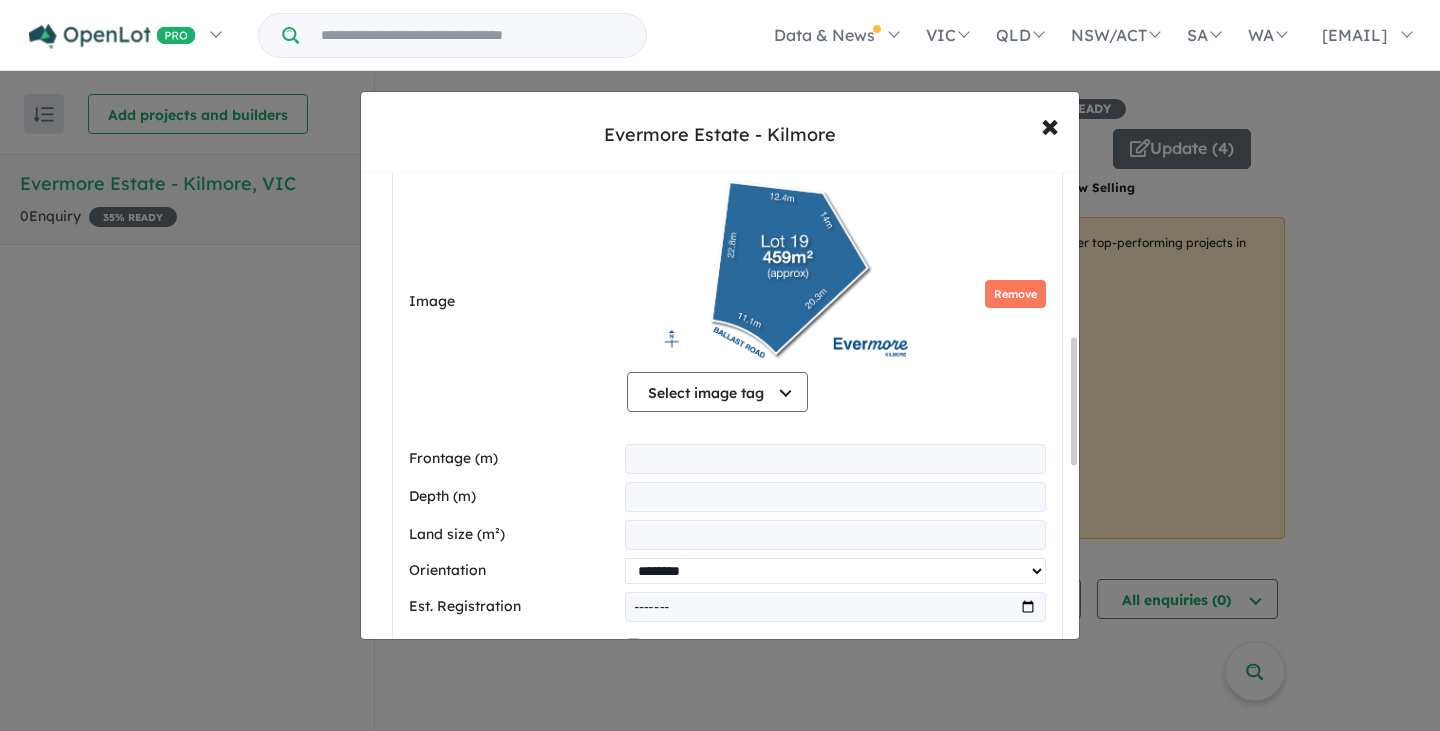 select on "*****" 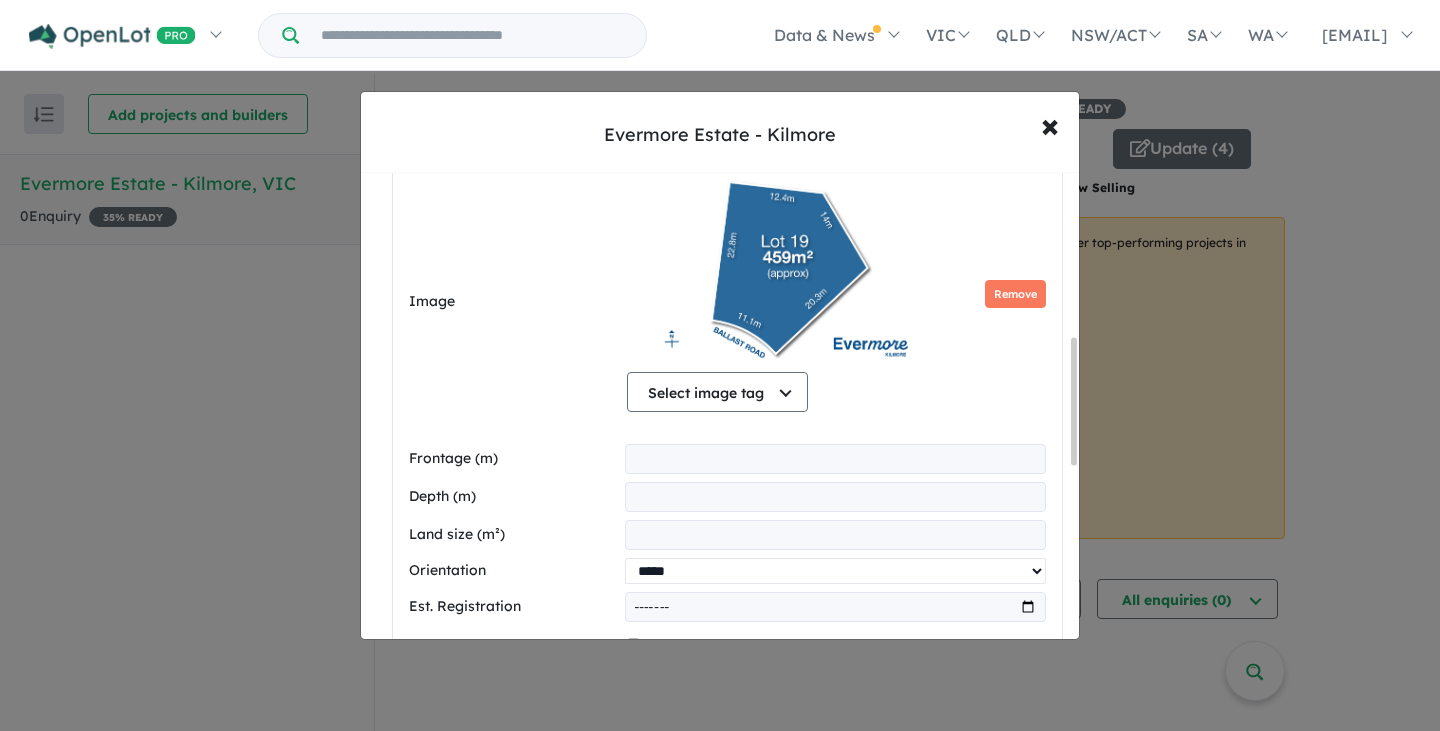 click on "**********" at bounding box center (835, 571) 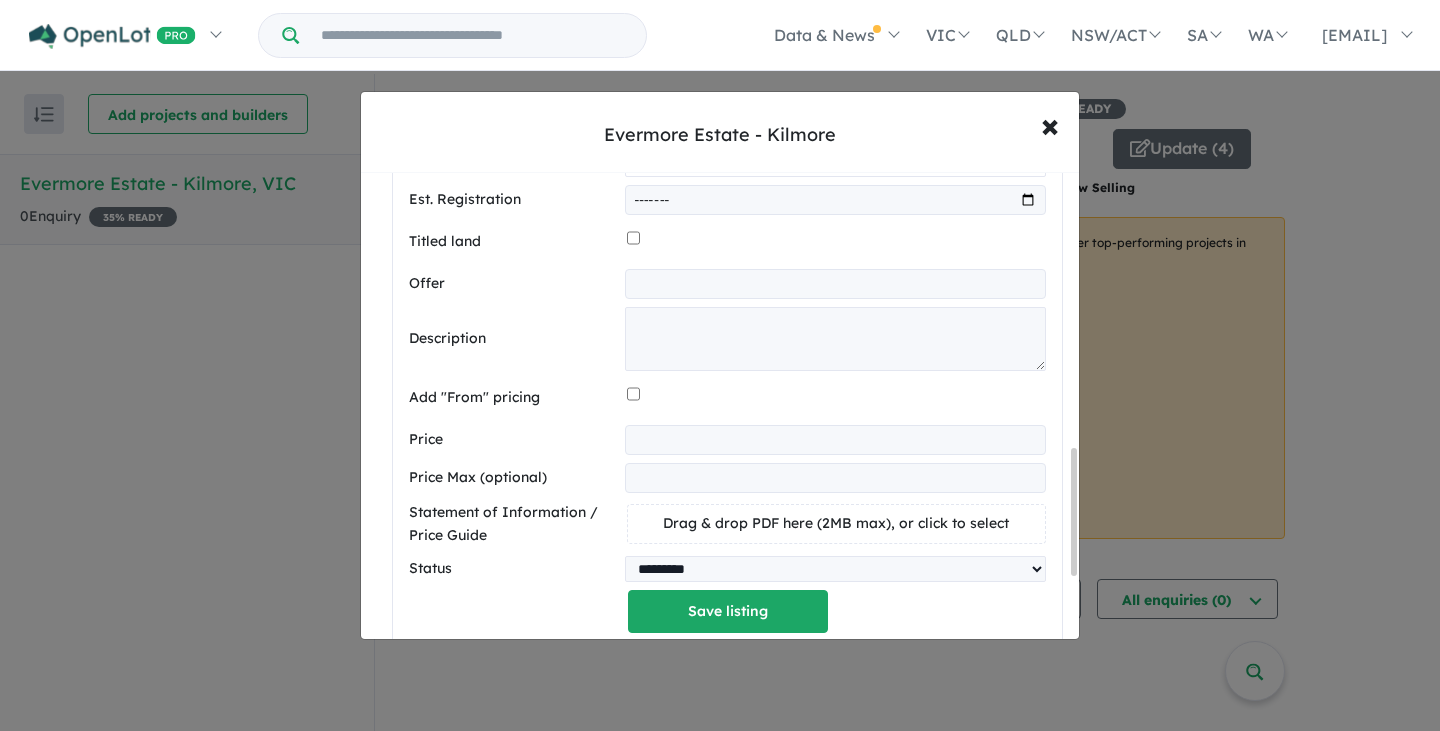 scroll, scrollTop: 1009, scrollLeft: 0, axis: vertical 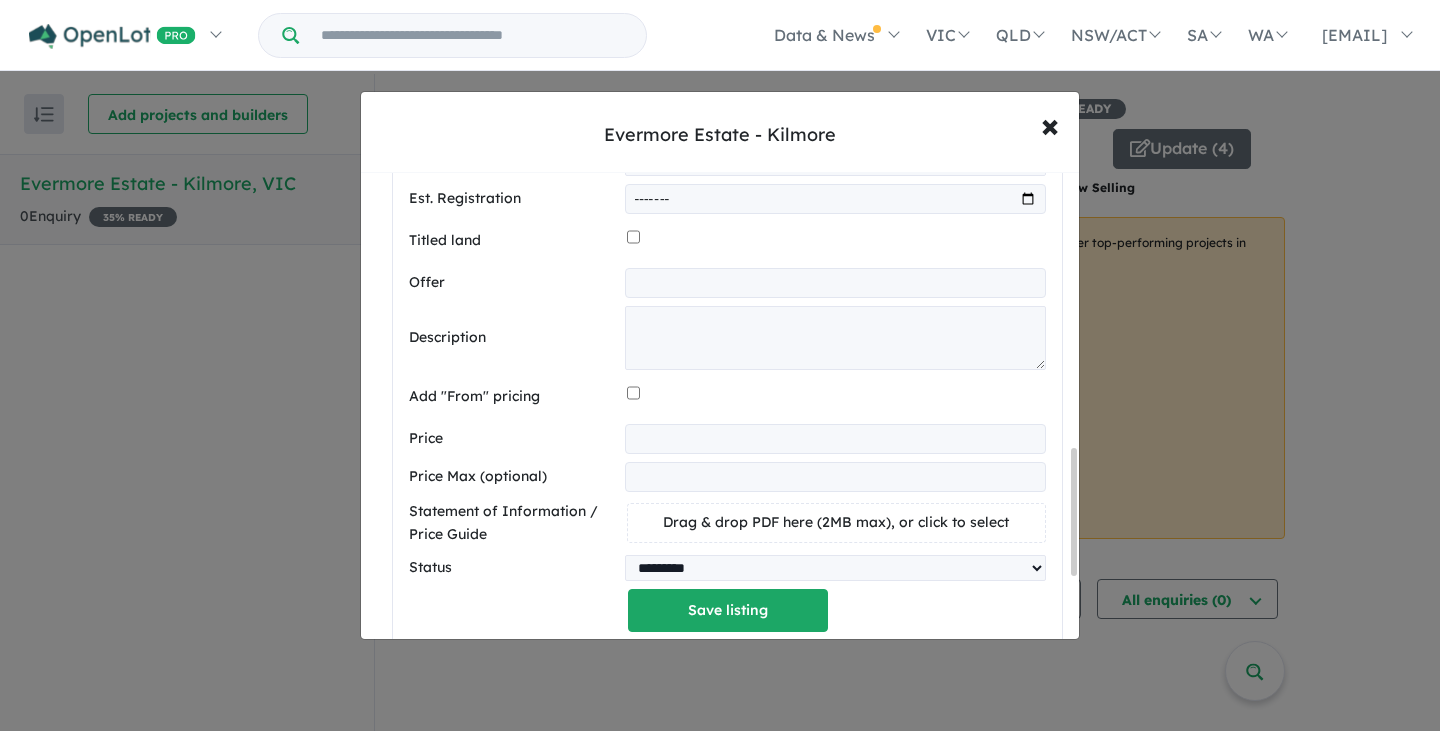 click at bounding box center [835, 439] 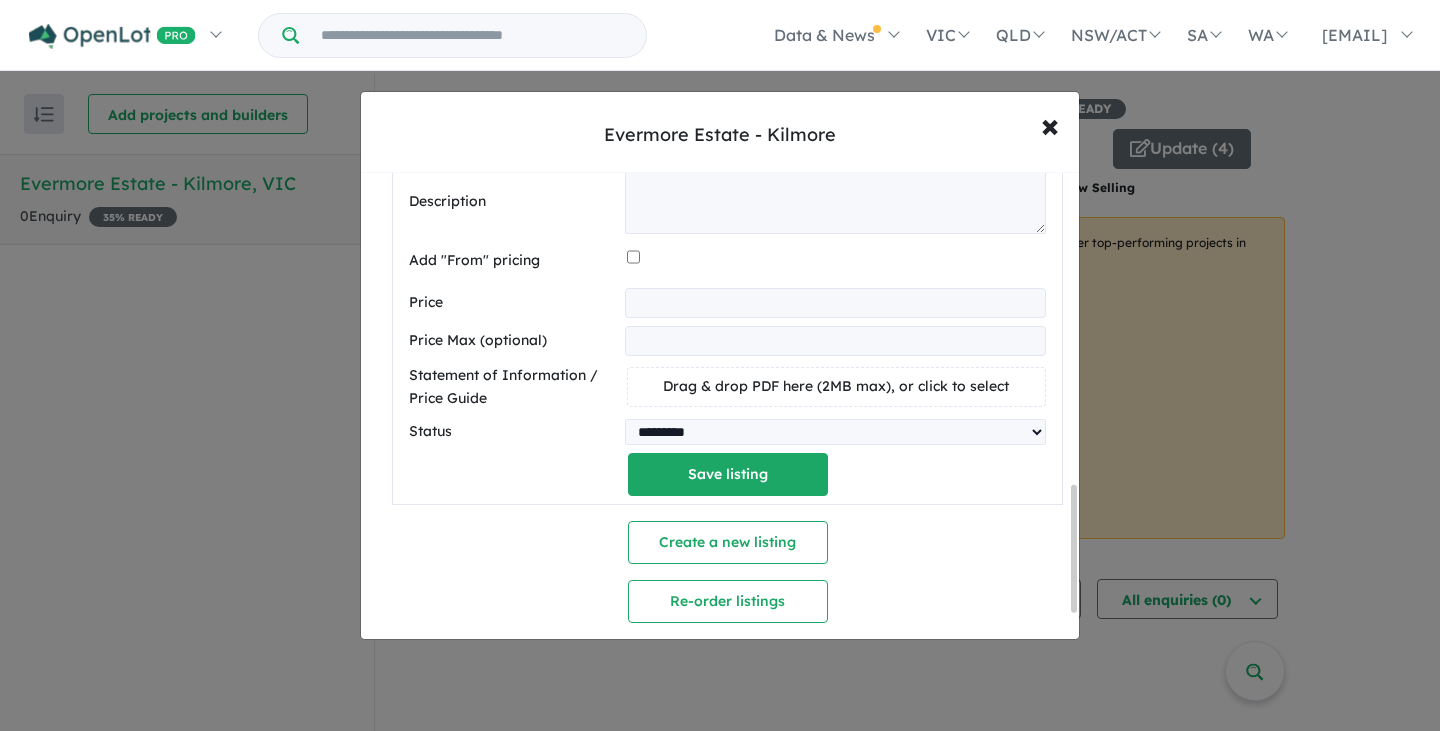 scroll, scrollTop: 1146, scrollLeft: 0, axis: vertical 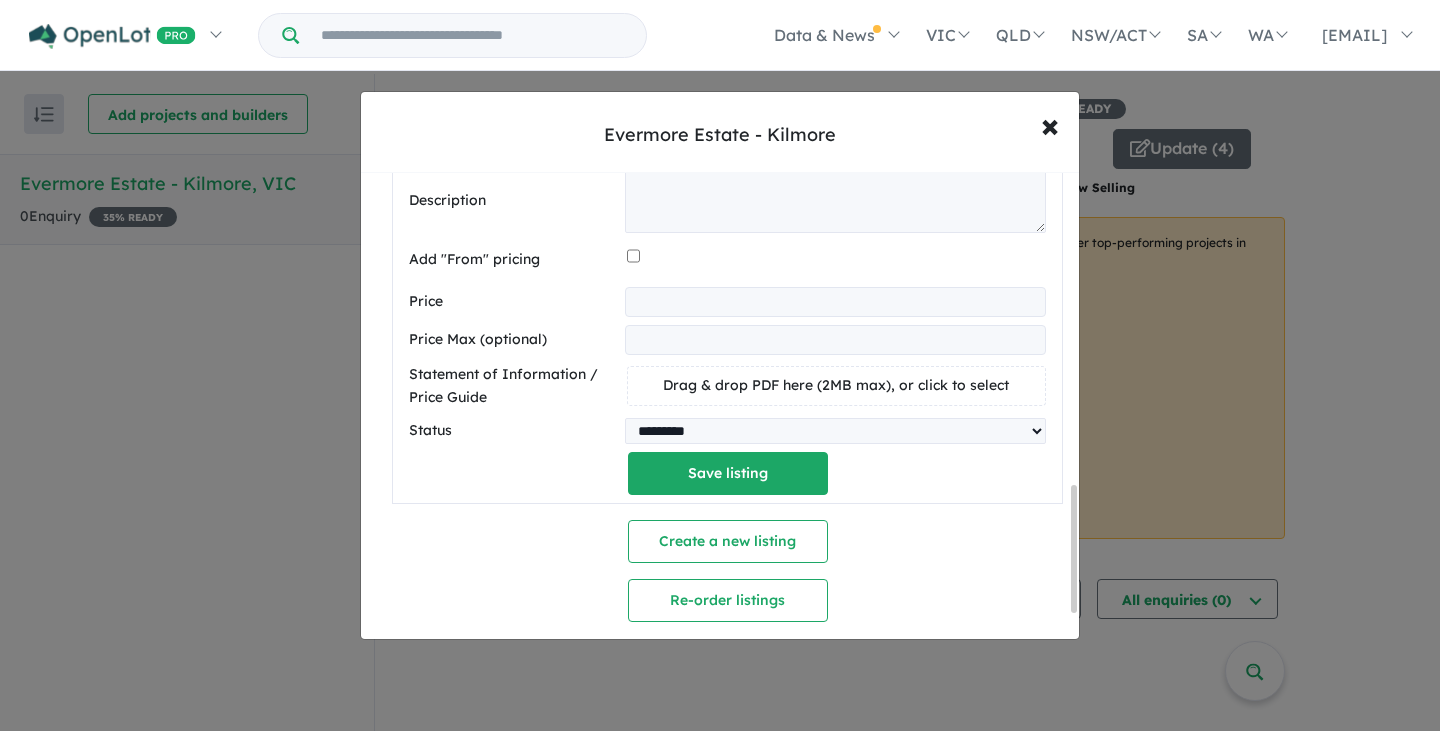 type on "******" 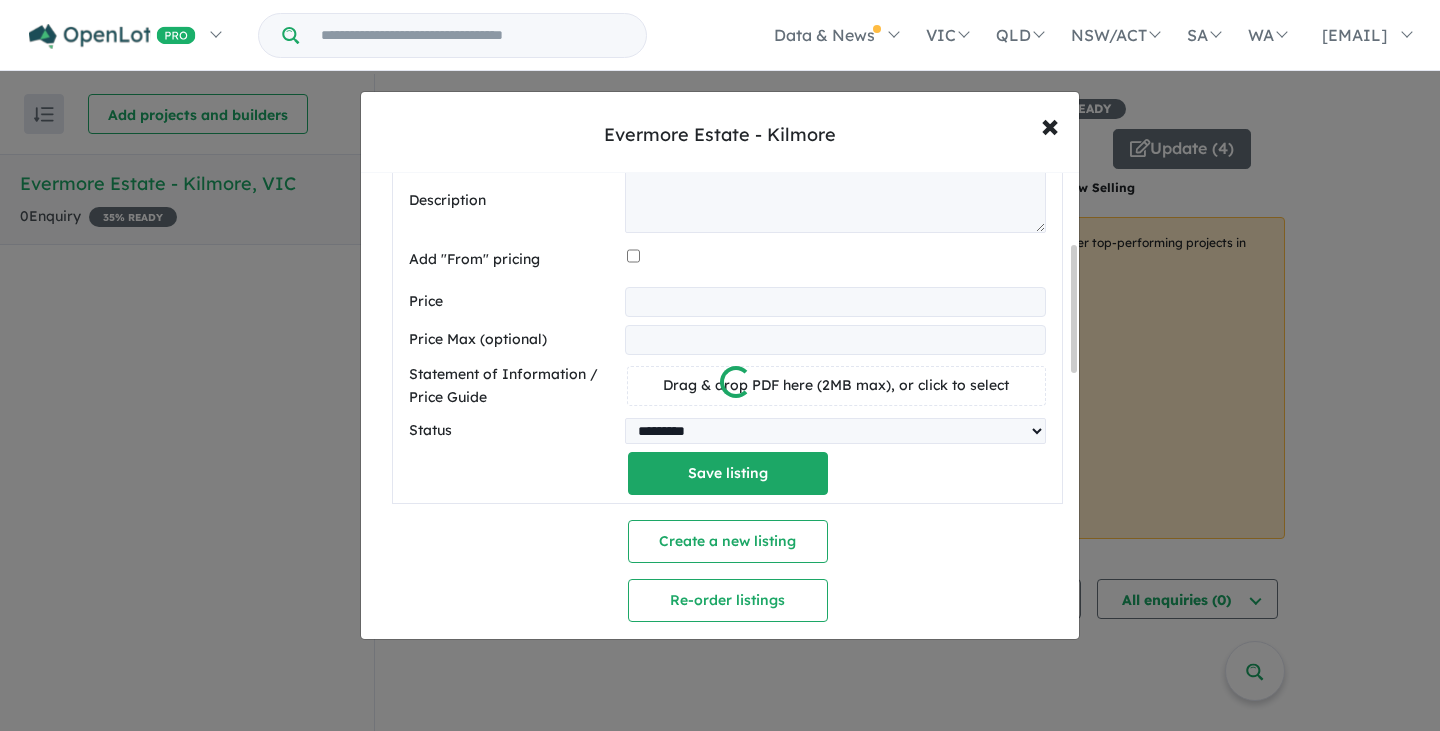 scroll, scrollTop: 260, scrollLeft: 0, axis: vertical 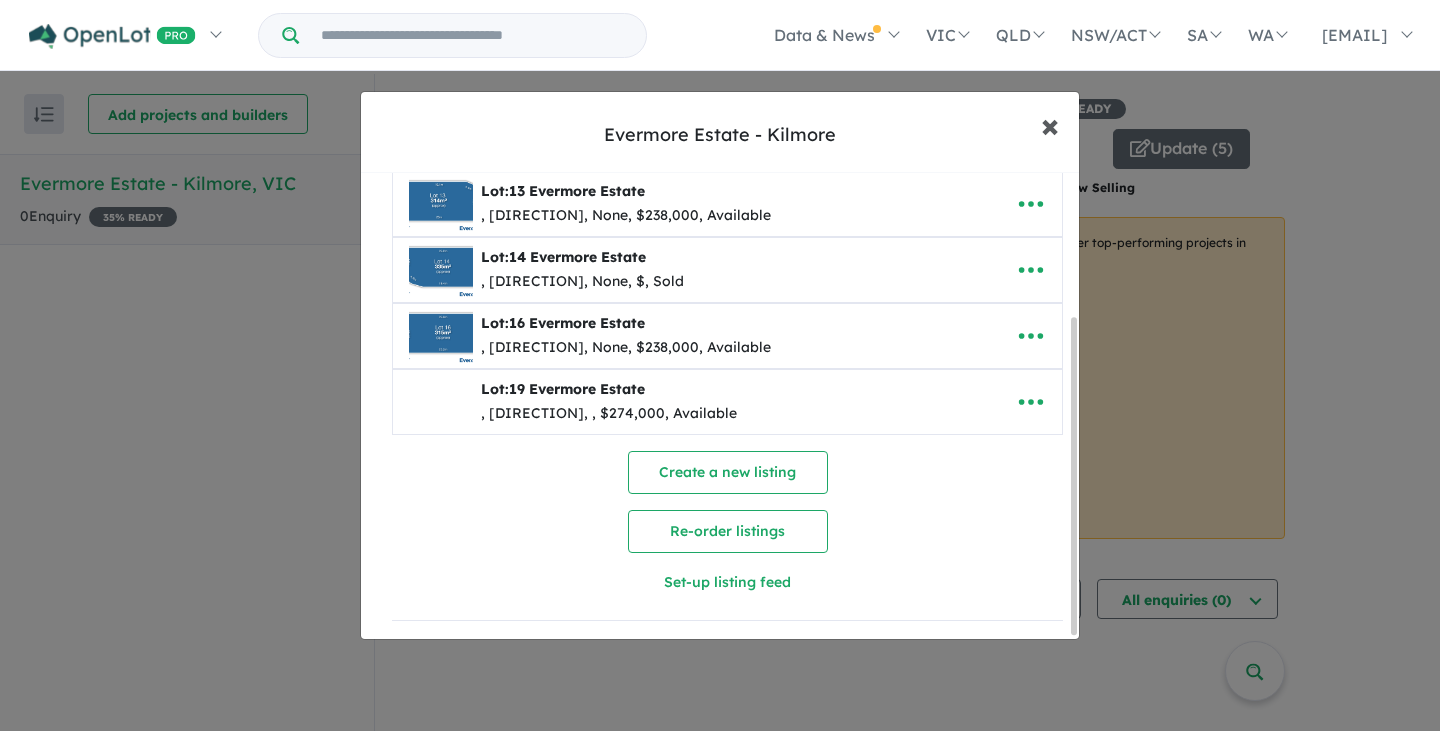 click on "×" at bounding box center [1050, 124] 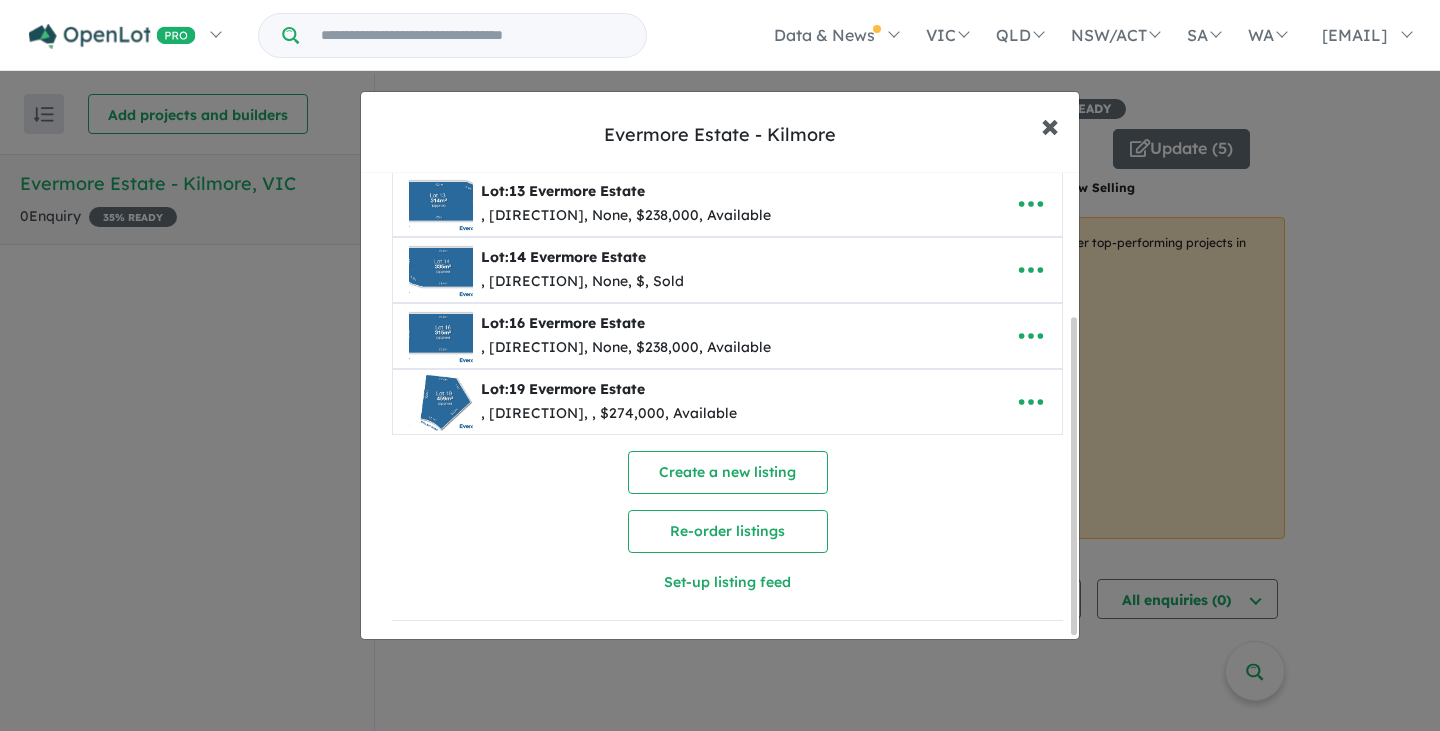 scroll, scrollTop: 0, scrollLeft: 0, axis: both 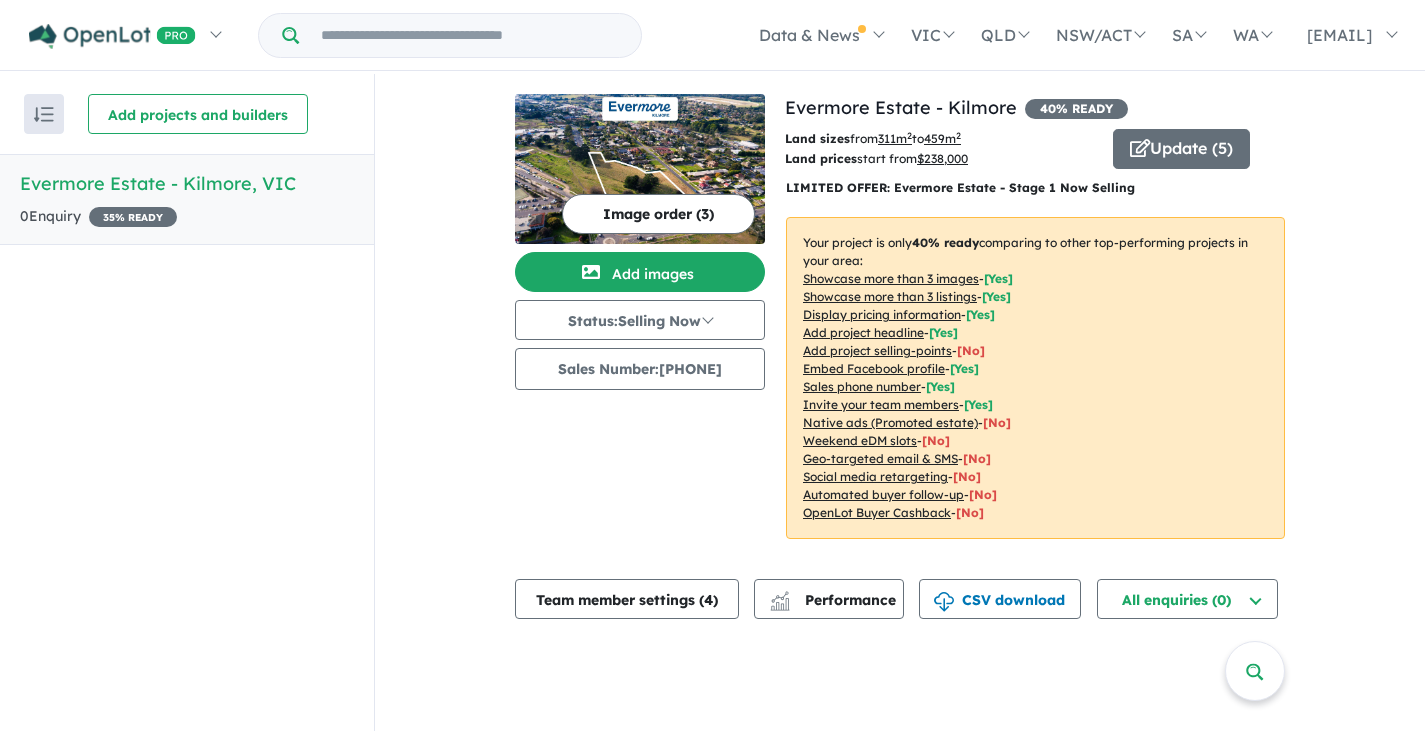 click on "Update ( 5 )" at bounding box center [1181, 149] 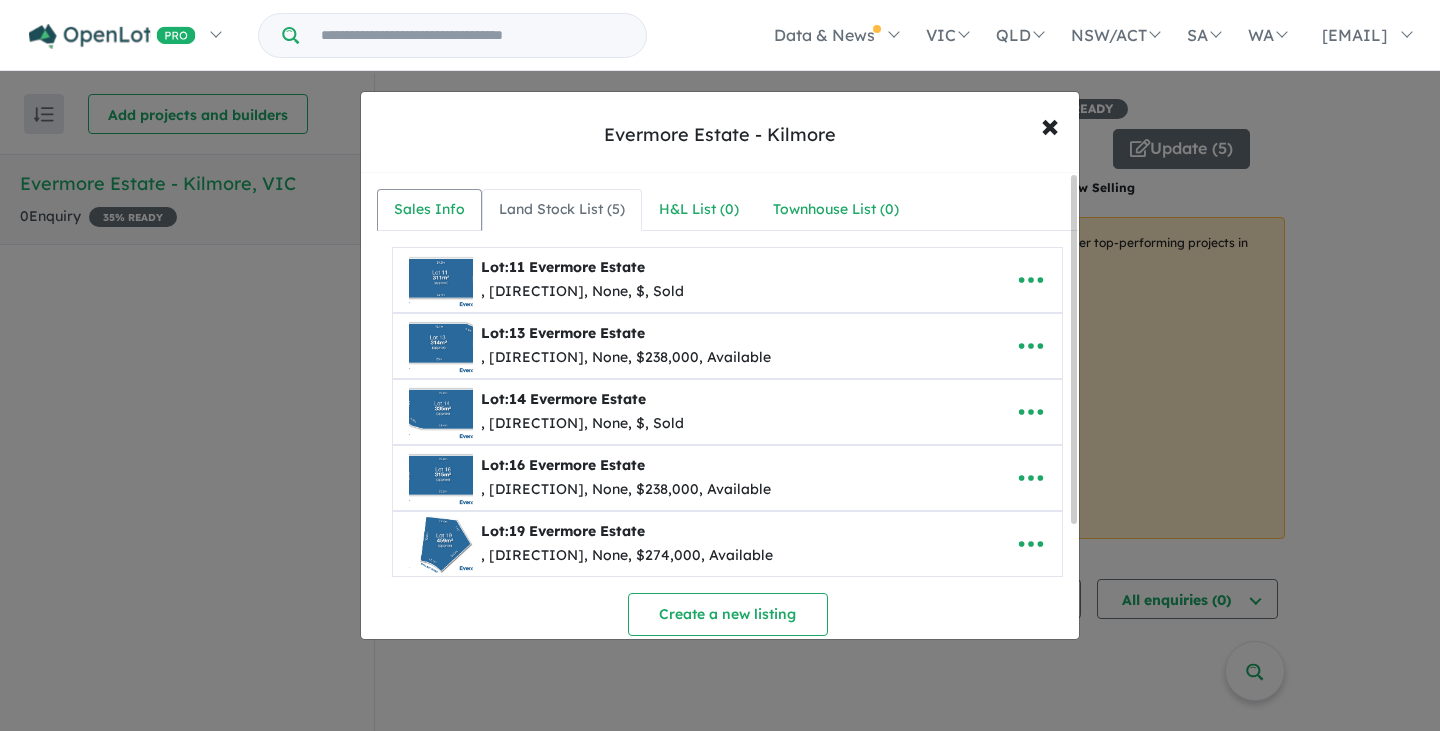 click on "Sales Info" at bounding box center (429, 210) 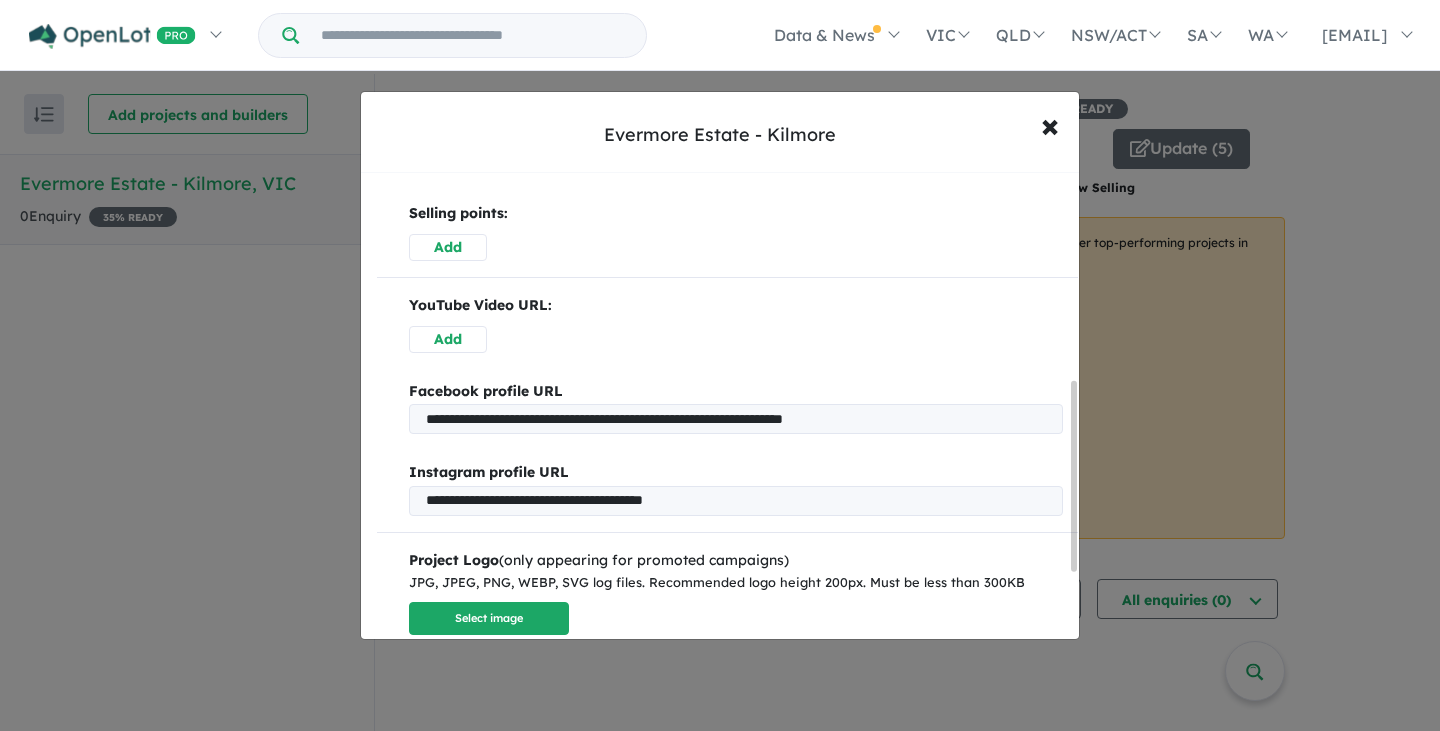 scroll, scrollTop: 668, scrollLeft: 0, axis: vertical 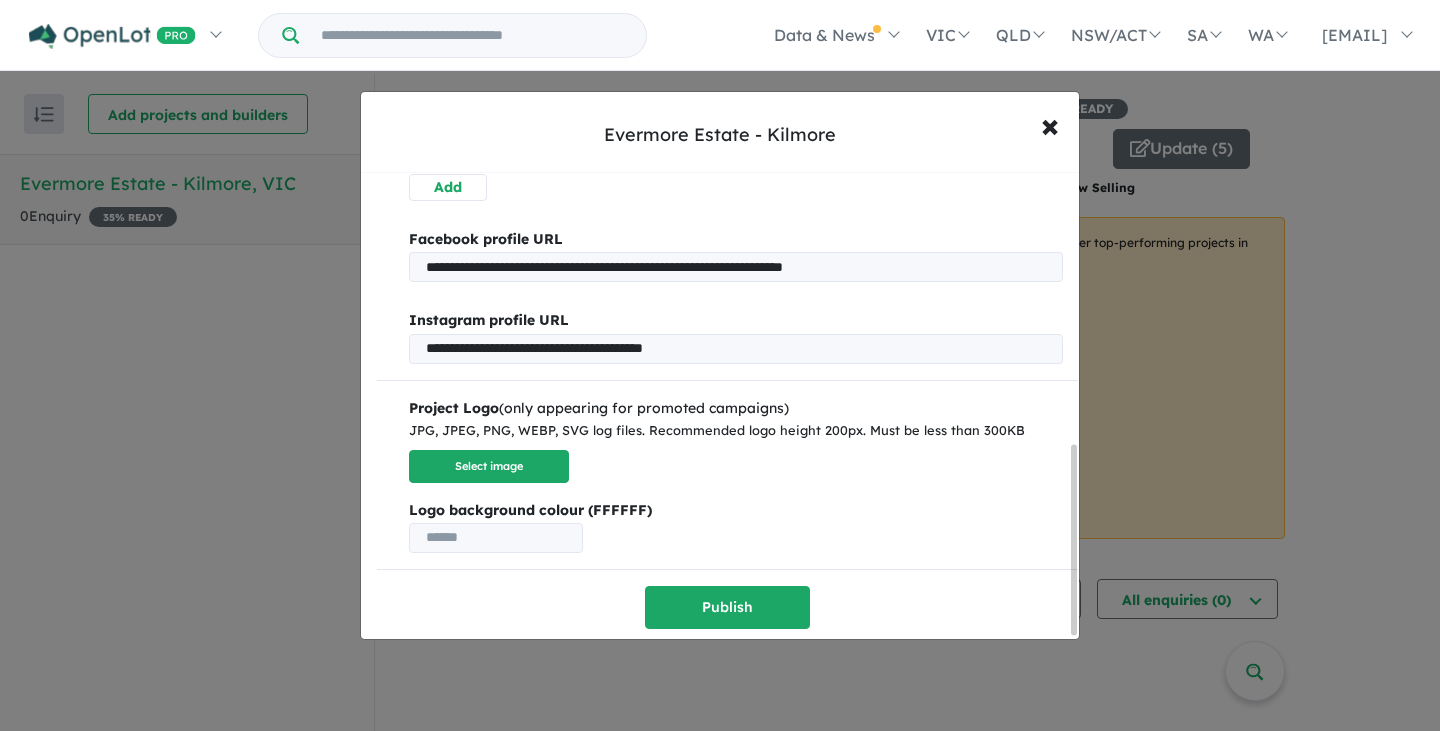 click on "Select image" at bounding box center [489, 466] 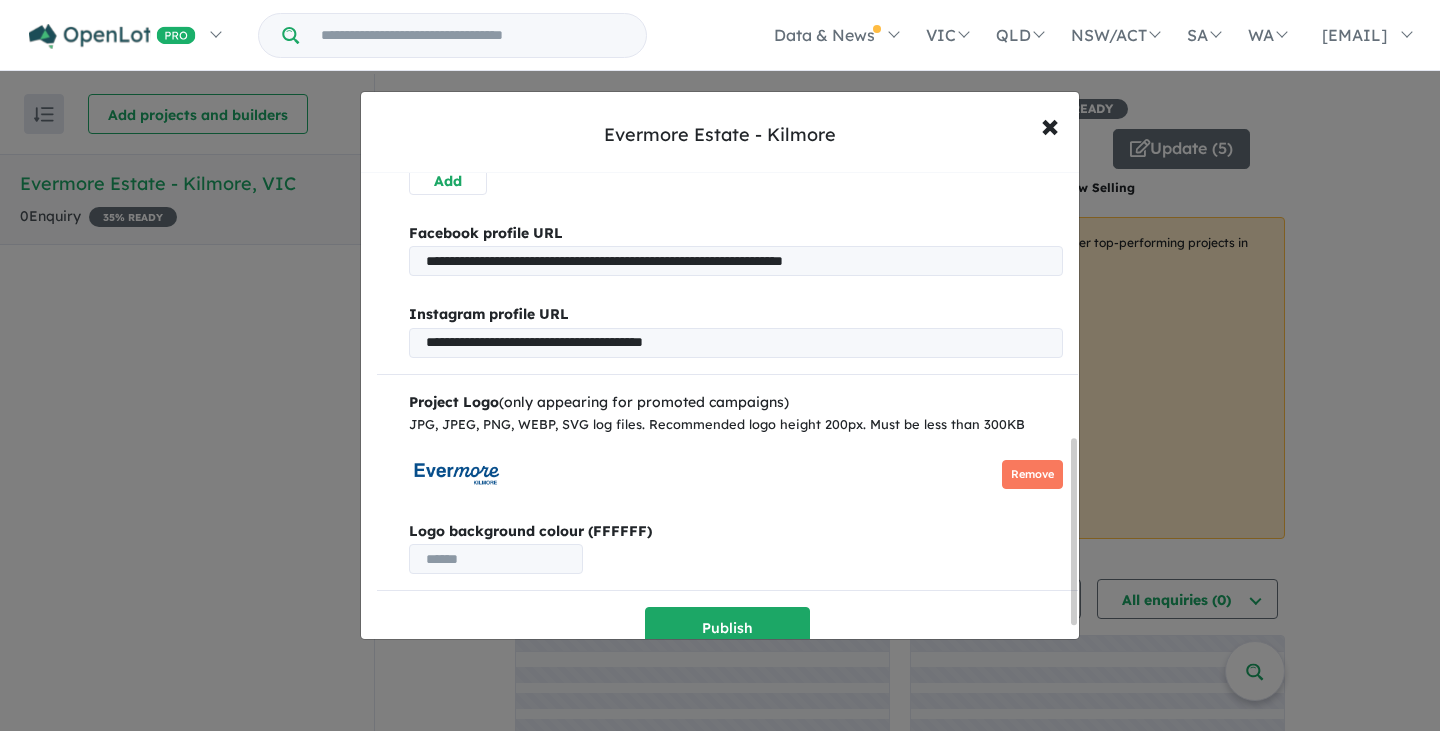 scroll, scrollTop: 668, scrollLeft: 0, axis: vertical 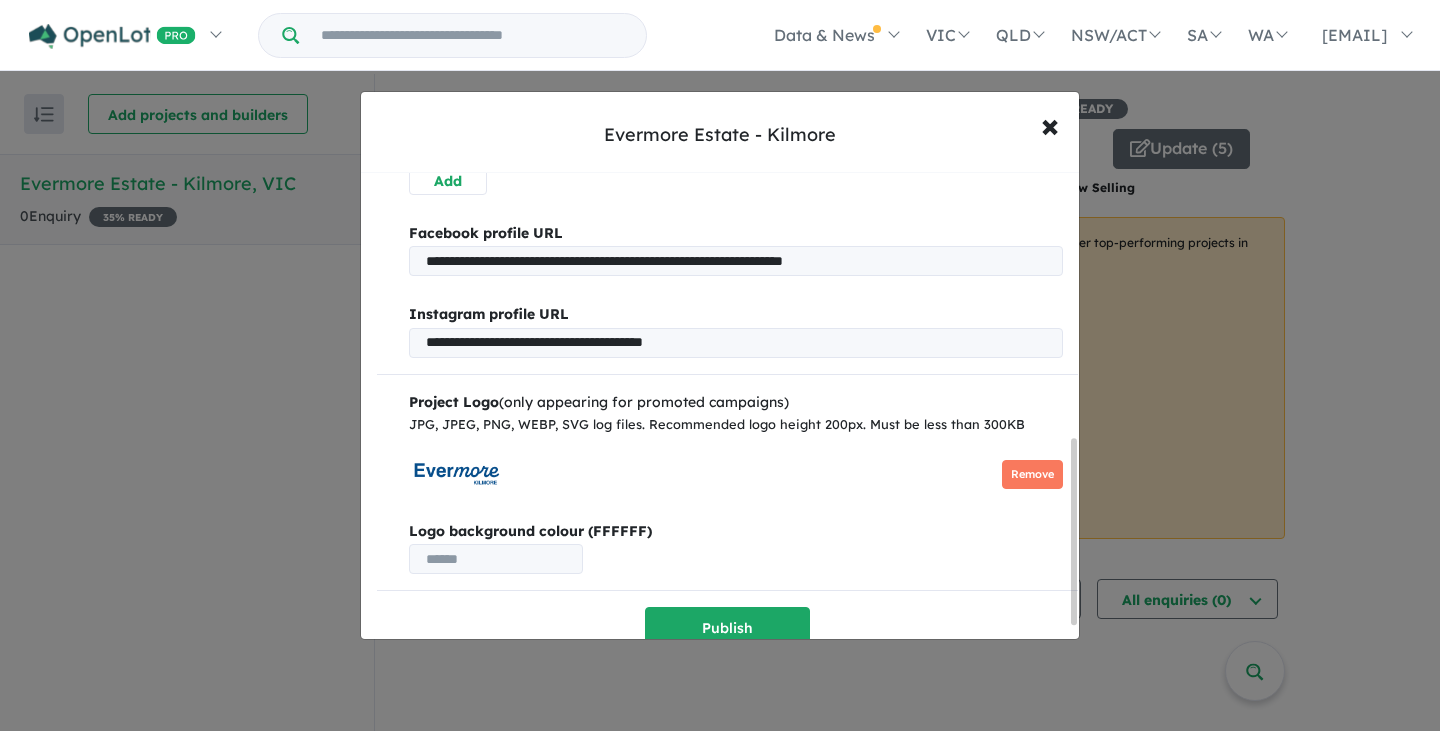 click on "Publish" at bounding box center [727, 628] 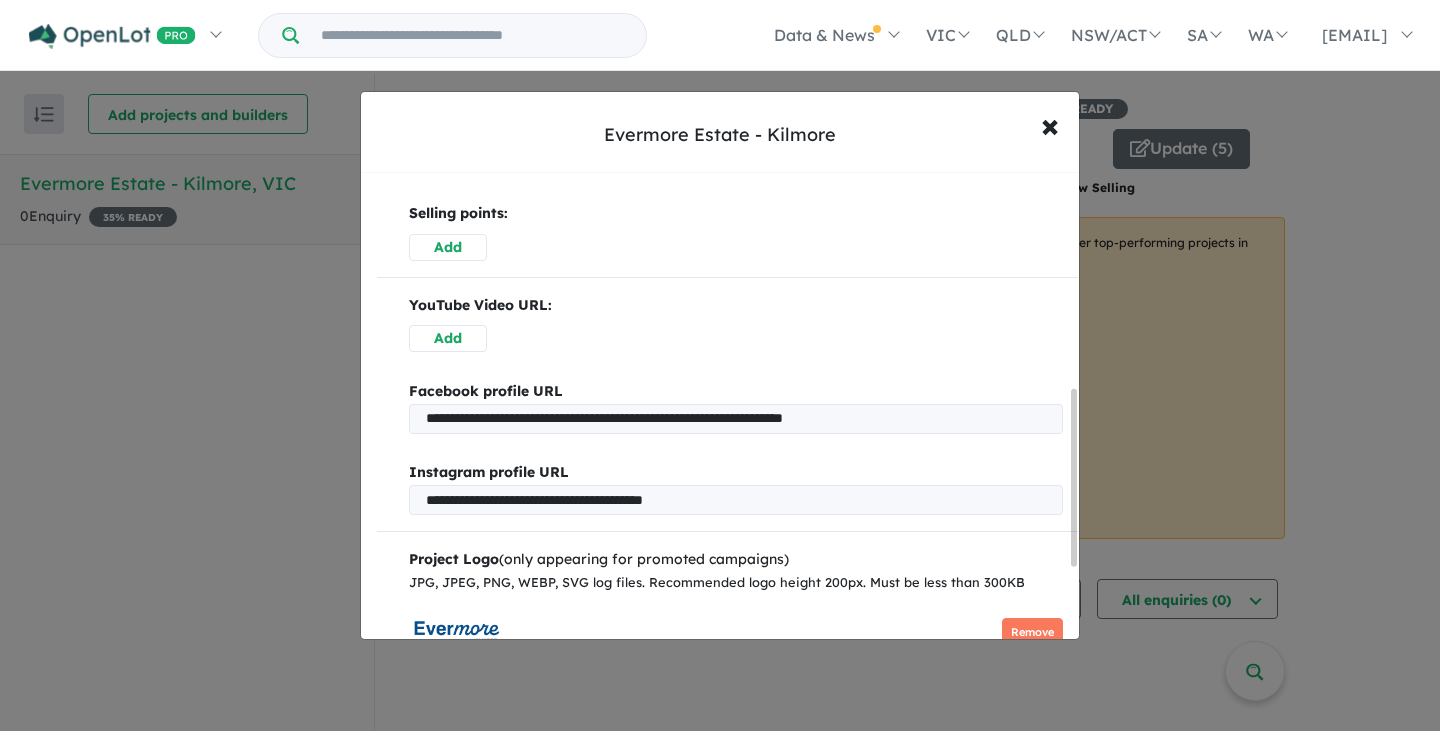 scroll, scrollTop: 756, scrollLeft: 0, axis: vertical 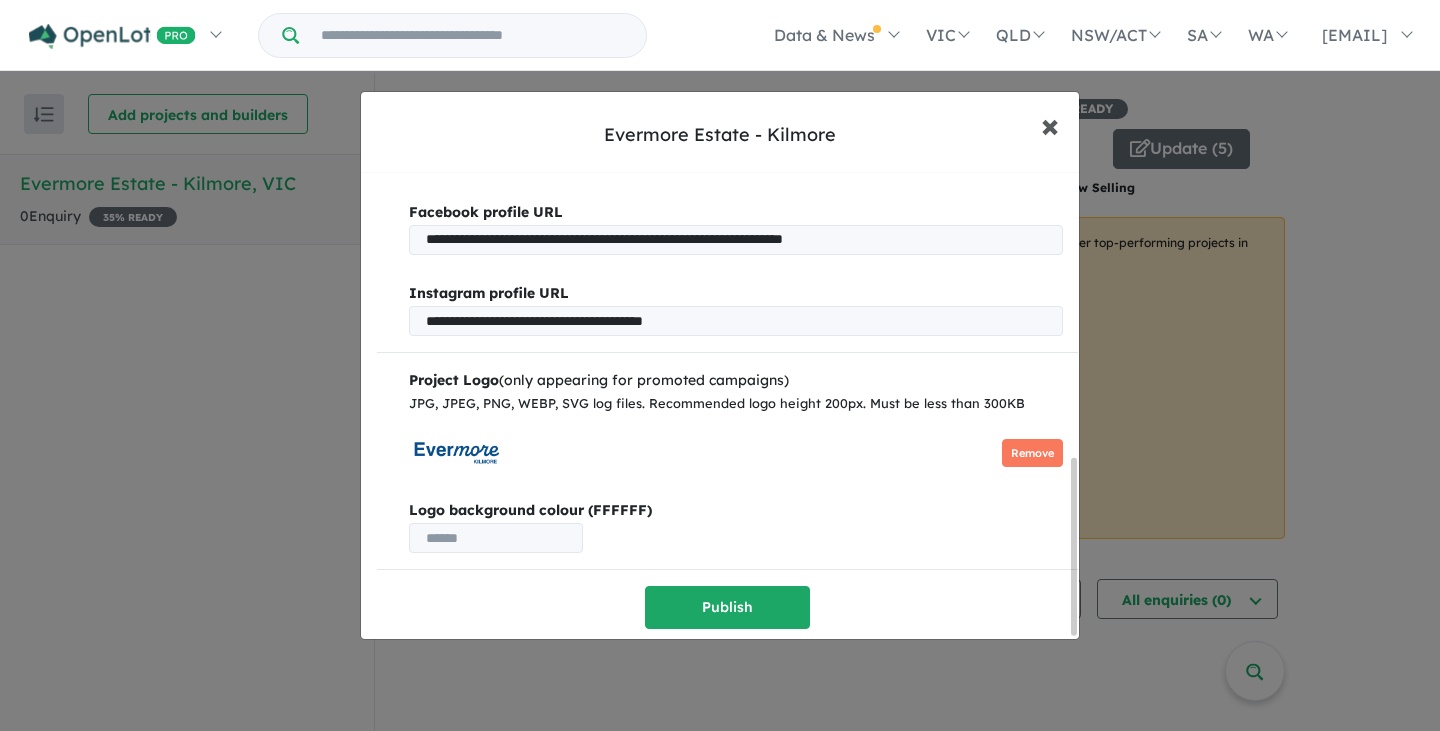 click on "×" at bounding box center (1050, 124) 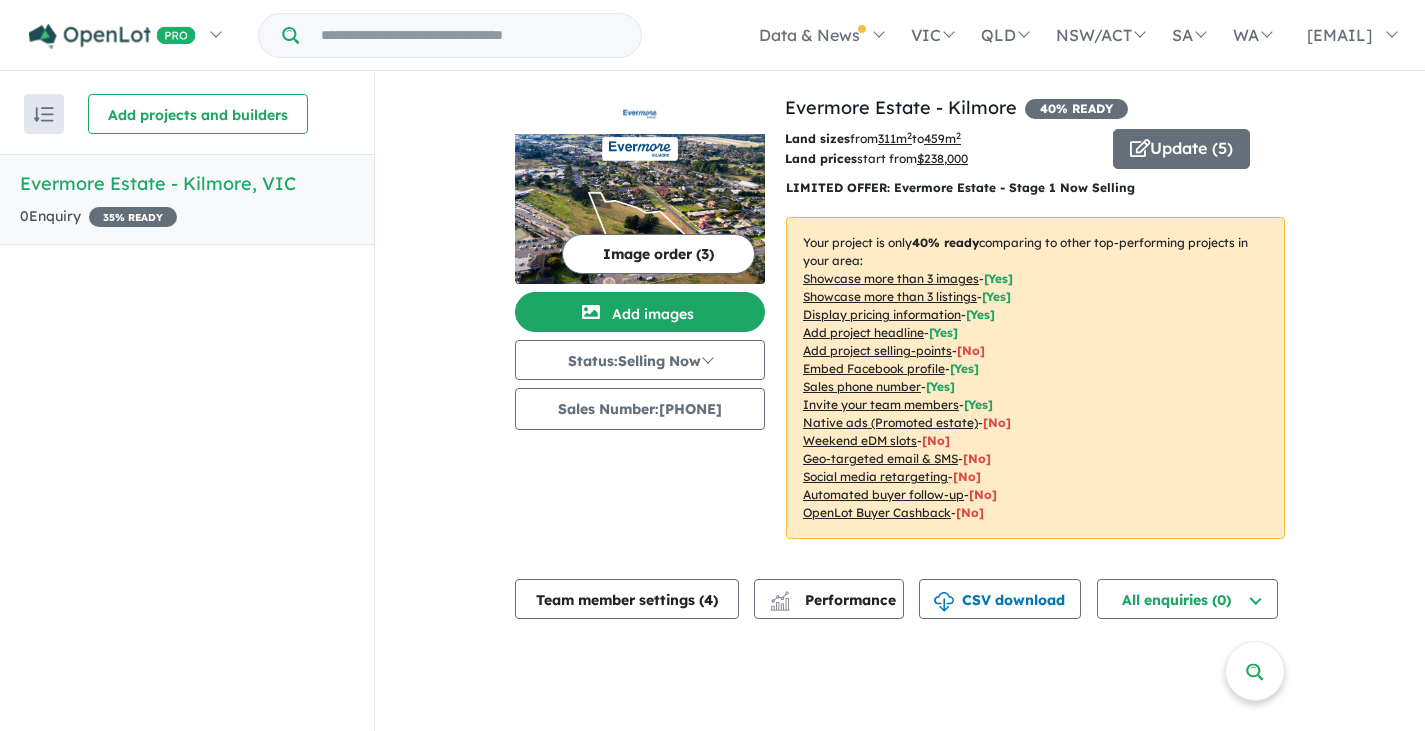 click at bounding box center (640, 209) 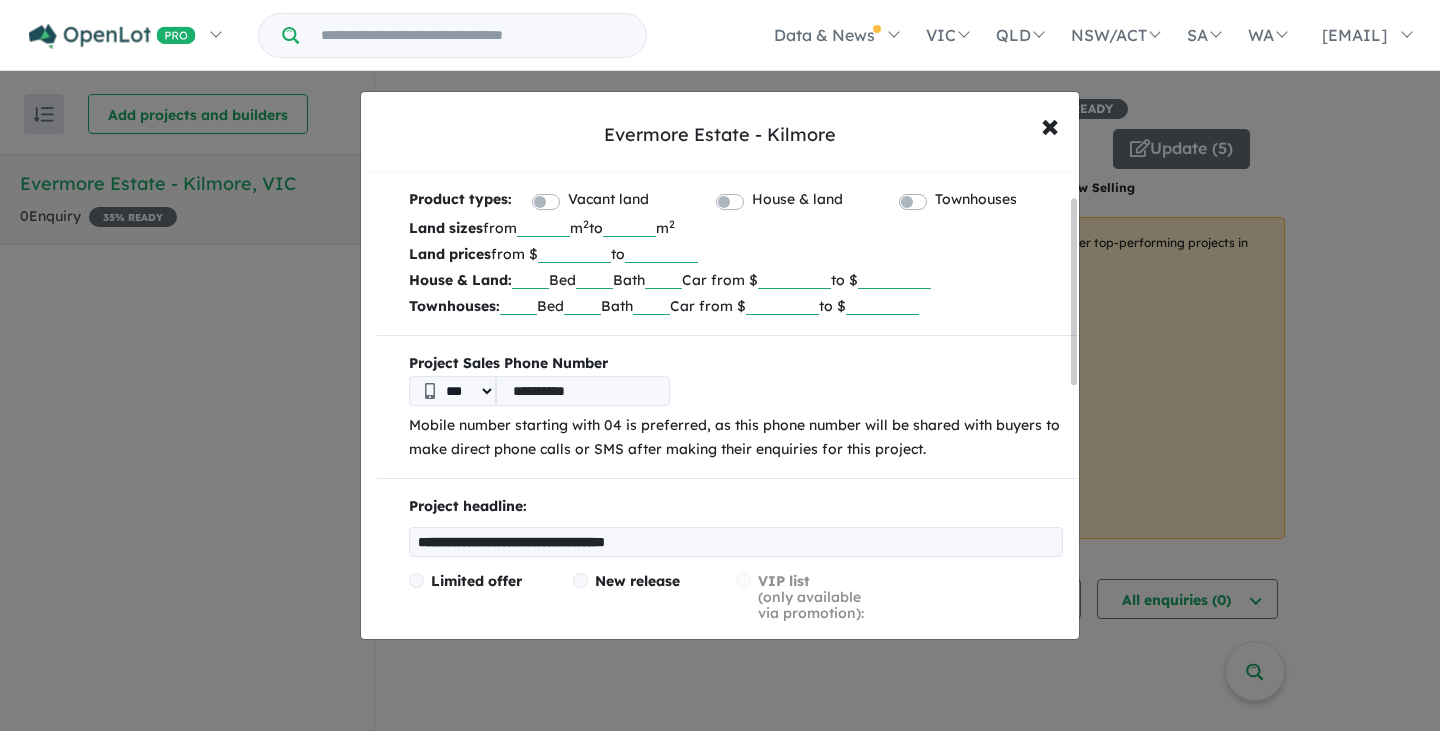 scroll, scrollTop: 0, scrollLeft: 0, axis: both 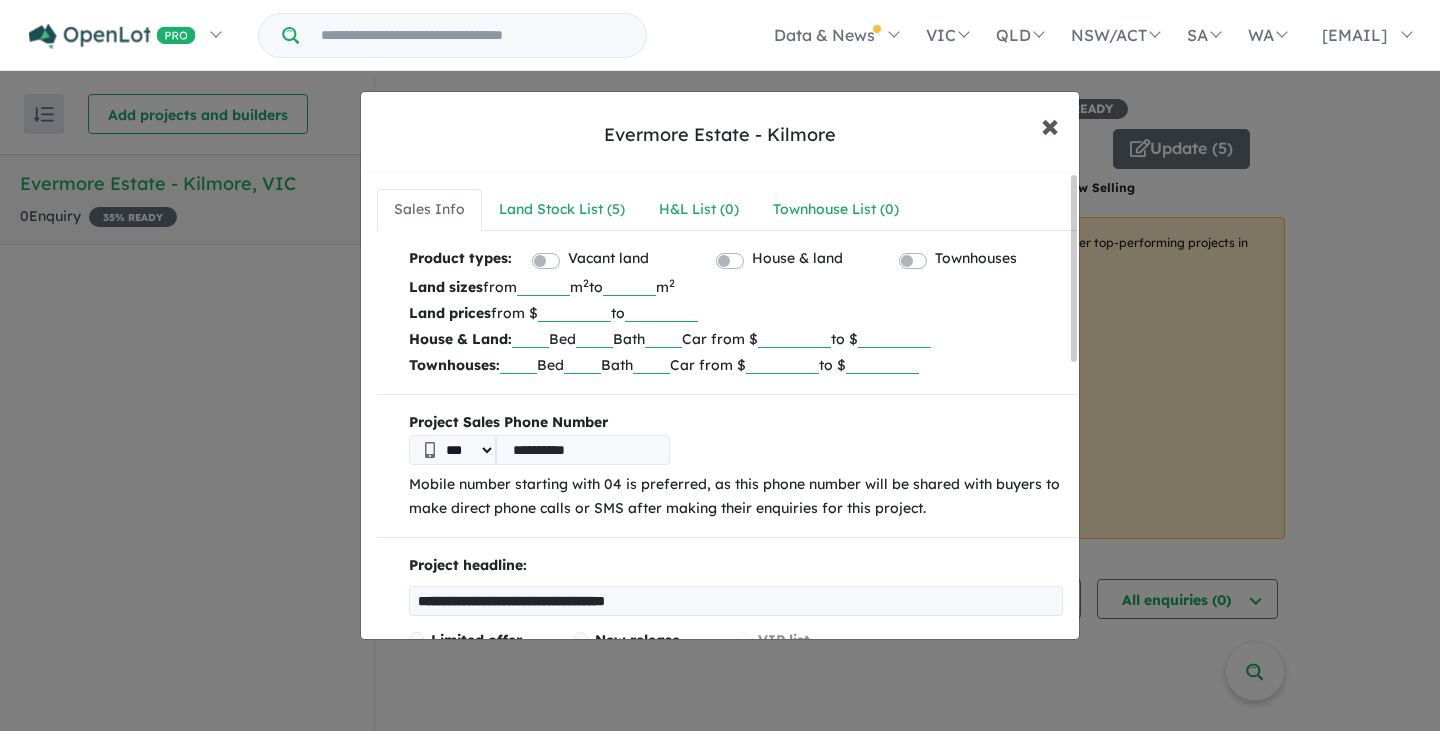 click on "× Close" at bounding box center [1050, 125] 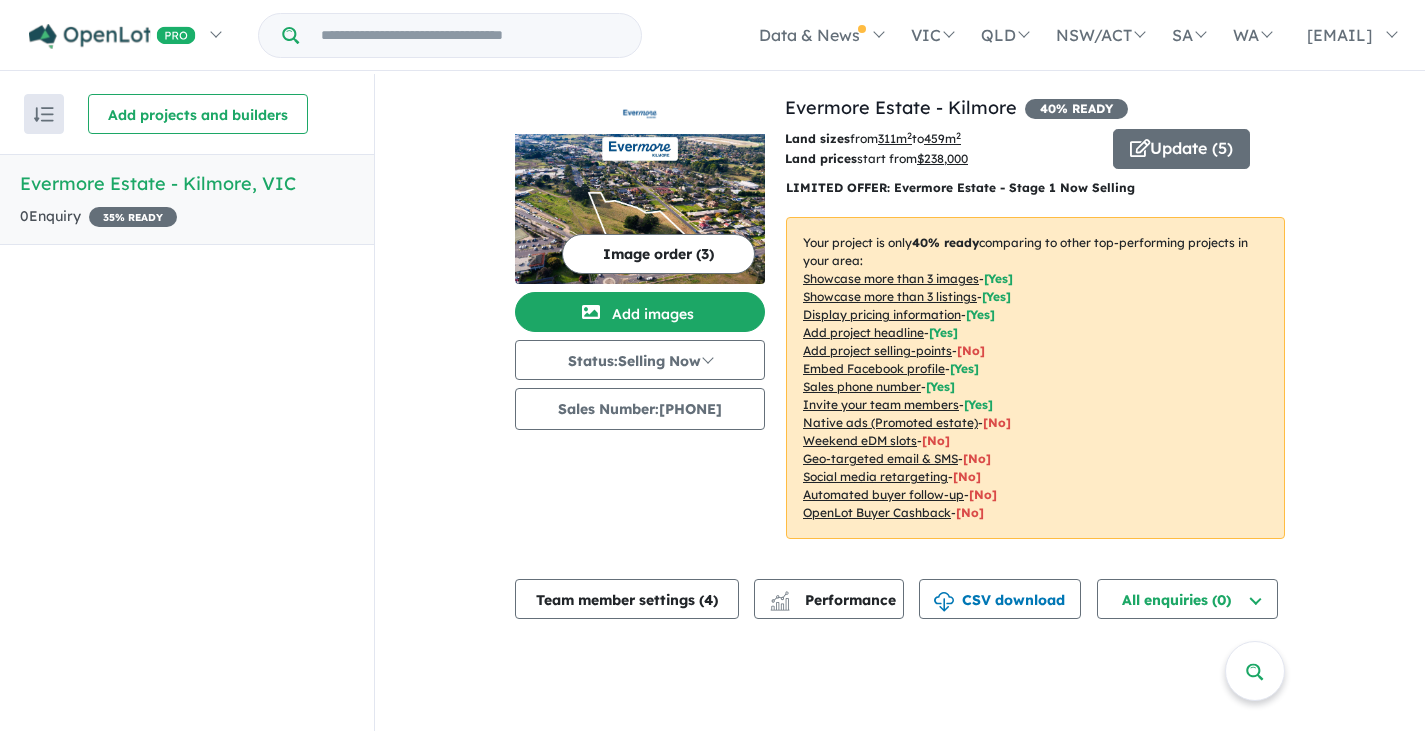 click on "Update ( 5 )" at bounding box center (1181, 149) 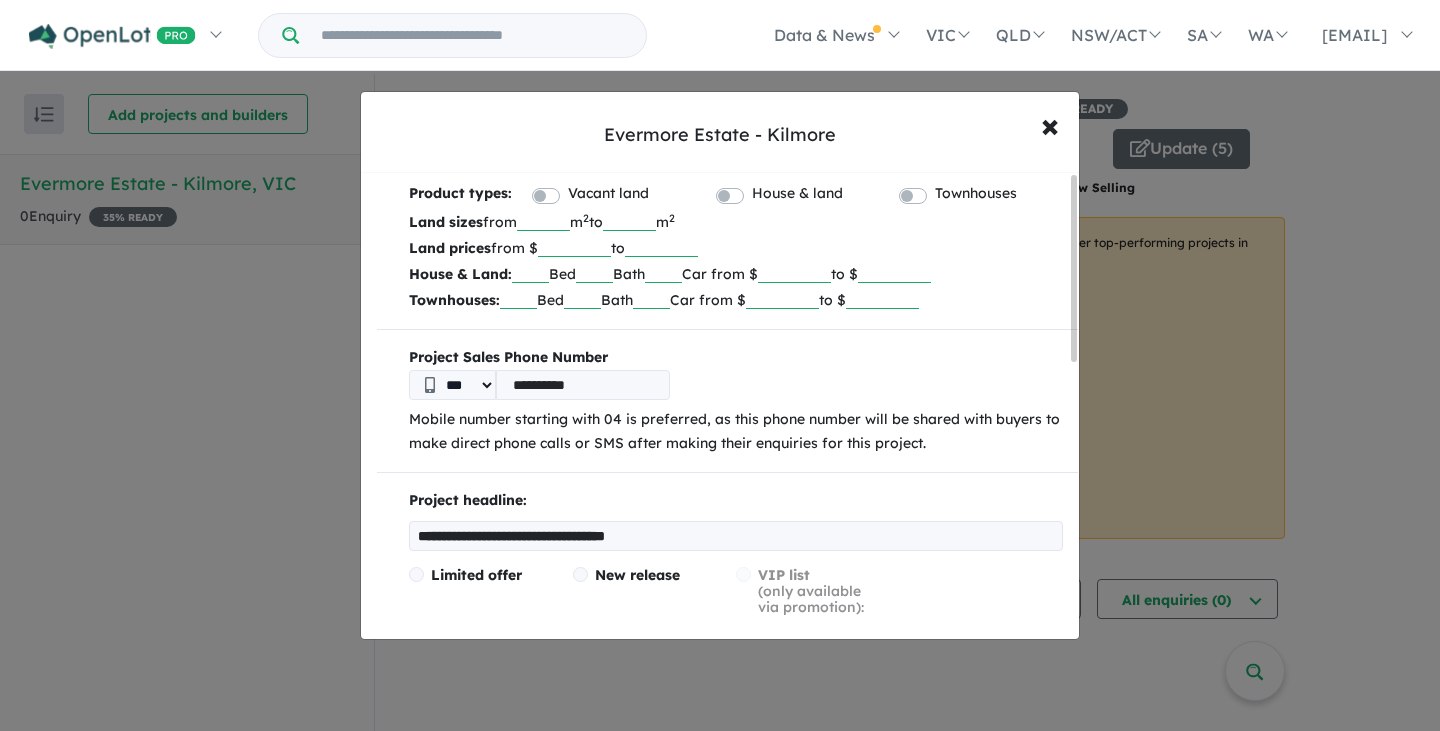 scroll, scrollTop: 0, scrollLeft: 0, axis: both 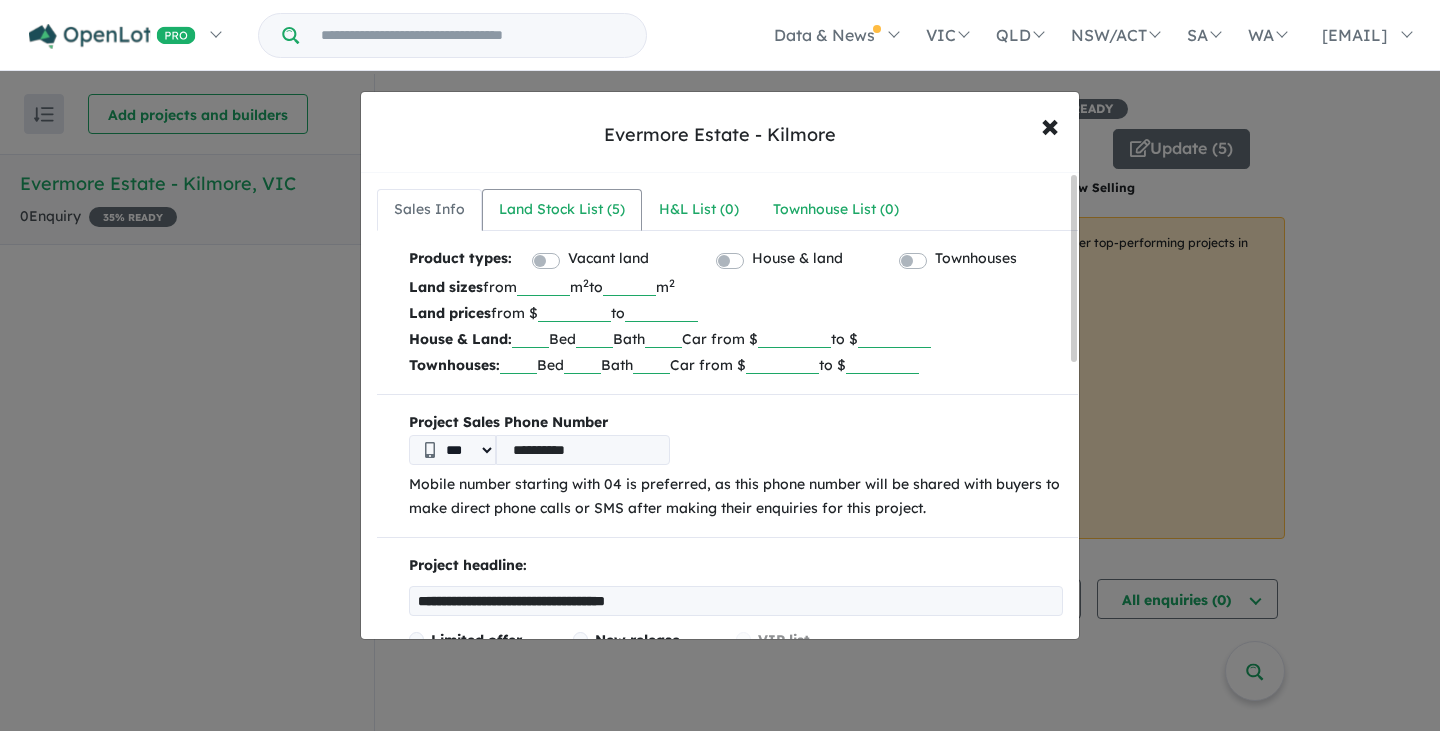 click on "Land Stock List ( 5 )" at bounding box center (562, 210) 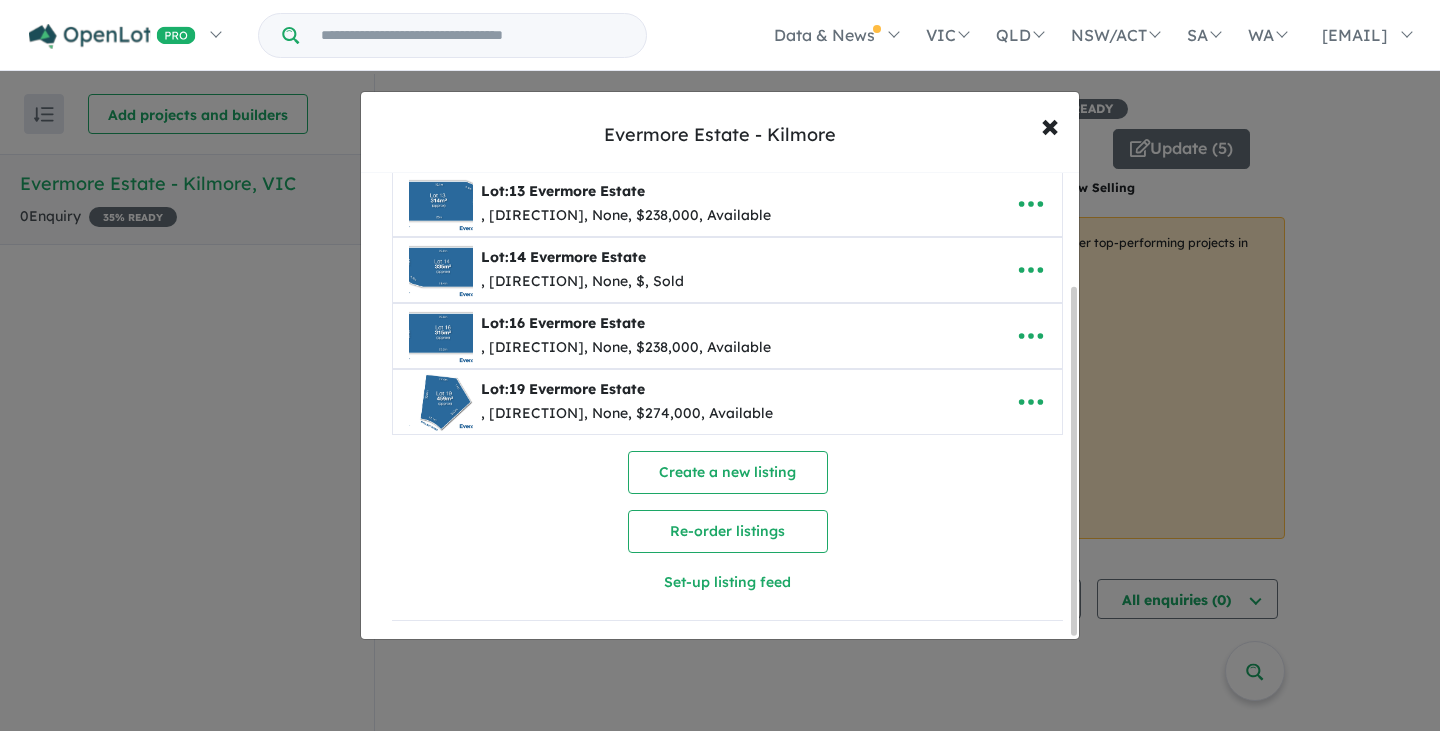 scroll, scrollTop: 151, scrollLeft: 0, axis: vertical 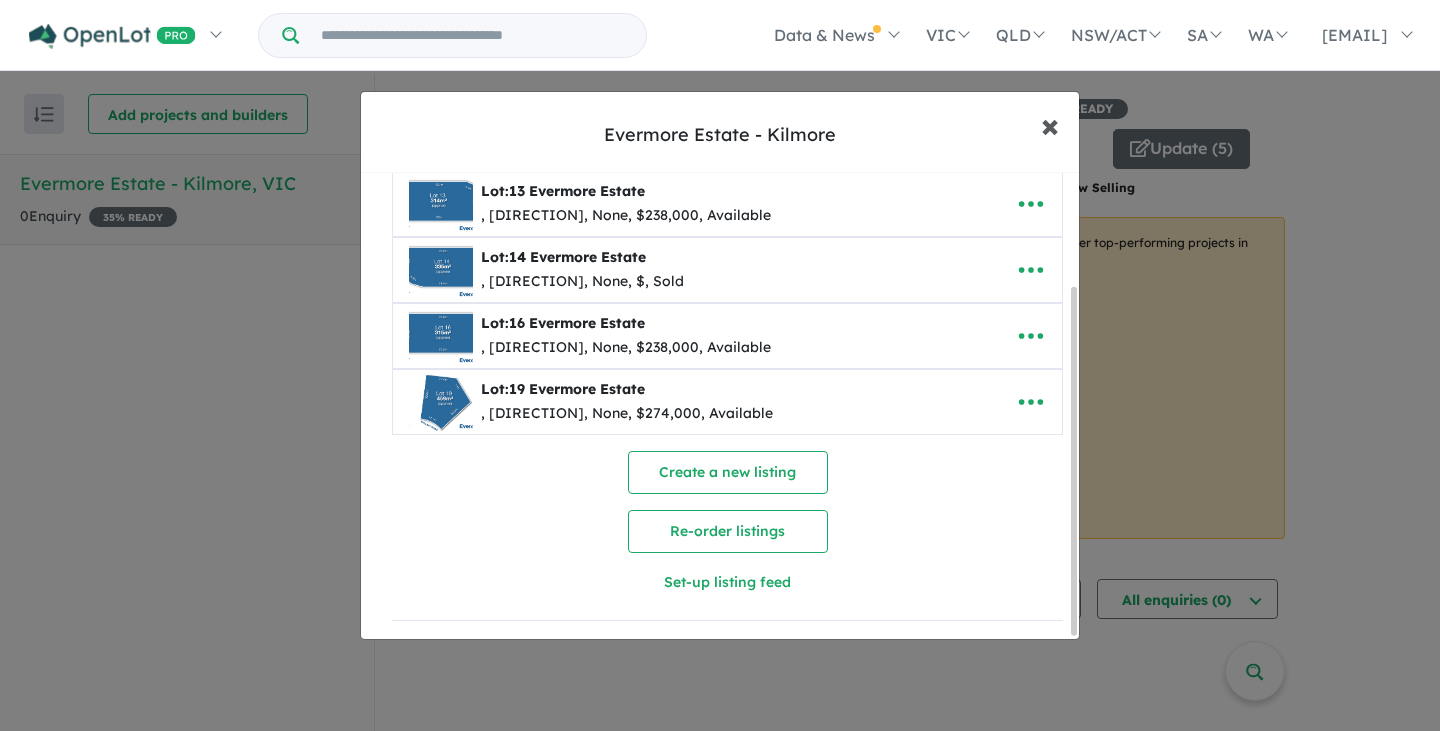 click on "×" at bounding box center (1050, 124) 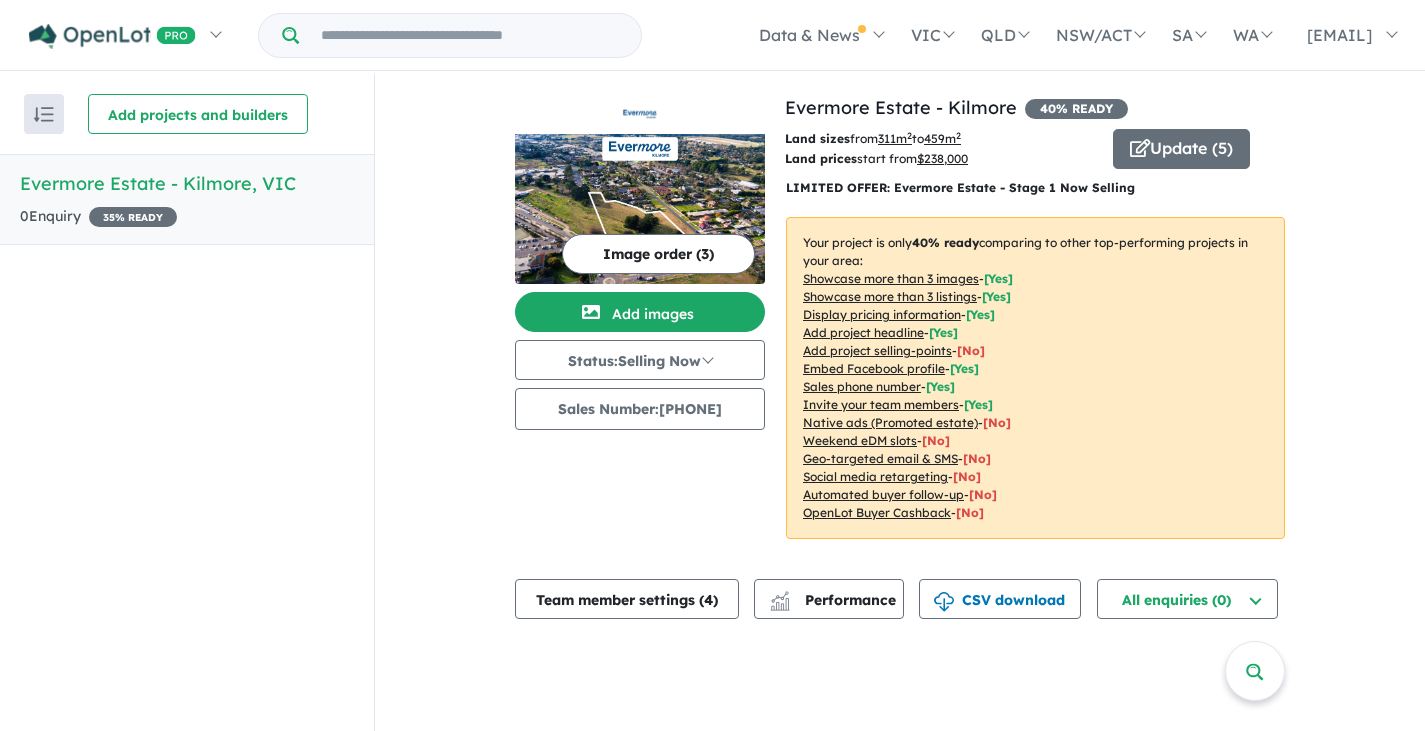 click on "LIMITED OFFER: Evermore Estate - Stage 1 Now Selling" at bounding box center [1035, 188] 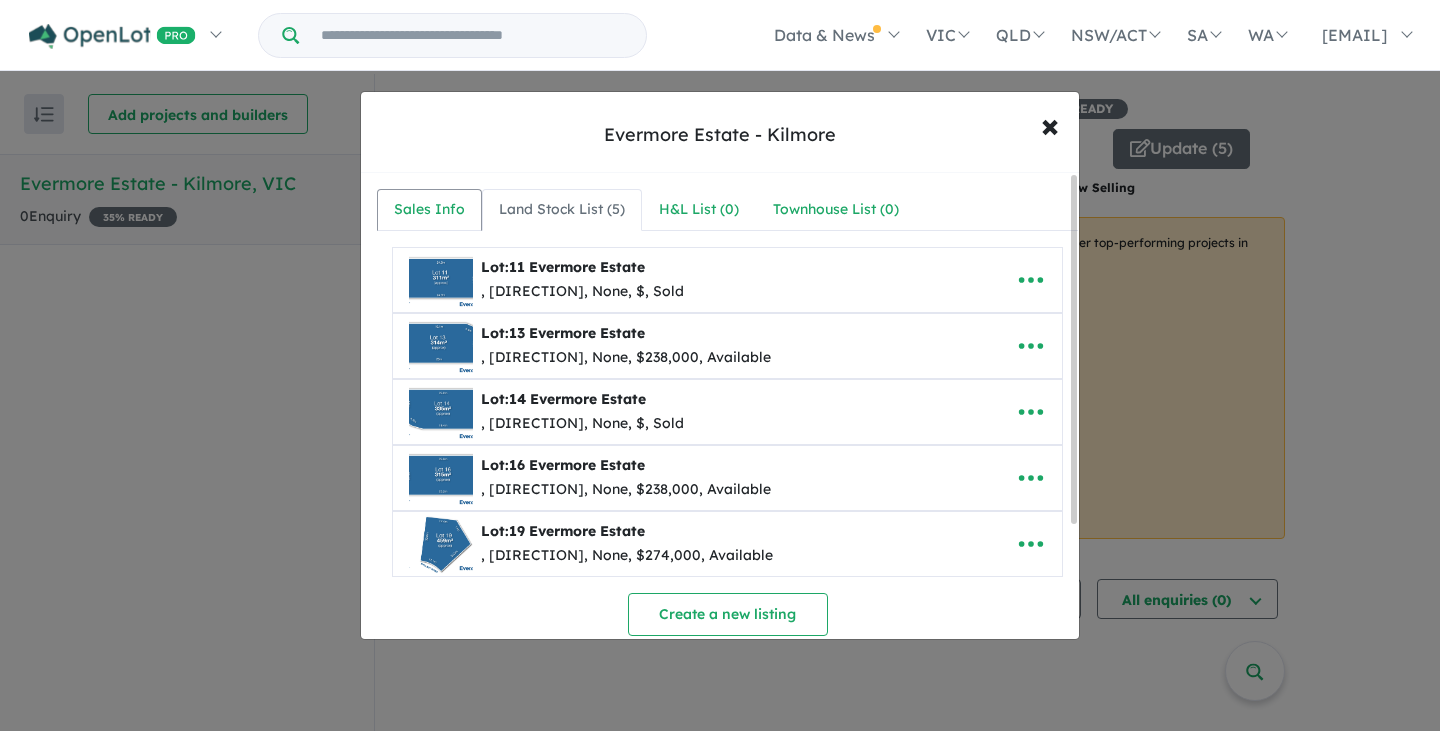 click on "Sales Info" at bounding box center [429, 210] 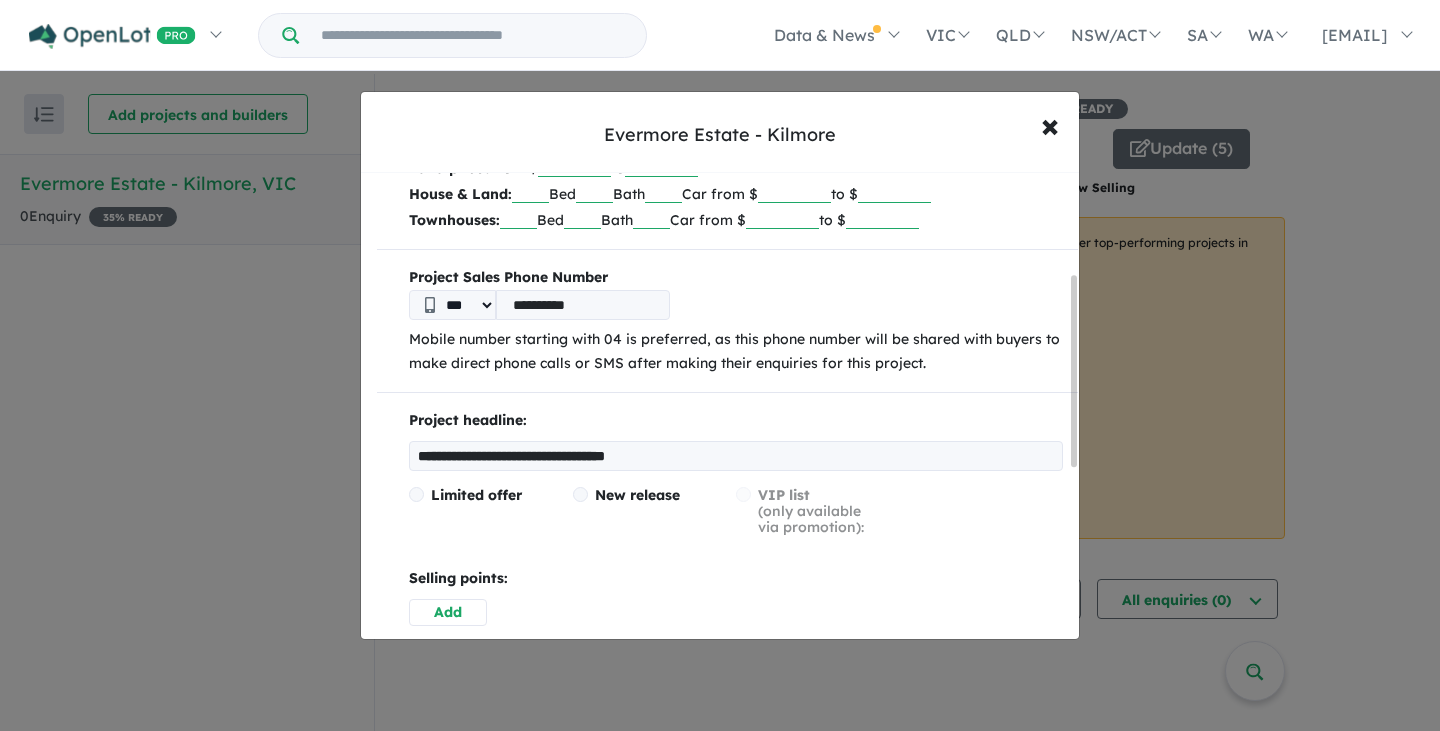 scroll, scrollTop: 294, scrollLeft: 0, axis: vertical 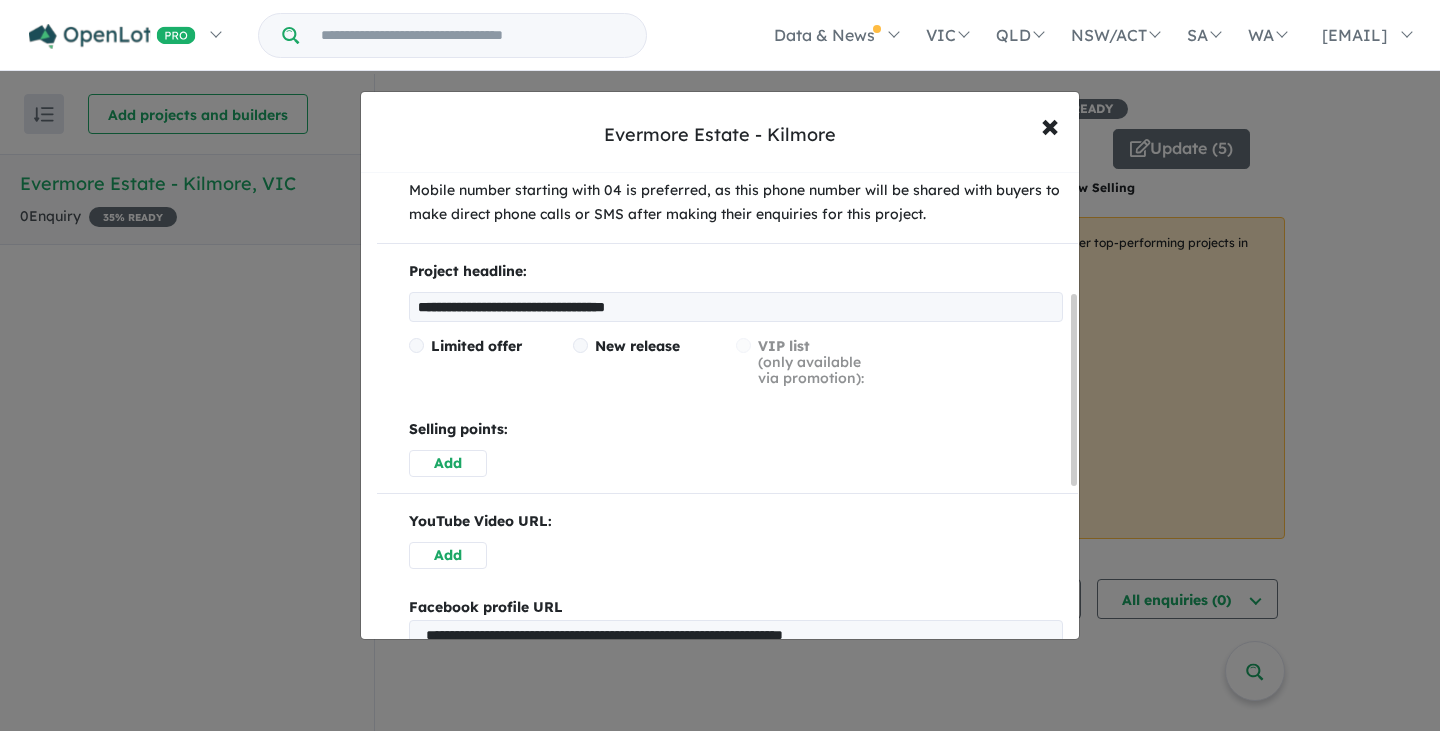 click on "Add" at bounding box center (448, 463) 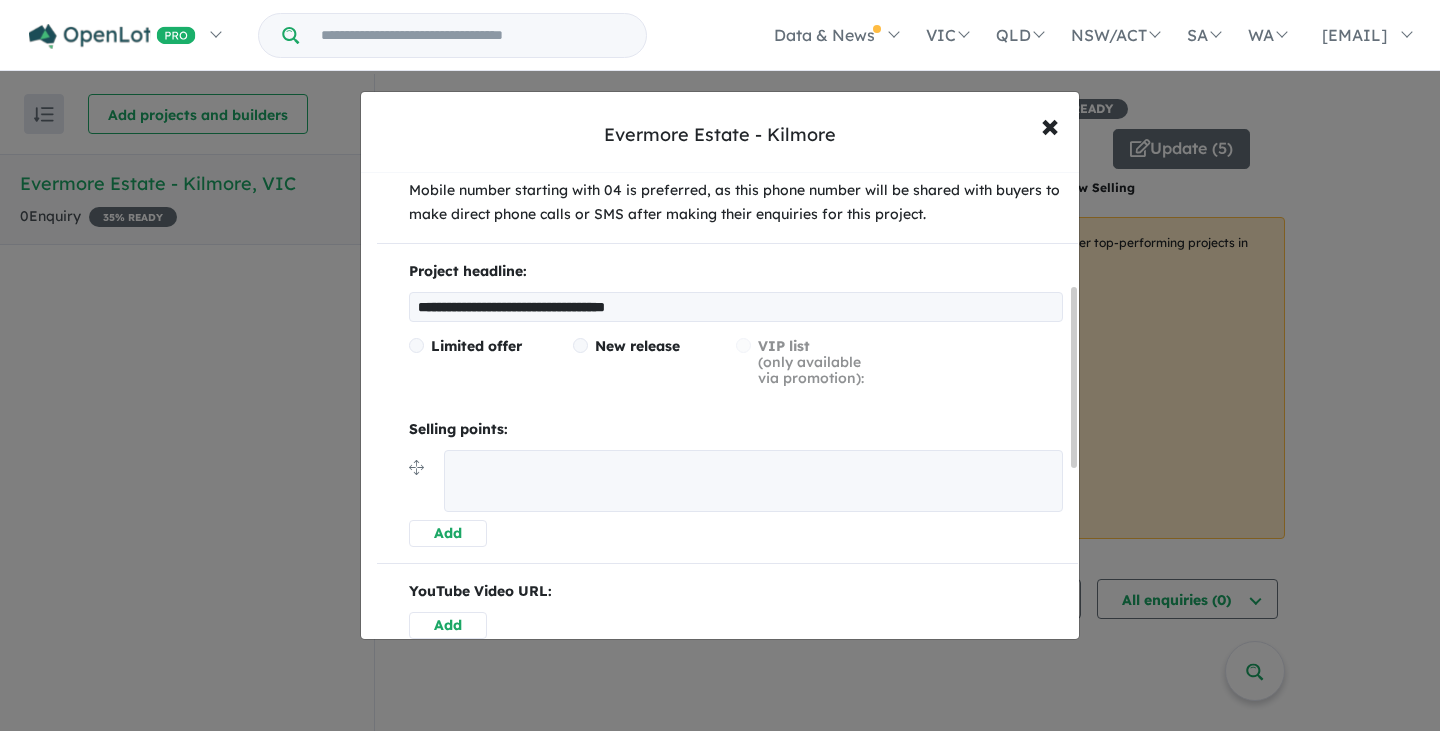 click at bounding box center [753, 481] 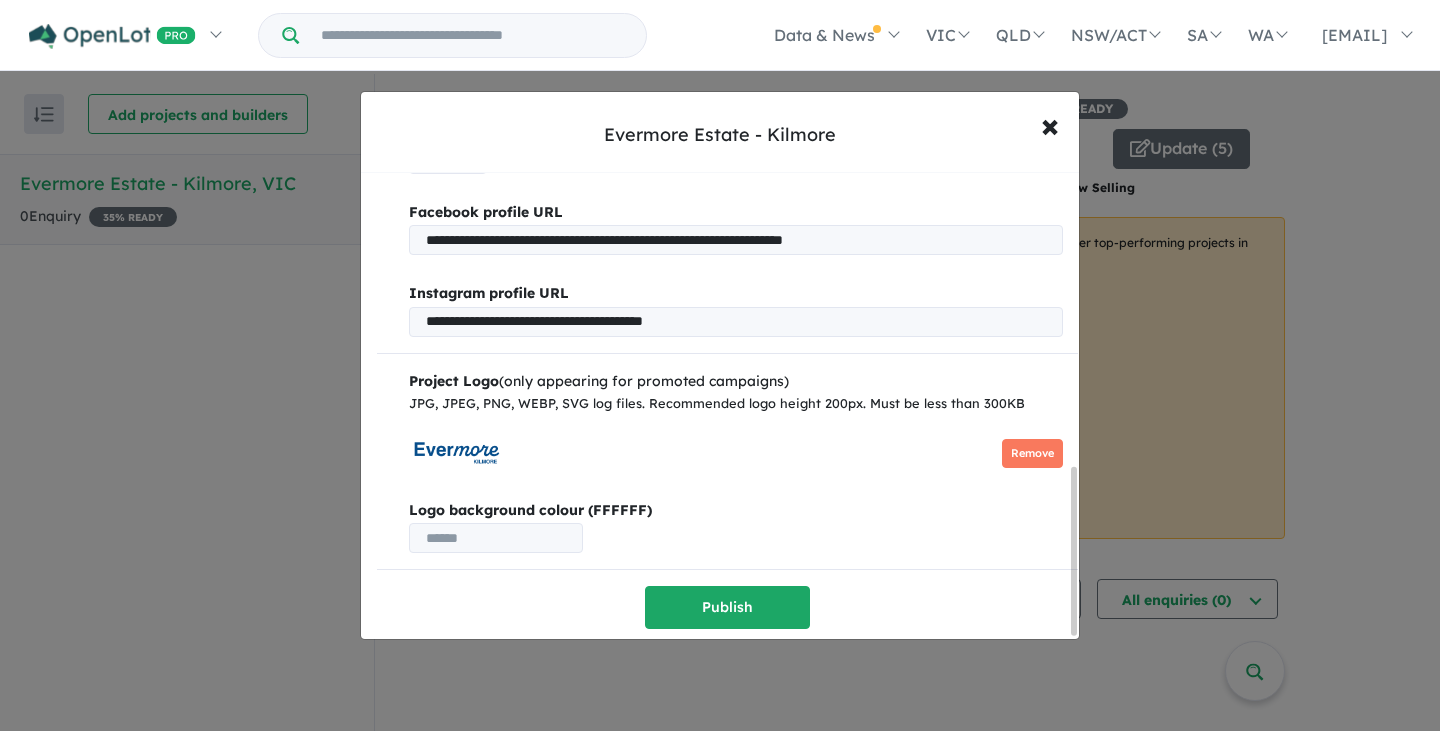 type on "**********" 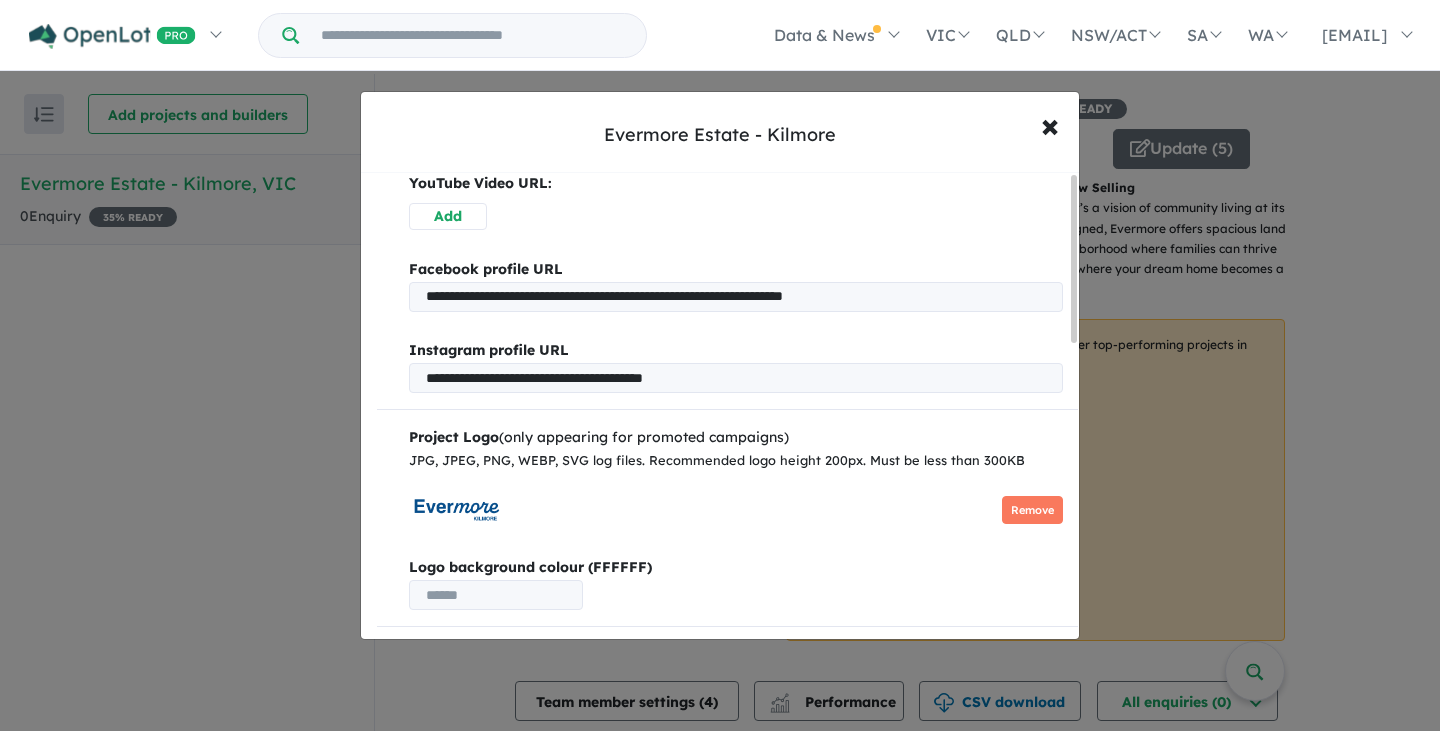 scroll, scrollTop: 0, scrollLeft: 0, axis: both 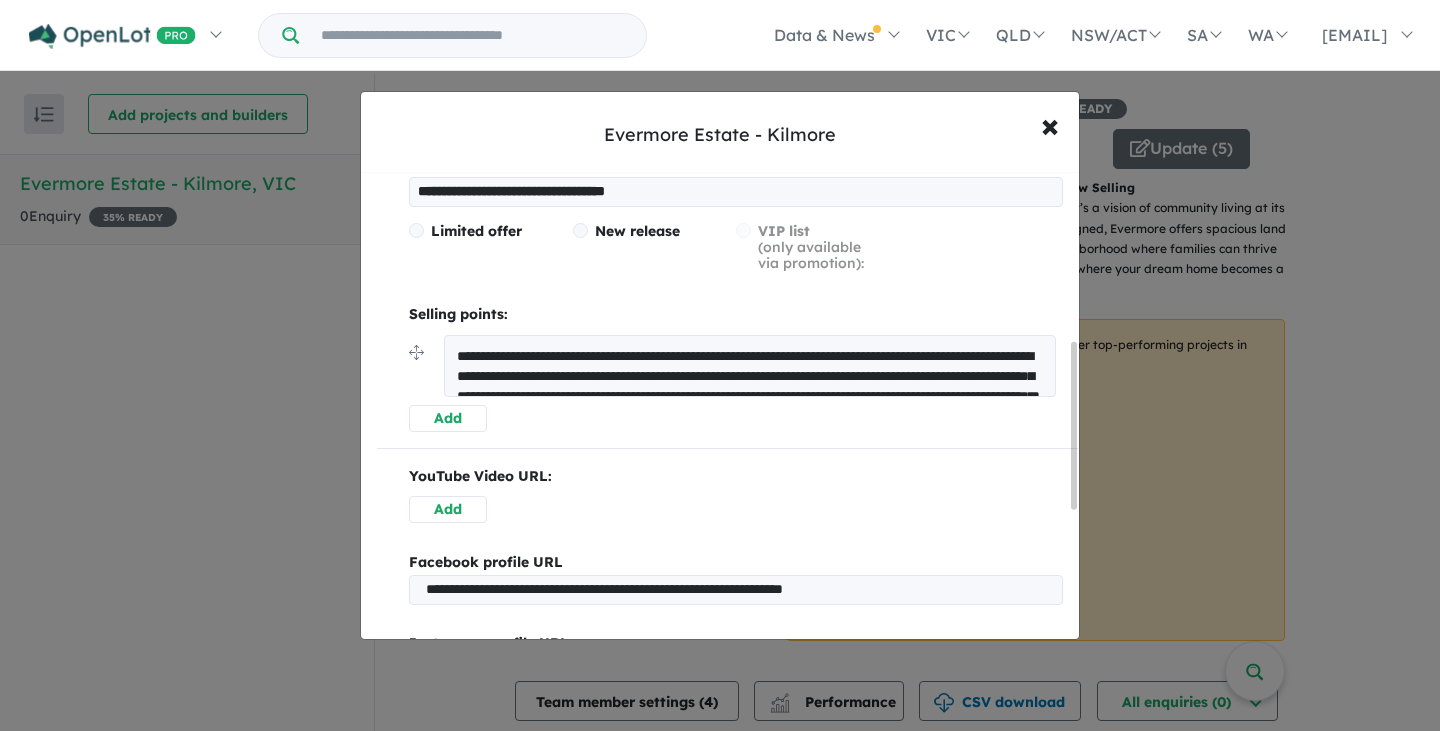 click on "**********" at bounding box center [750, 366] 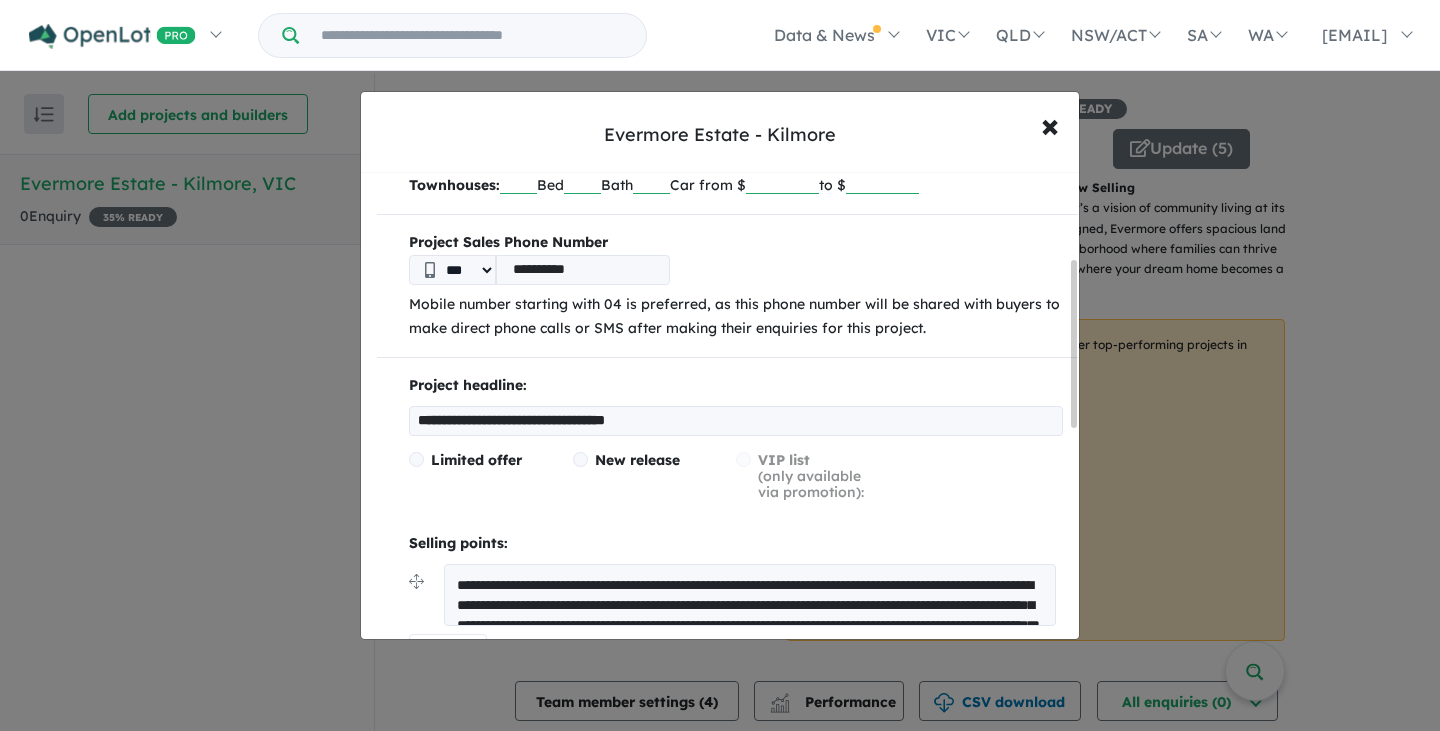 scroll, scrollTop: 231, scrollLeft: 0, axis: vertical 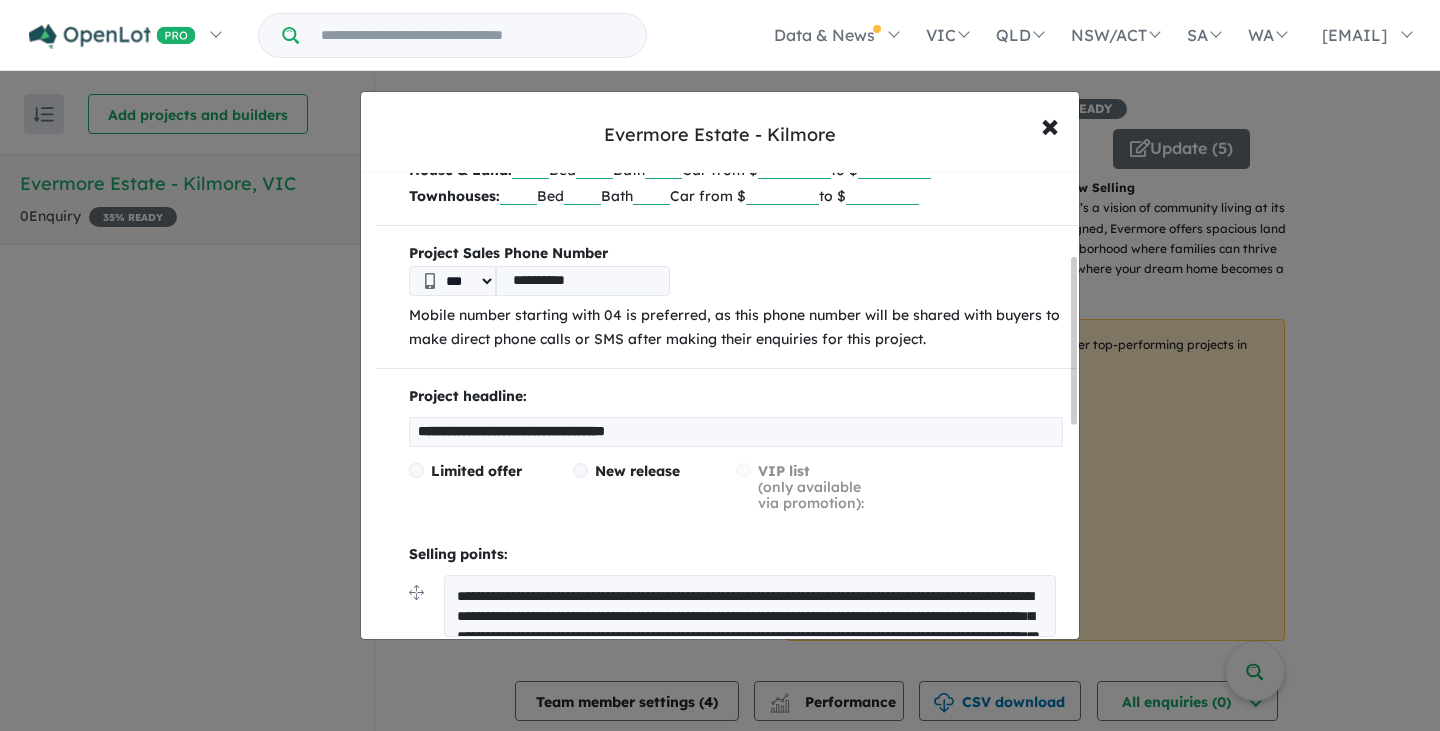 click on "Limited offer" at bounding box center (491, 487) 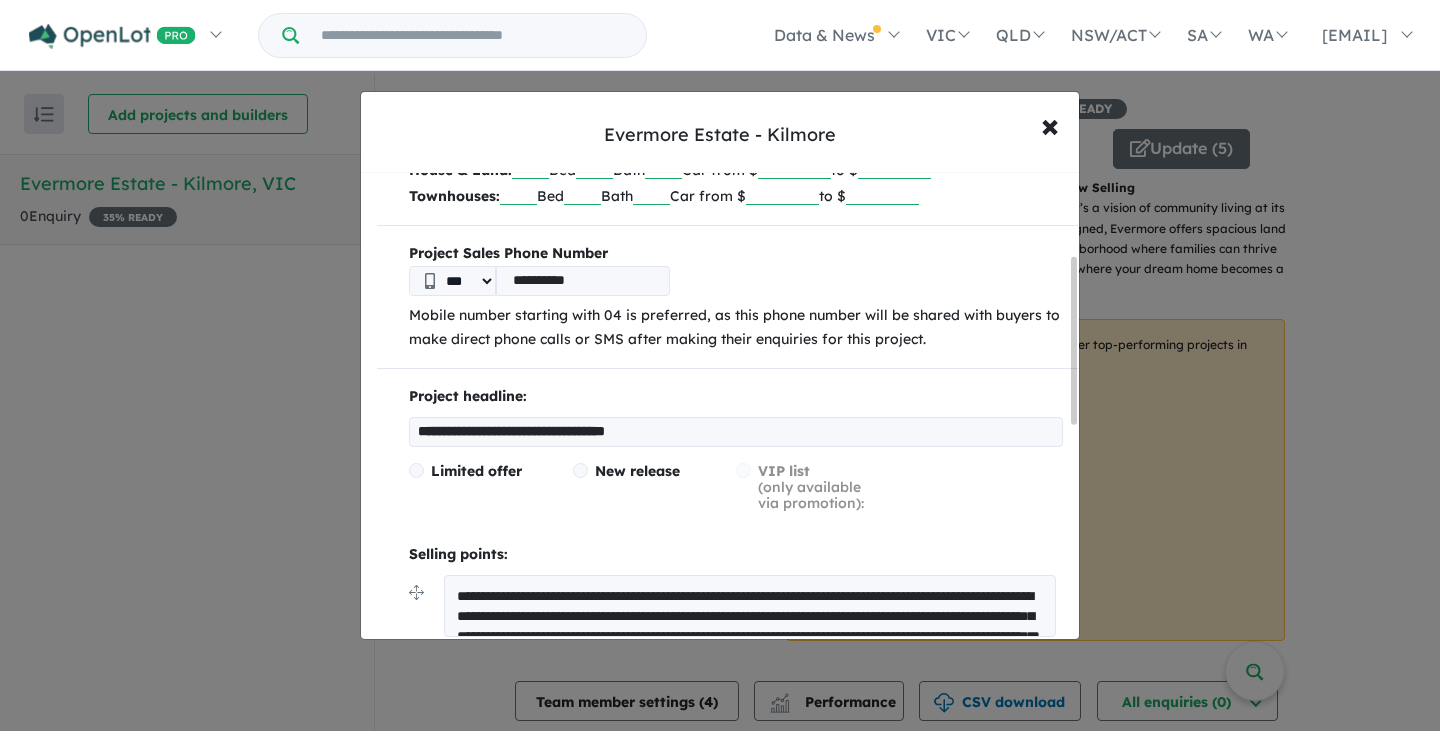 click on "New release" at bounding box center [476, 471] 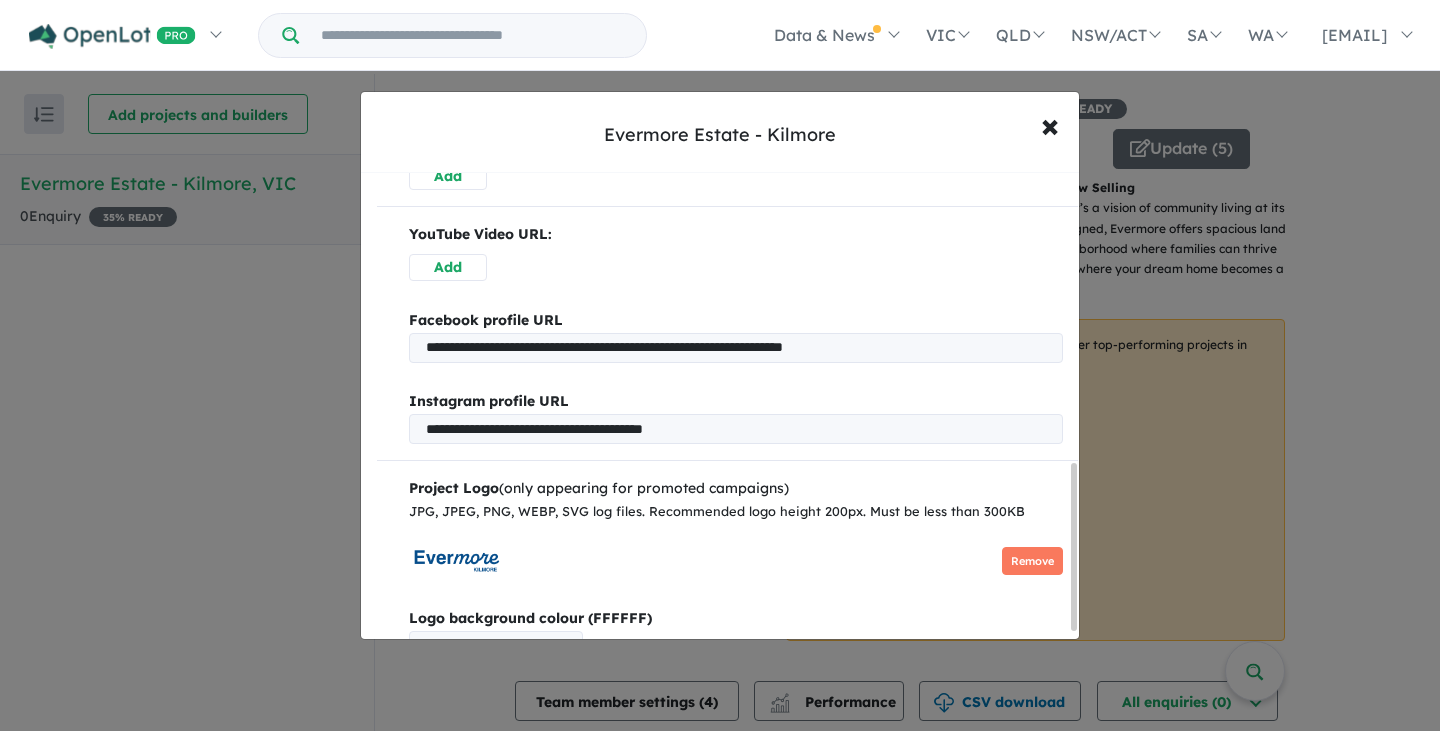 scroll, scrollTop: 826, scrollLeft: 0, axis: vertical 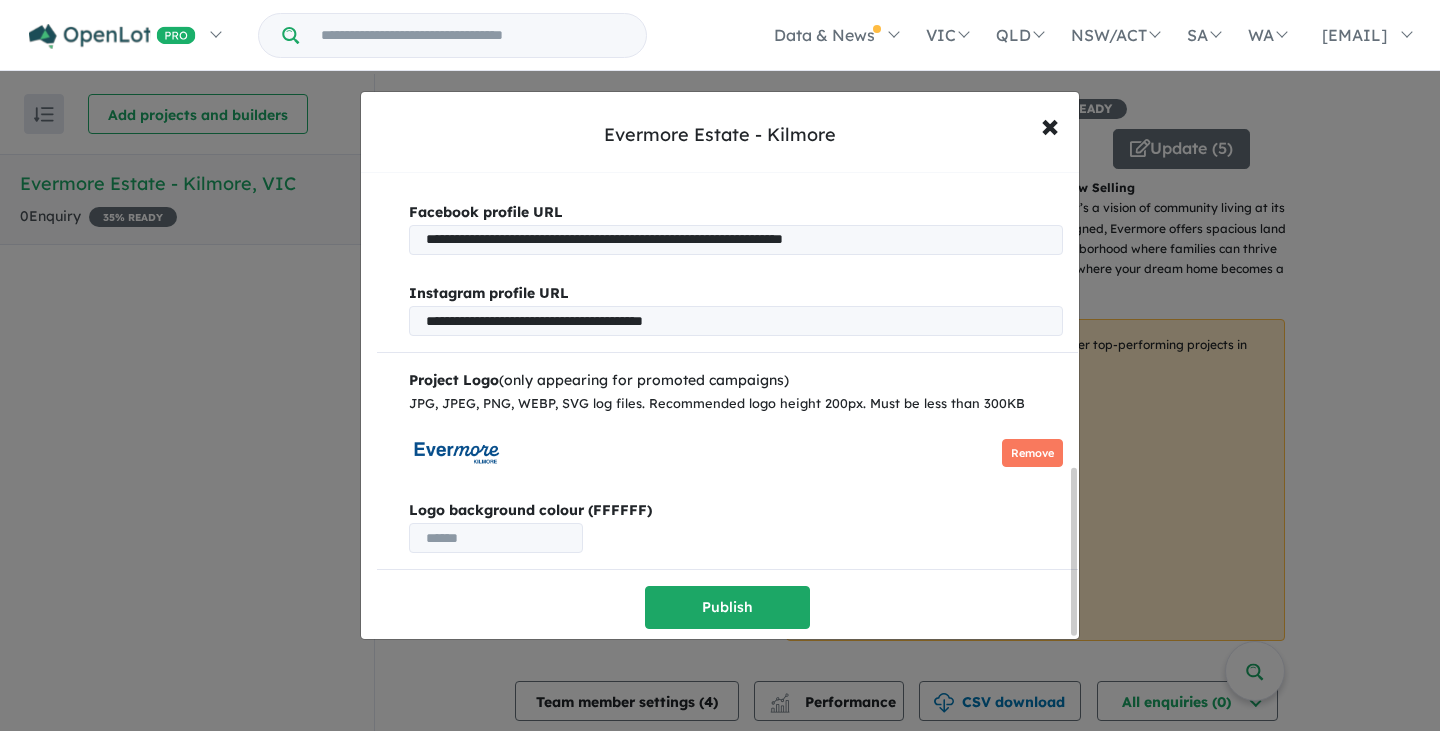 click on "Publish" at bounding box center [727, 607] 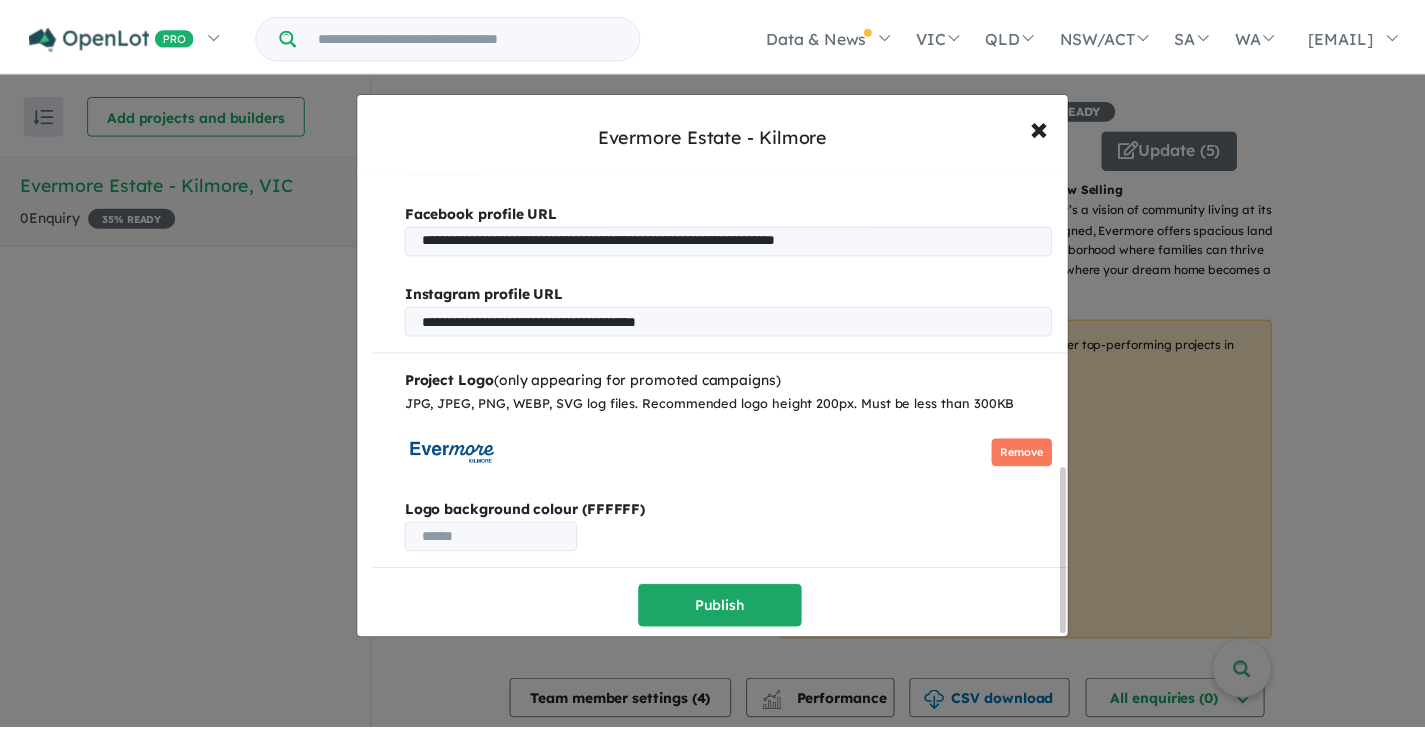 scroll, scrollTop: 0, scrollLeft: 0, axis: both 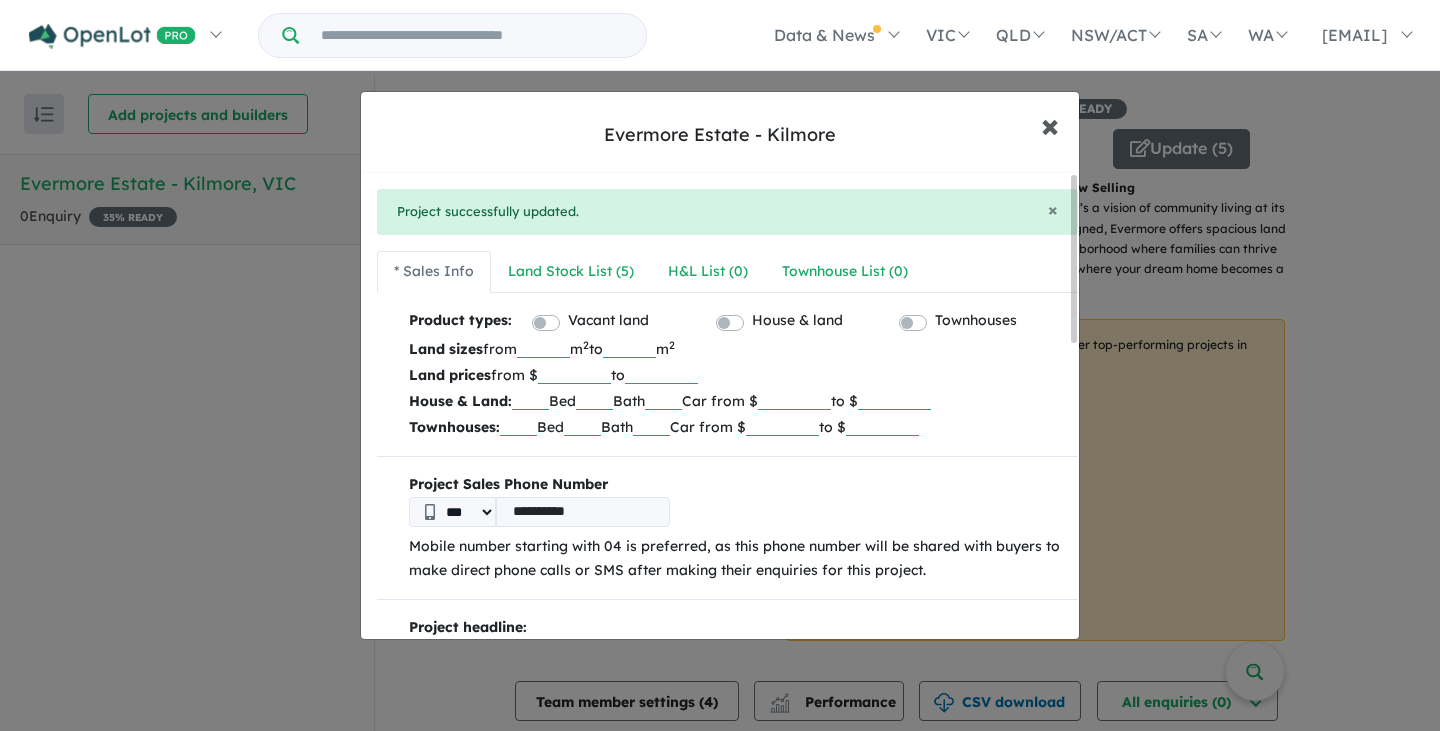 click on "×" at bounding box center [1050, 124] 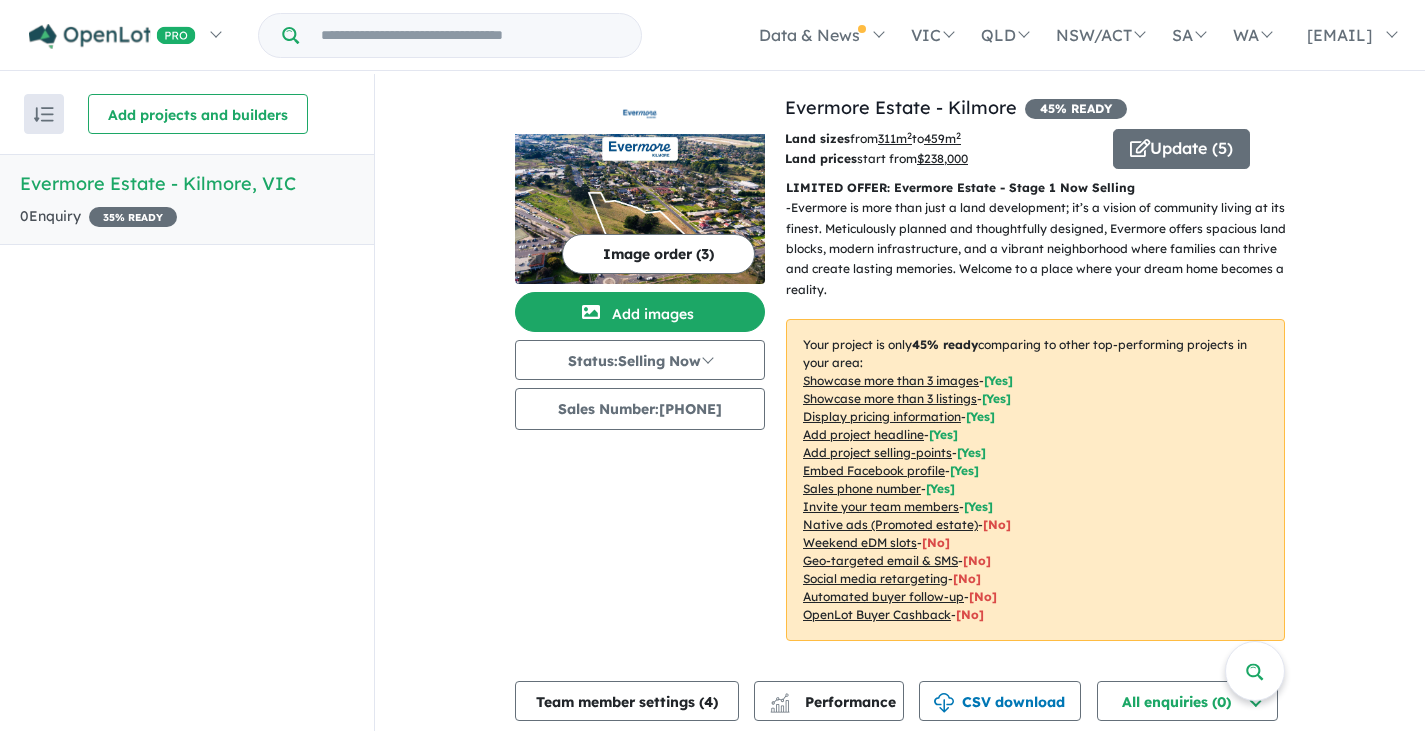 scroll, scrollTop: 4, scrollLeft: 0, axis: vertical 